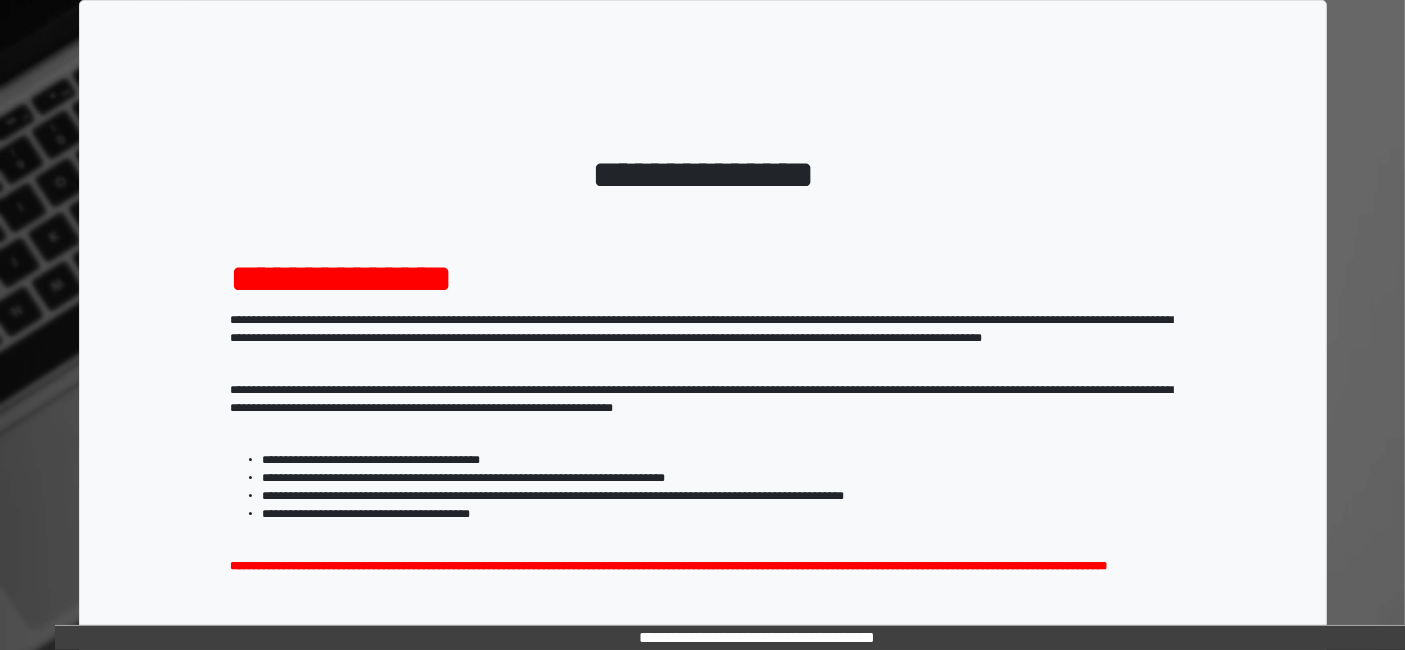 scroll, scrollTop: 258, scrollLeft: 0, axis: vertical 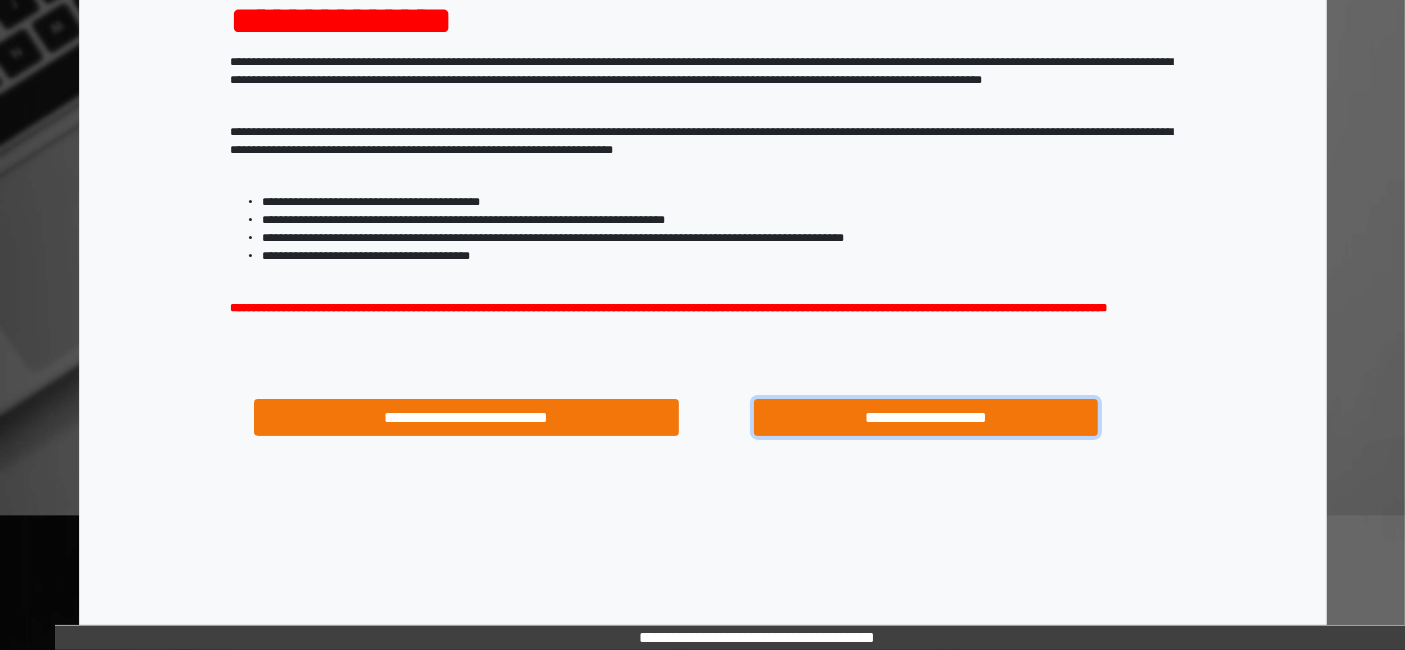 click on "**********" at bounding box center (926, 417) 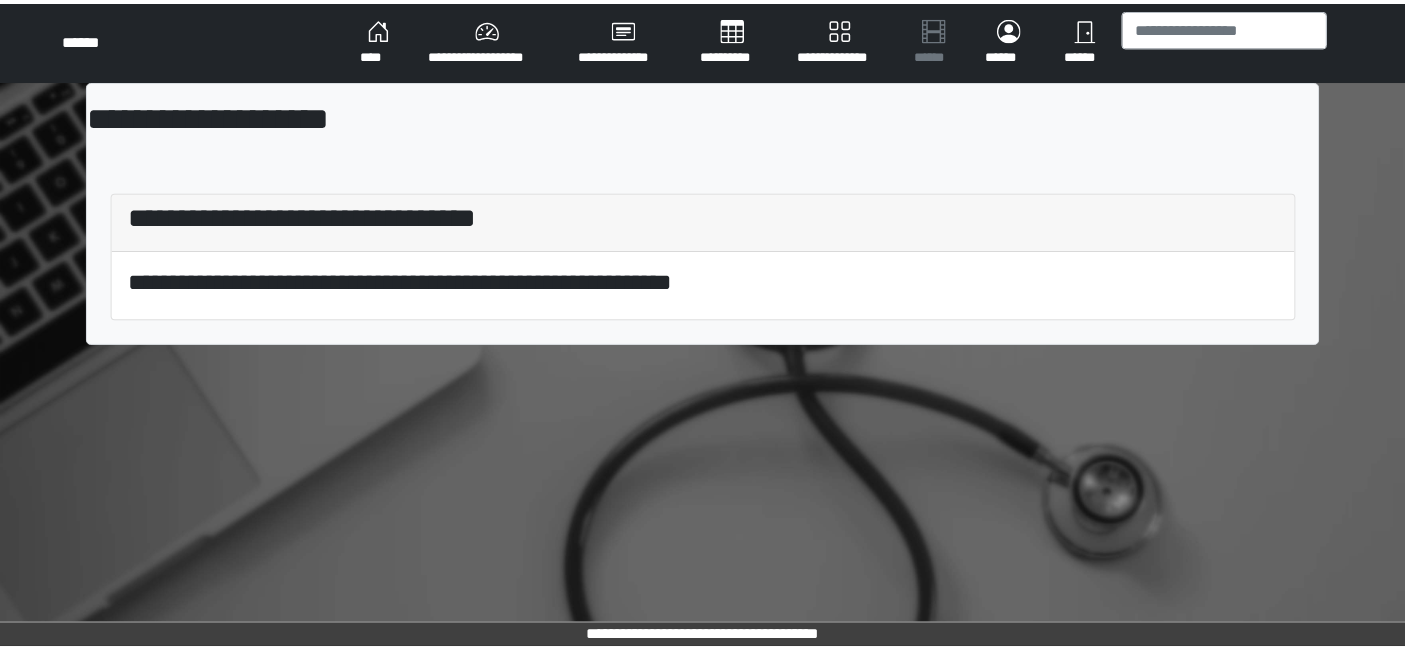 scroll, scrollTop: 0, scrollLeft: 0, axis: both 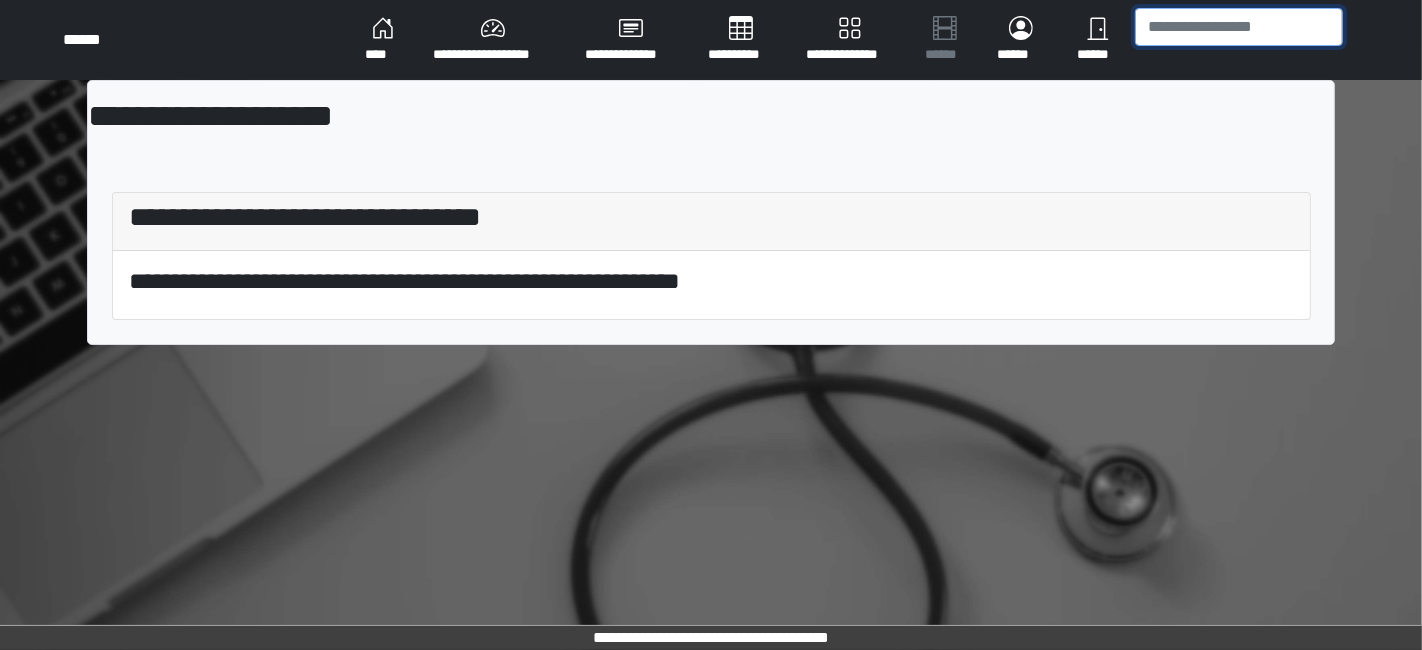 click at bounding box center (1239, 27) 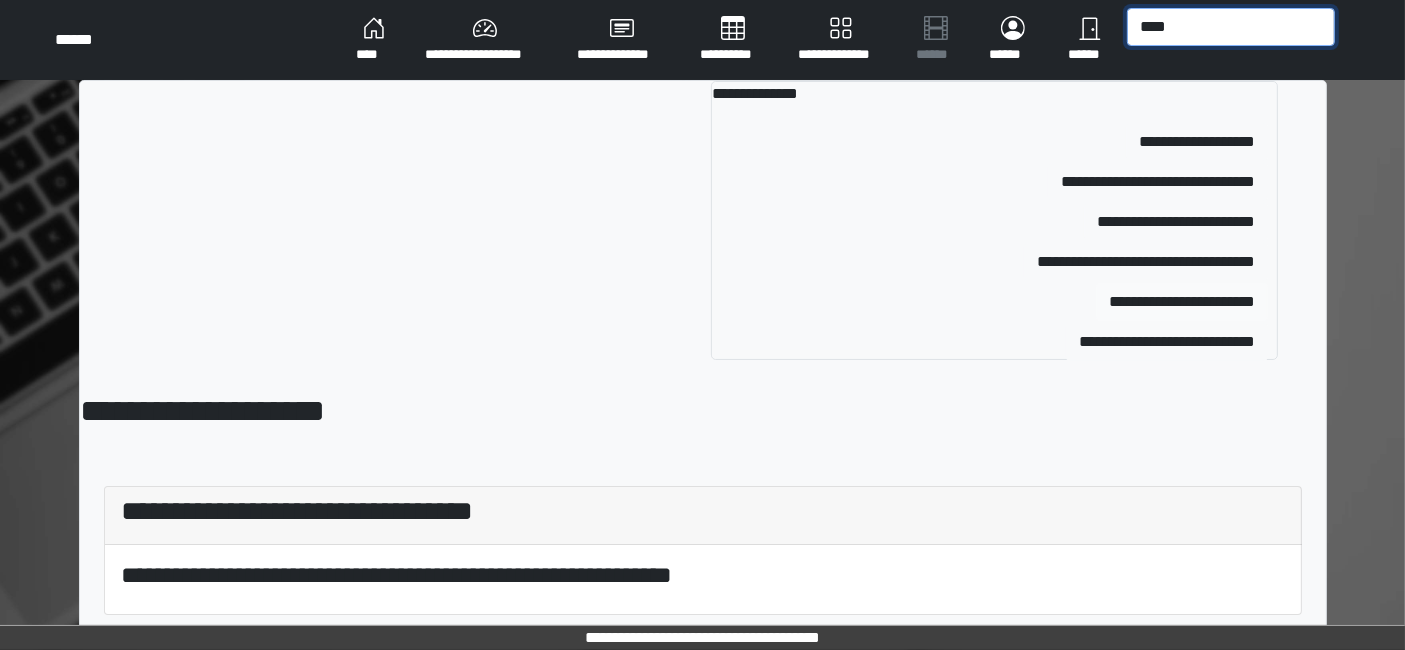 type on "****" 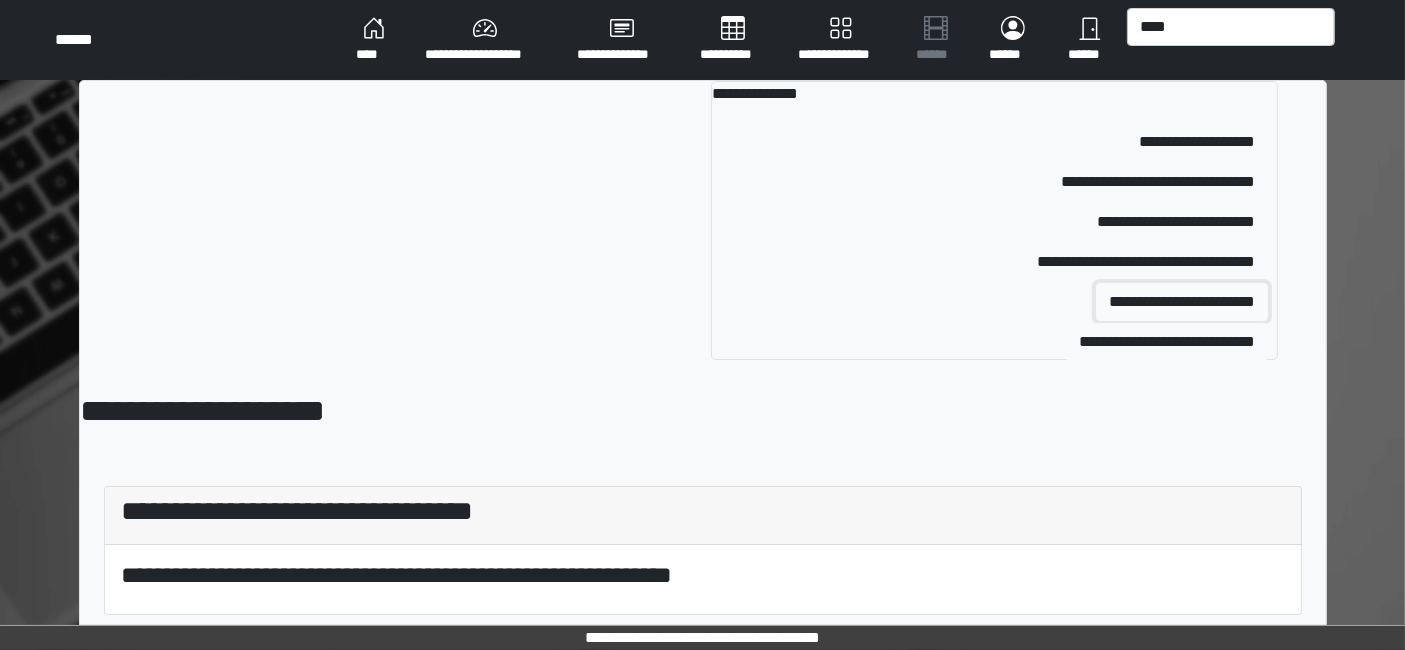 click on "**********" at bounding box center (1182, 302) 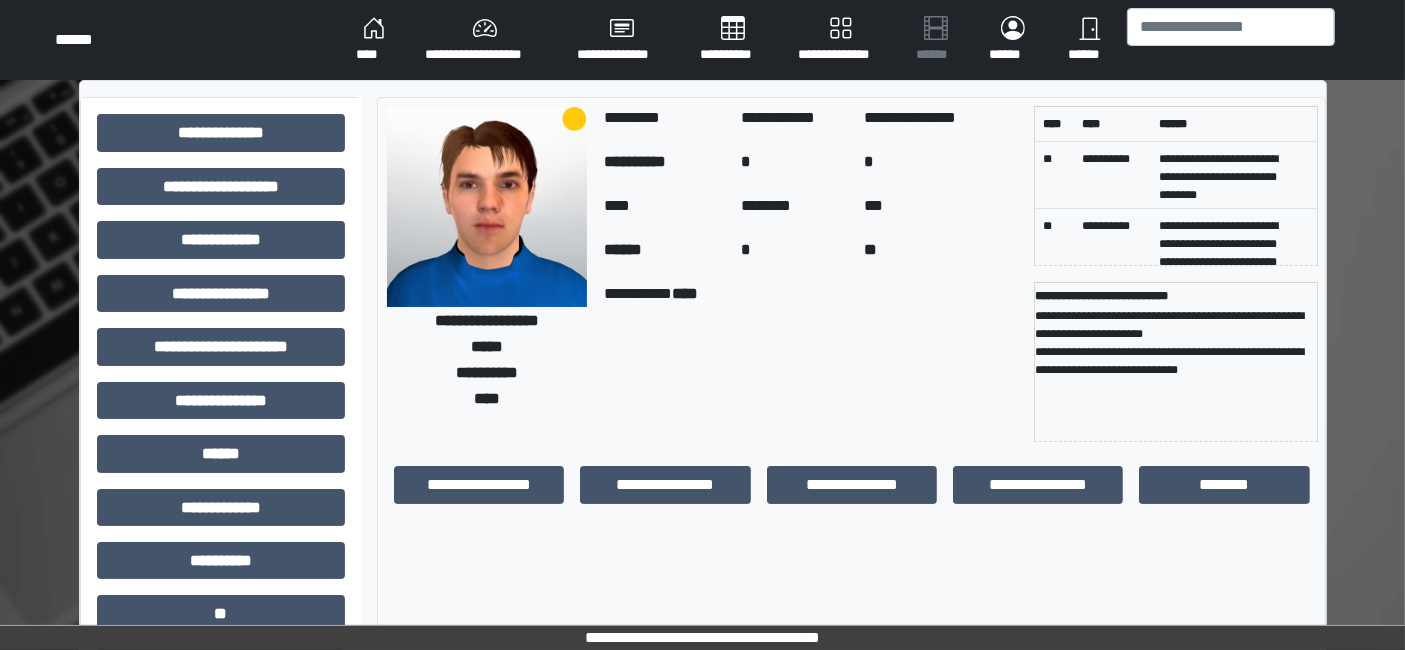 scroll, scrollTop: 72, scrollLeft: 0, axis: vertical 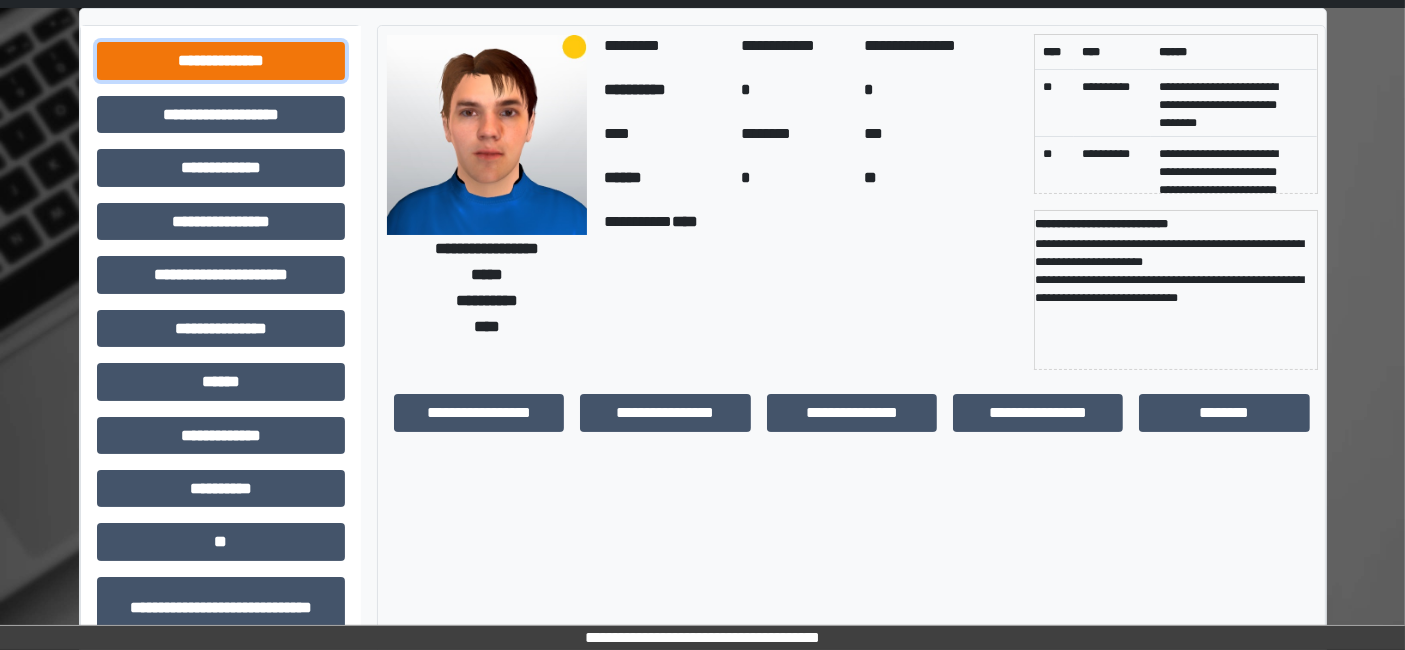 click on "**********" at bounding box center [221, 60] 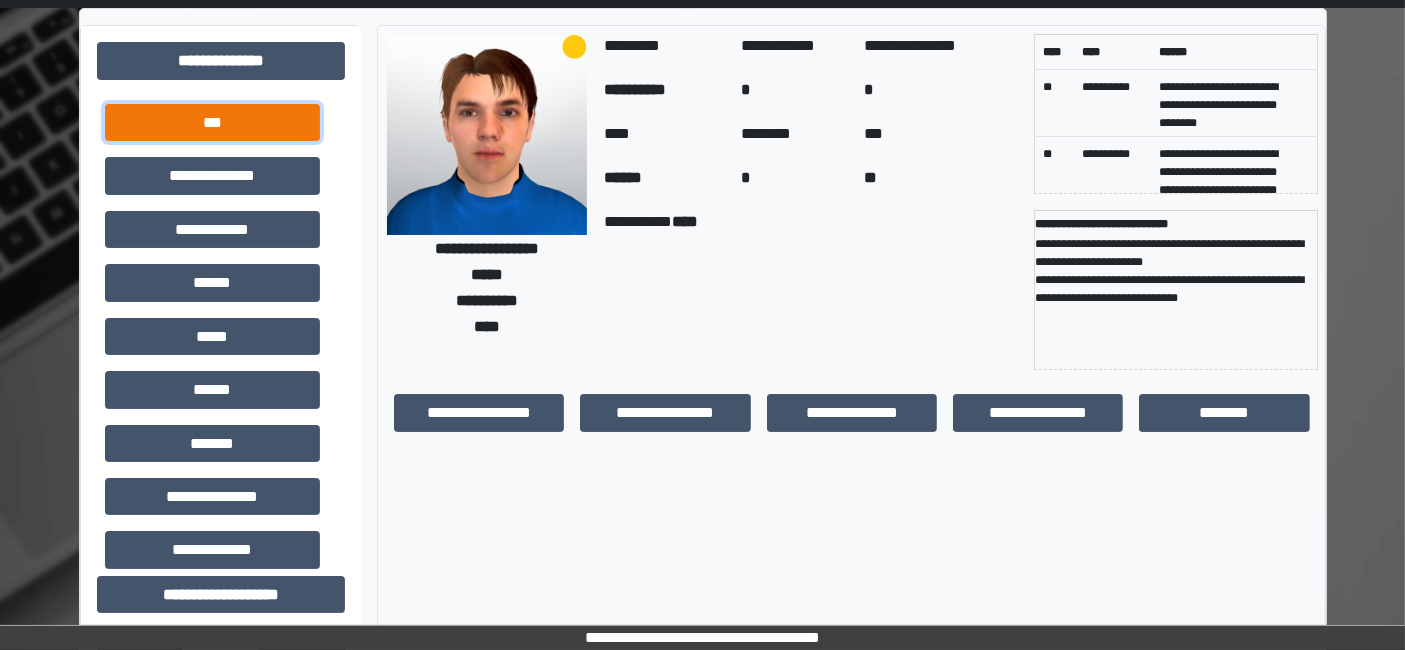 click on "***" at bounding box center (212, 122) 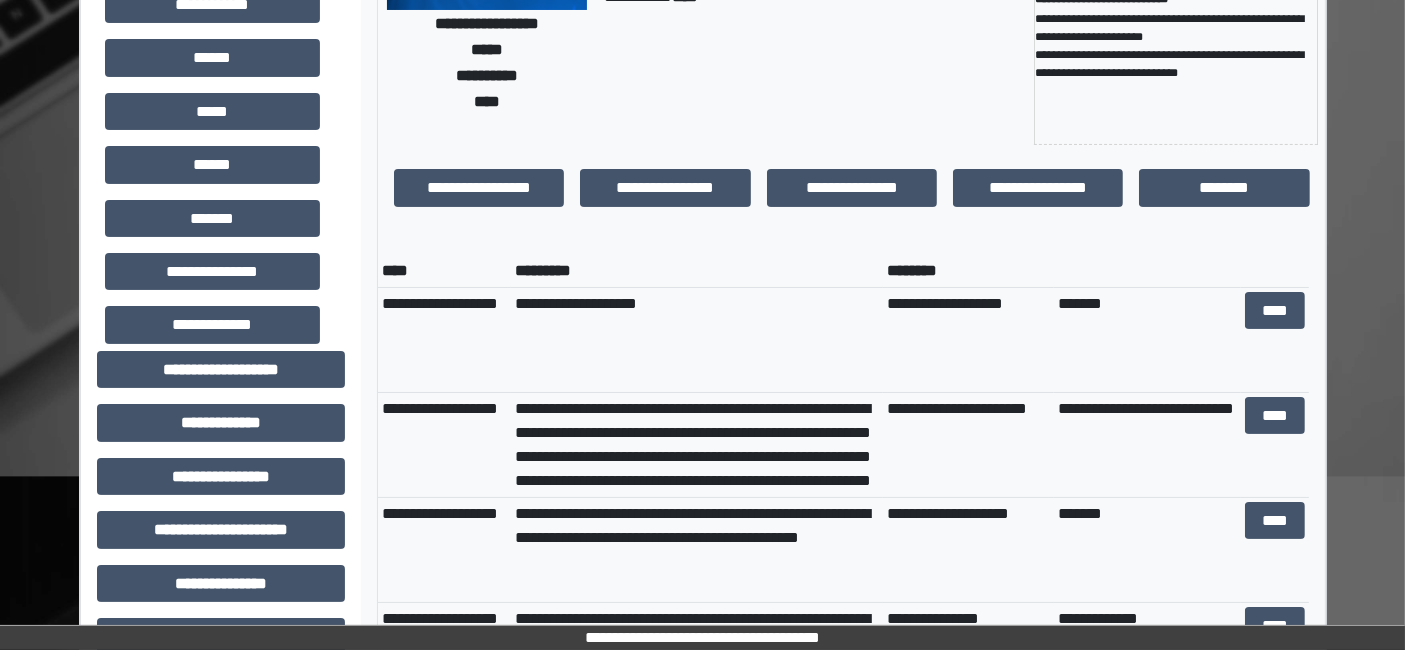 scroll, scrollTop: 346, scrollLeft: 0, axis: vertical 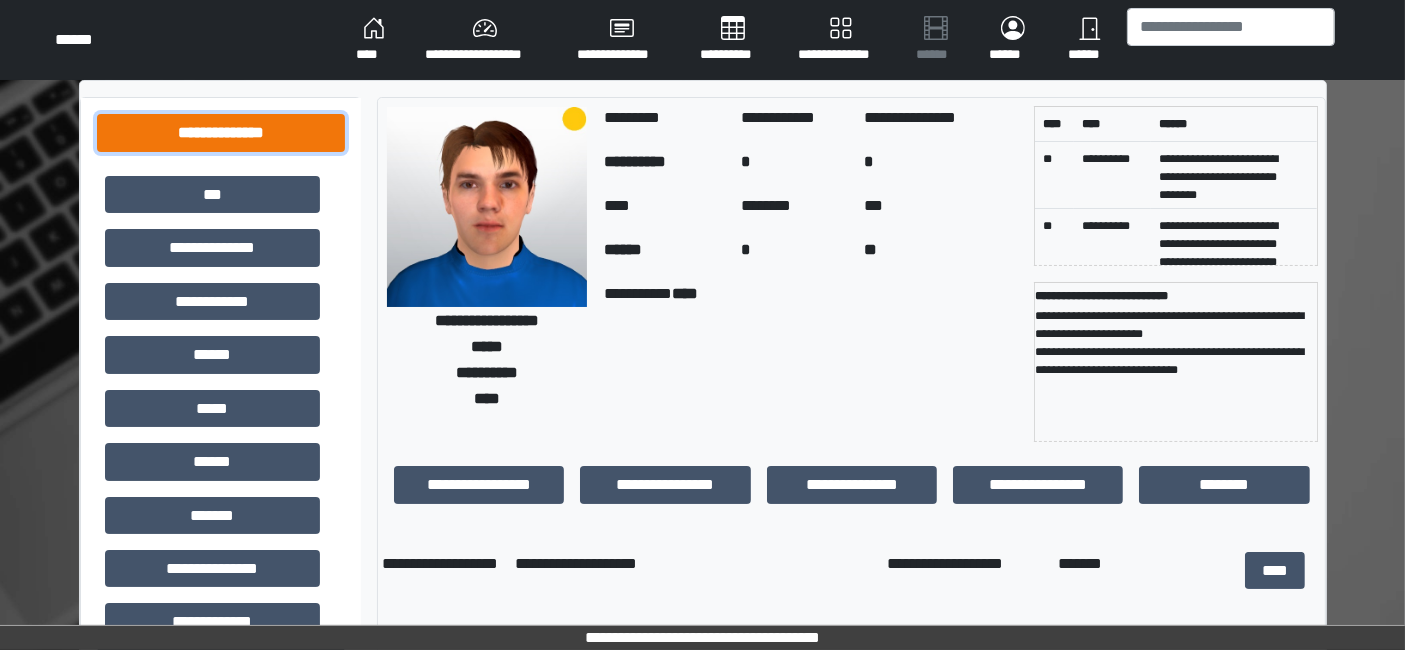 click on "**********" at bounding box center (221, 132) 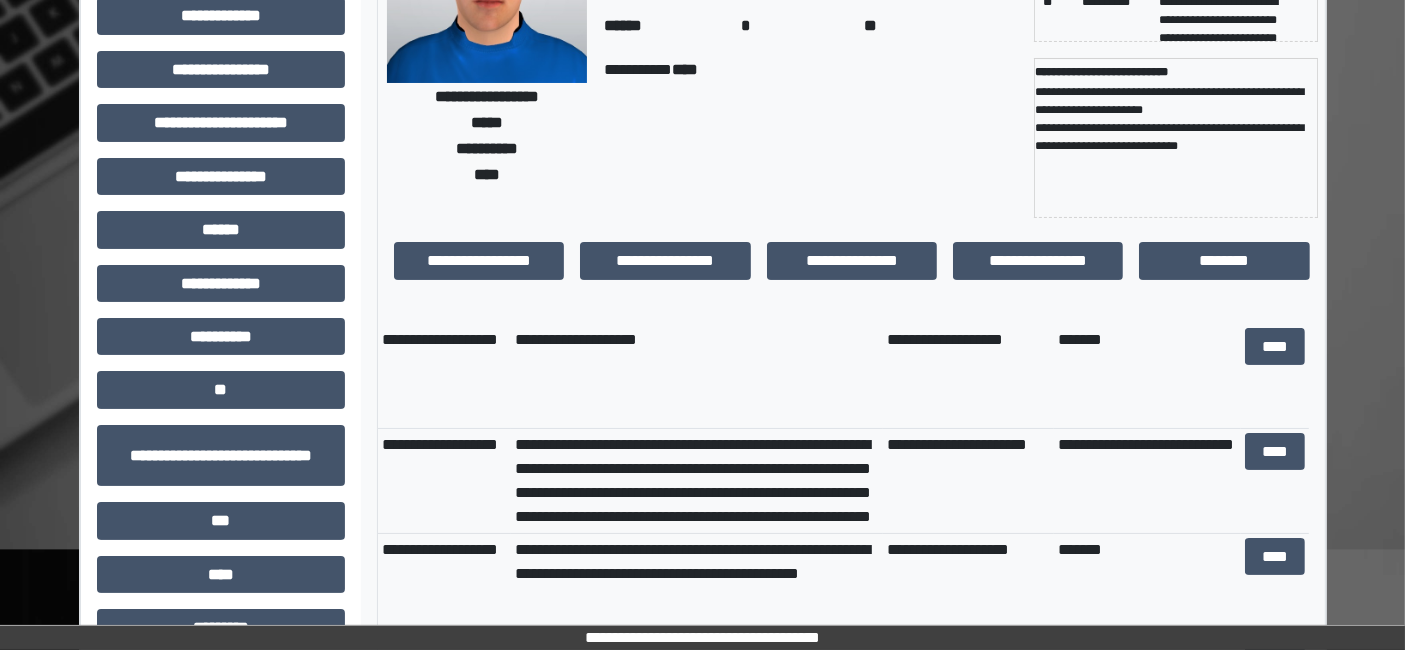 scroll, scrollTop: 230, scrollLeft: 0, axis: vertical 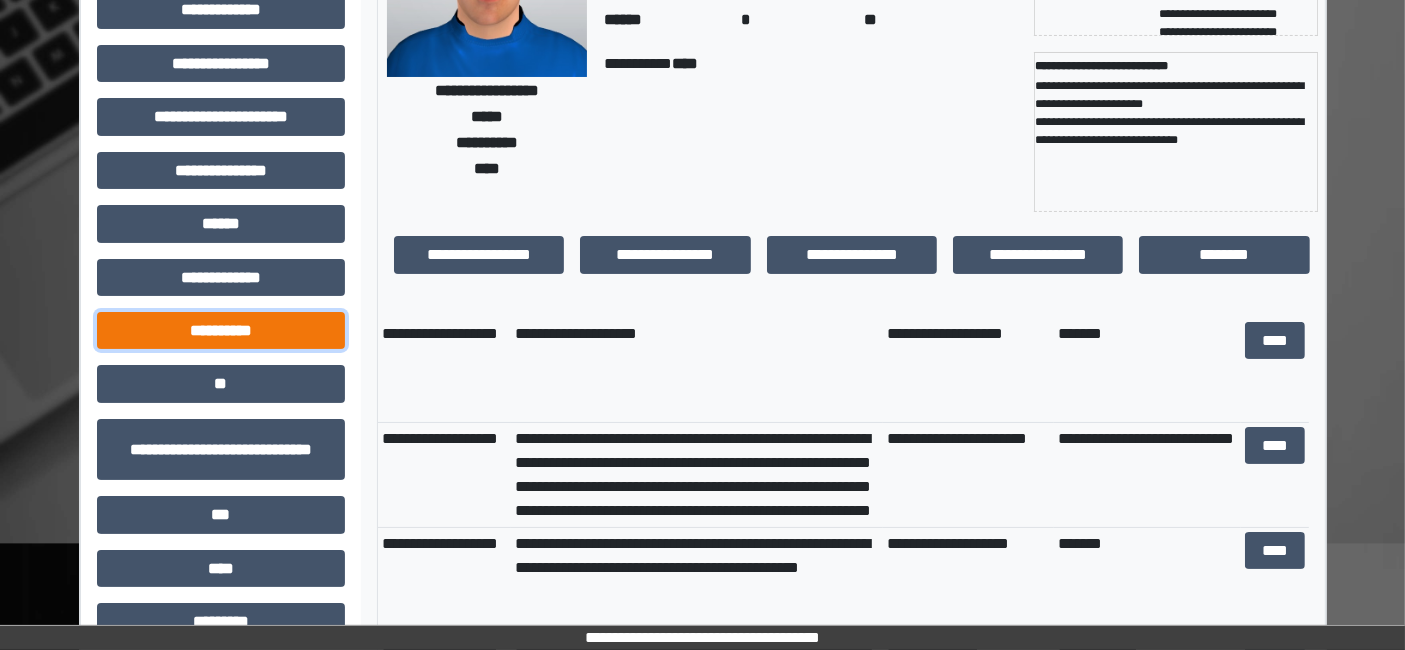 click on "**********" at bounding box center [221, 330] 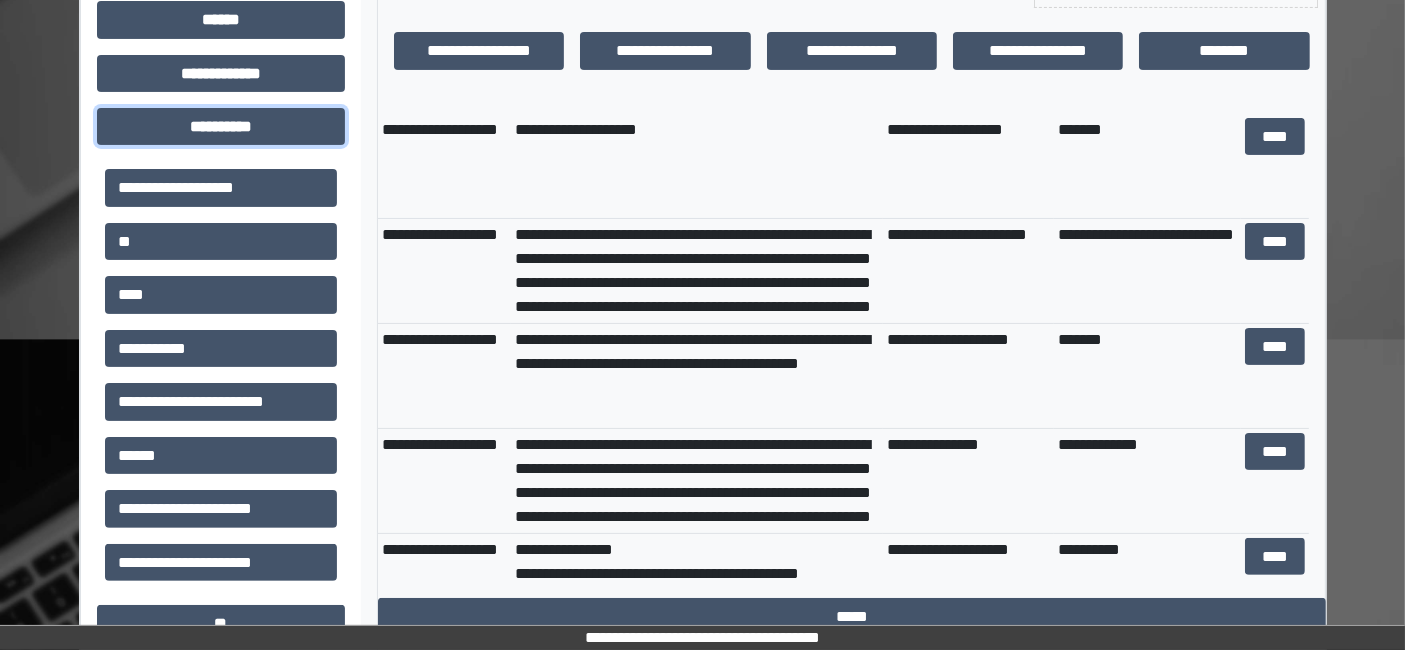 scroll, scrollTop: 435, scrollLeft: 0, axis: vertical 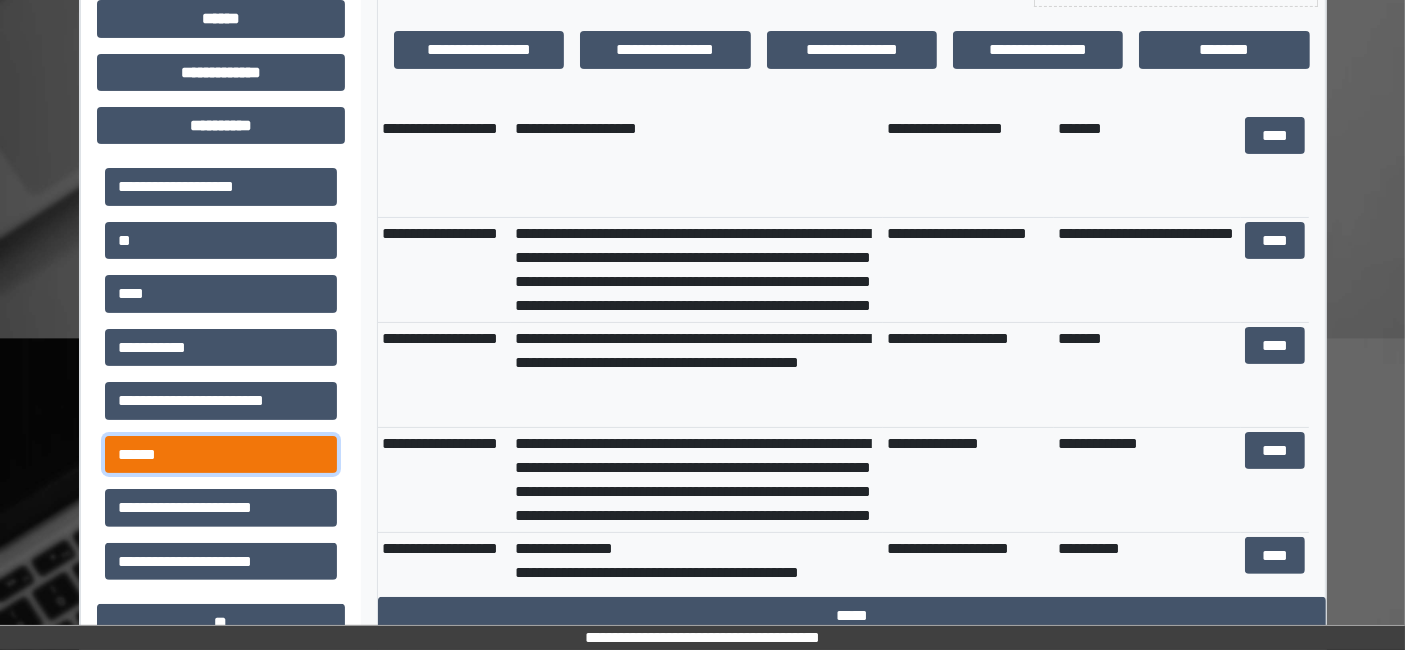 click on "******" at bounding box center (221, 454) 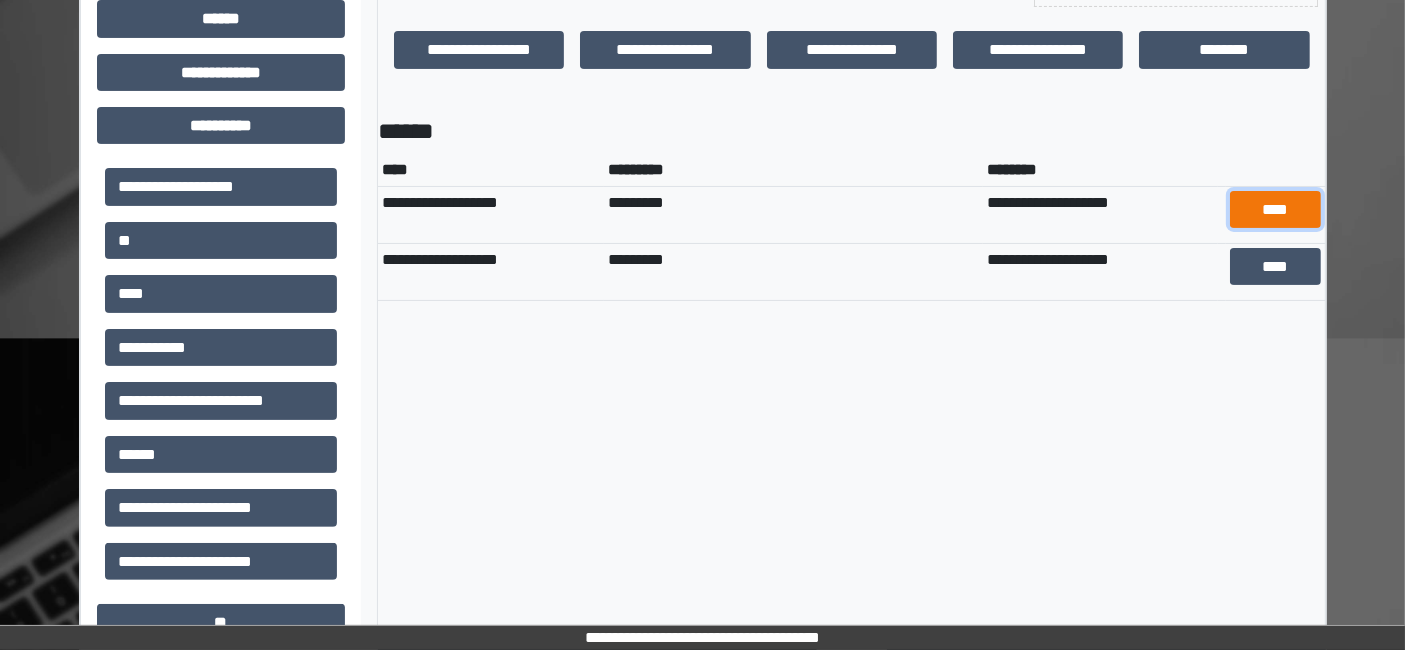 click on "****" at bounding box center (1275, 209) 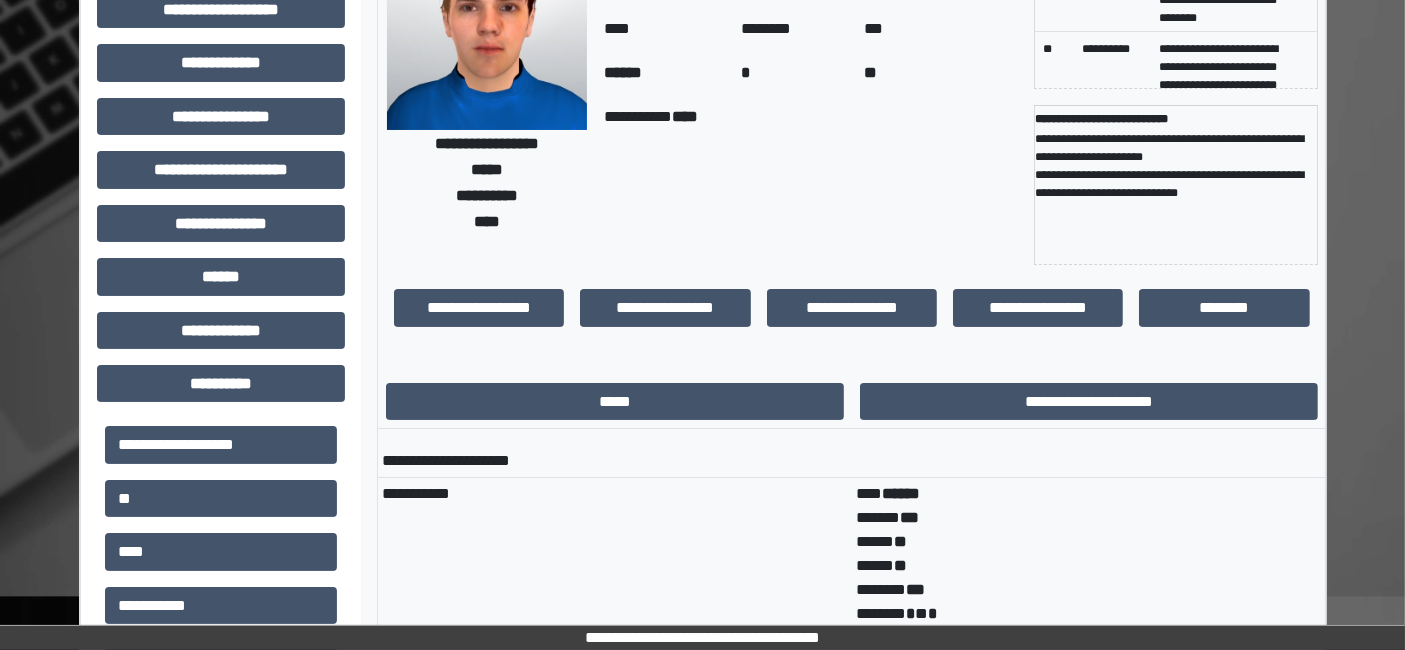 scroll, scrollTop: 0, scrollLeft: 0, axis: both 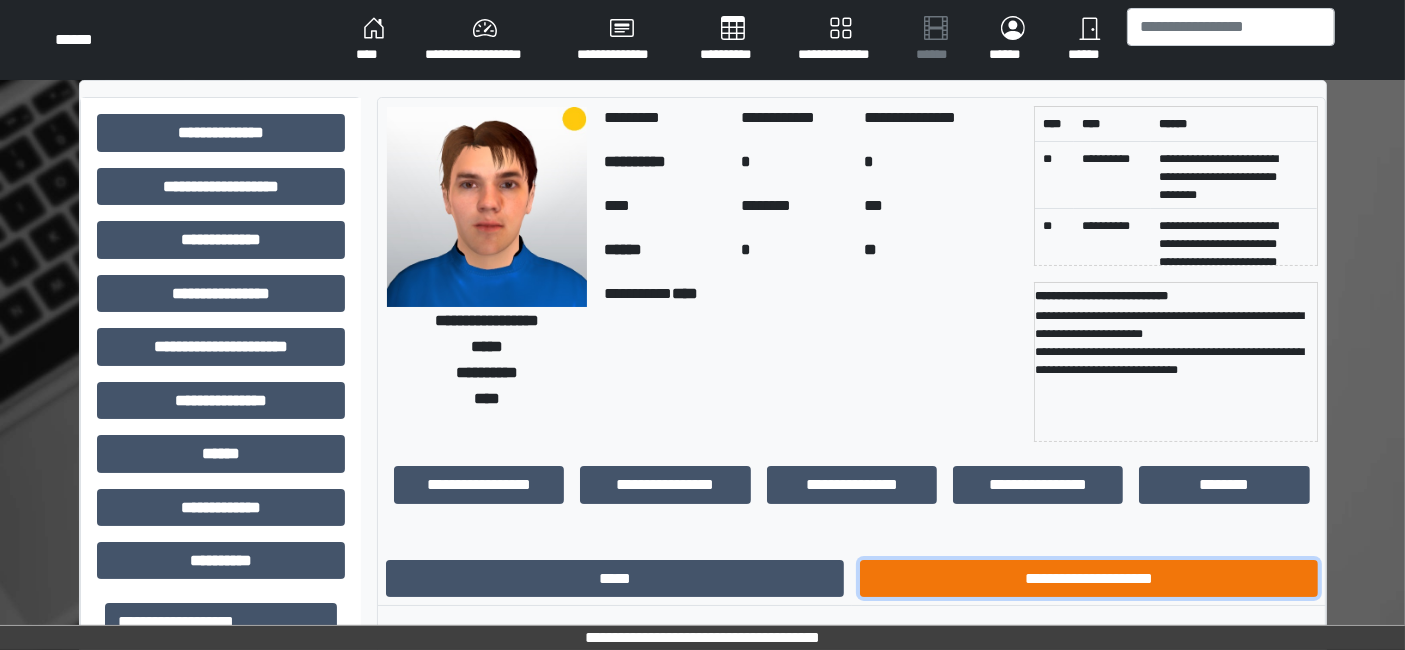 click on "**********" at bounding box center (1089, 578) 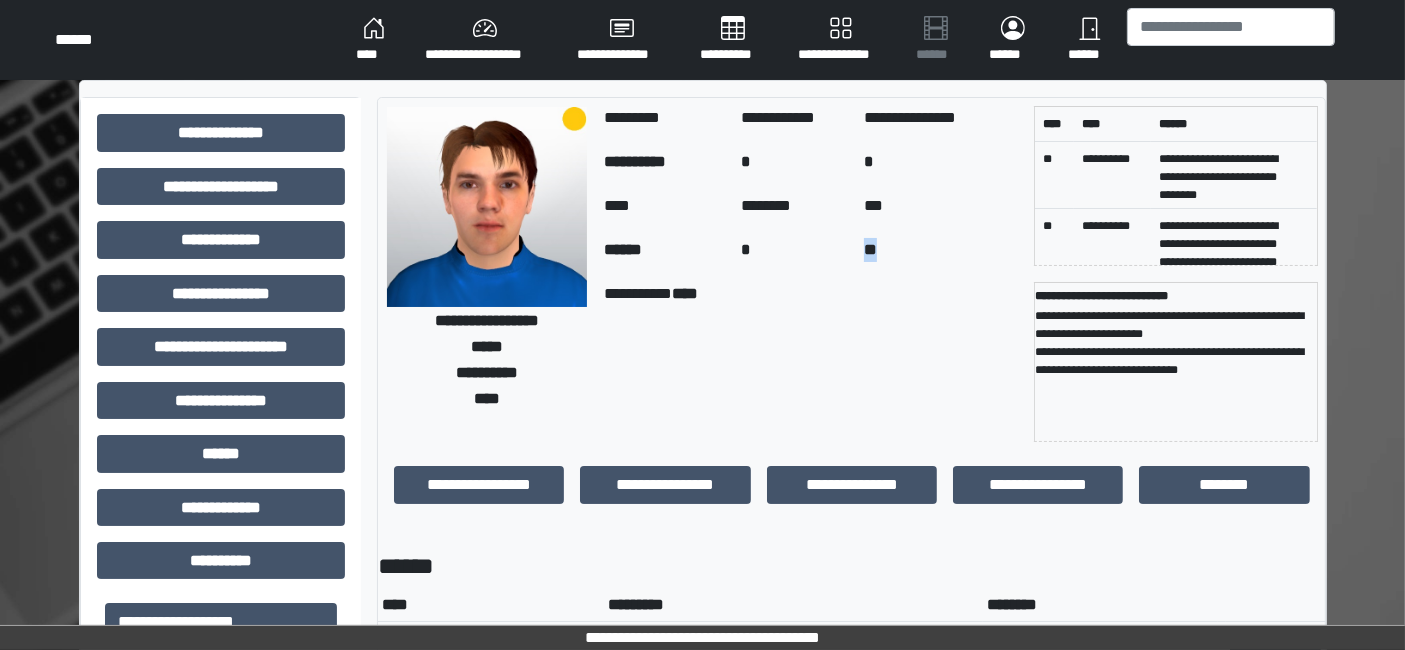 drag, startPoint x: 916, startPoint y: 241, endPoint x: 858, endPoint y: 239, distance: 58.034473 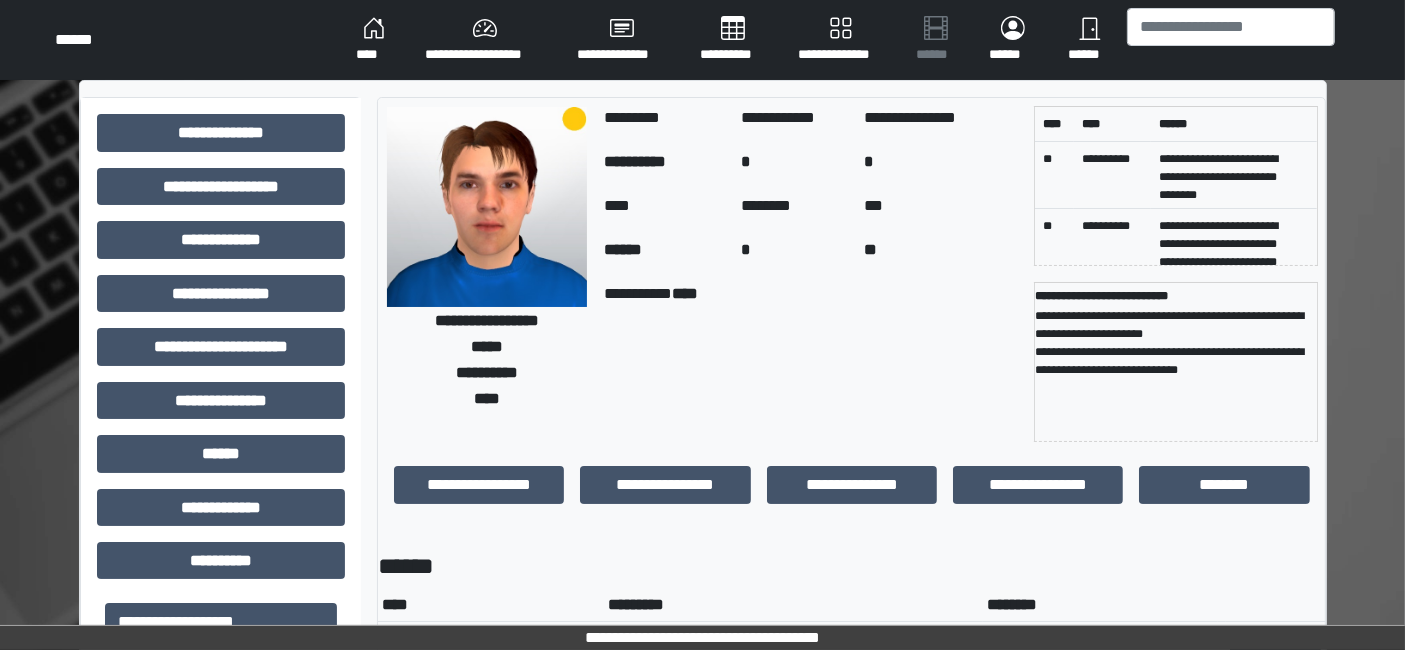 click on "*" at bounding box center (794, 252) 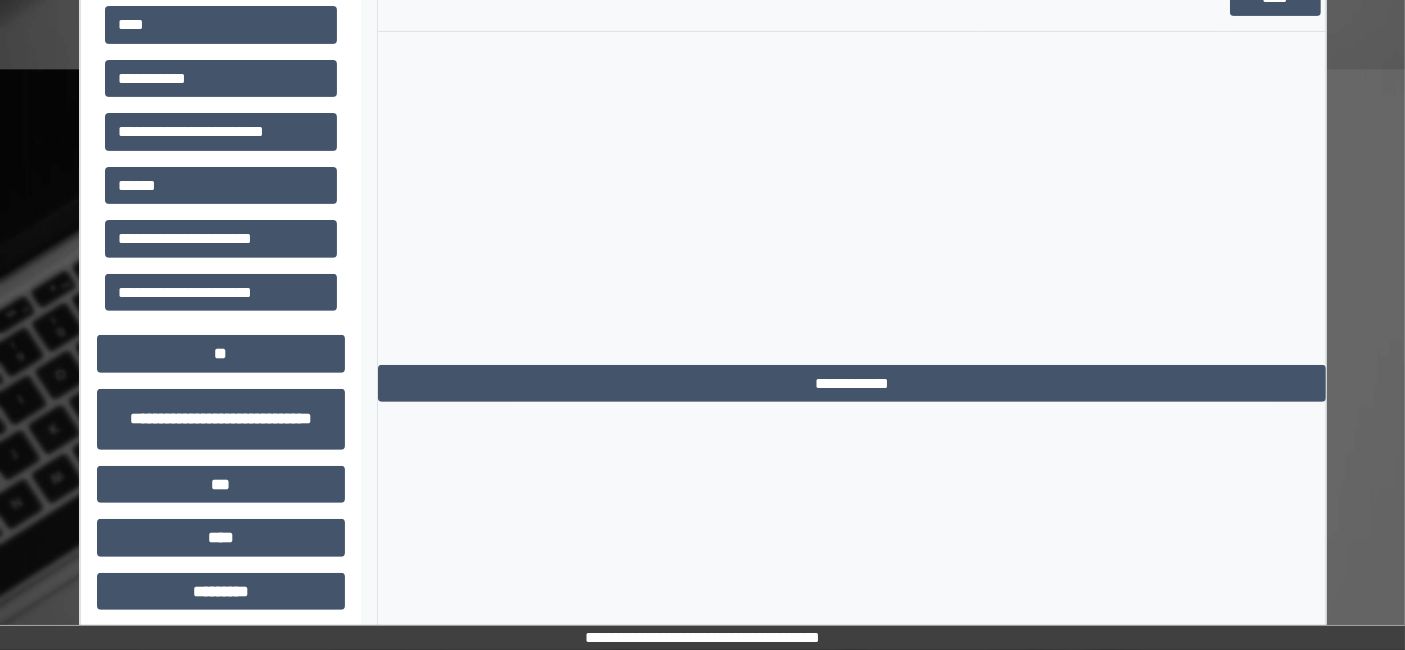 scroll, scrollTop: 713, scrollLeft: 0, axis: vertical 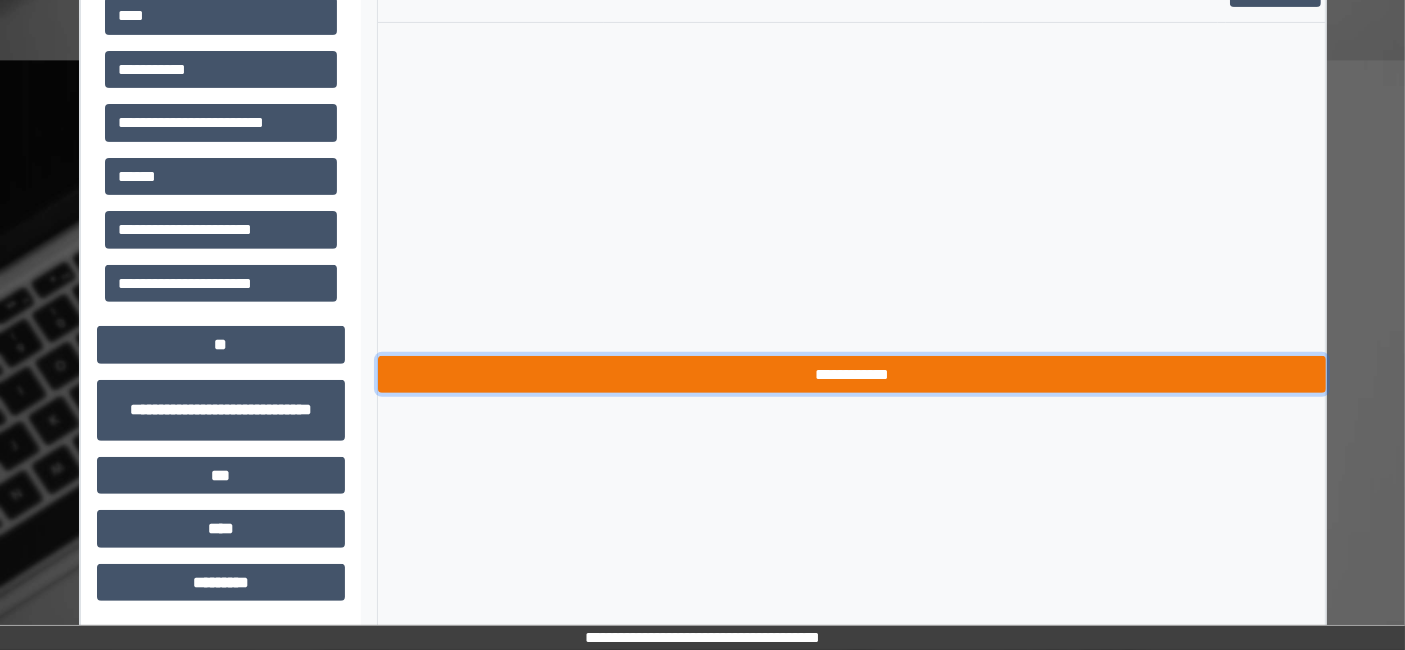 click on "**********" at bounding box center [852, 374] 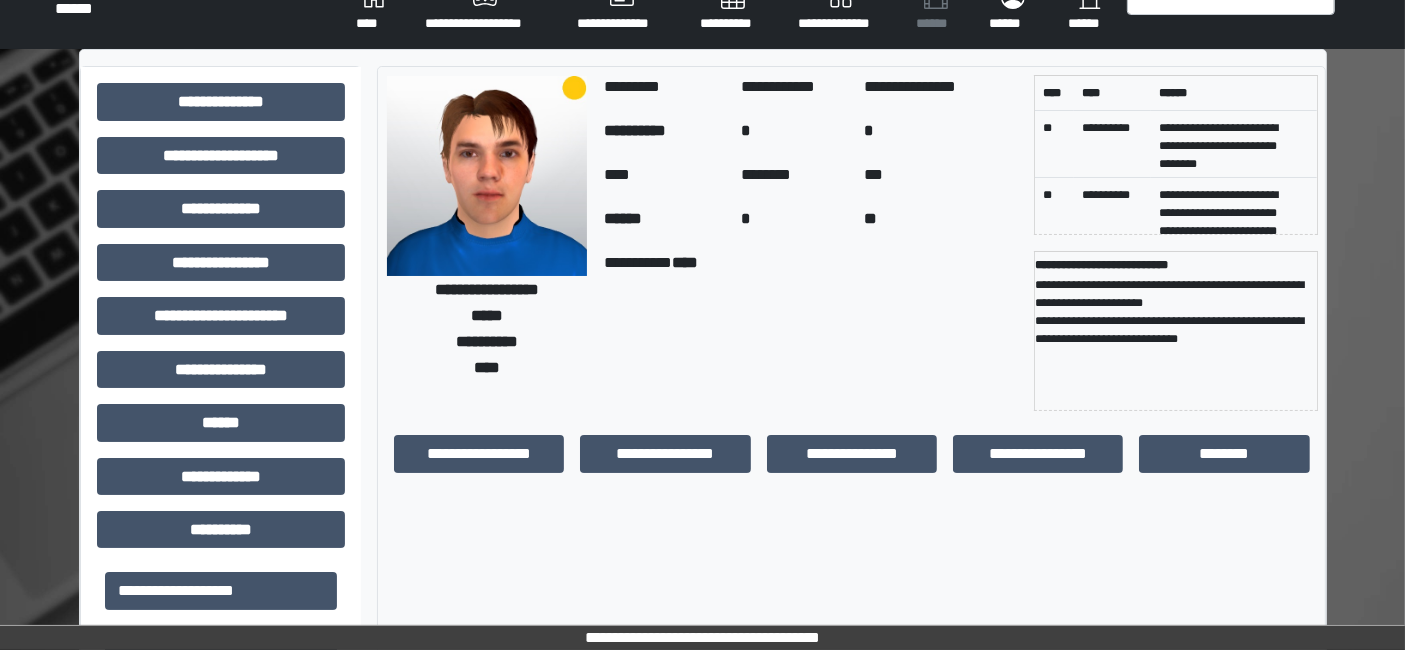 scroll, scrollTop: 0, scrollLeft: 0, axis: both 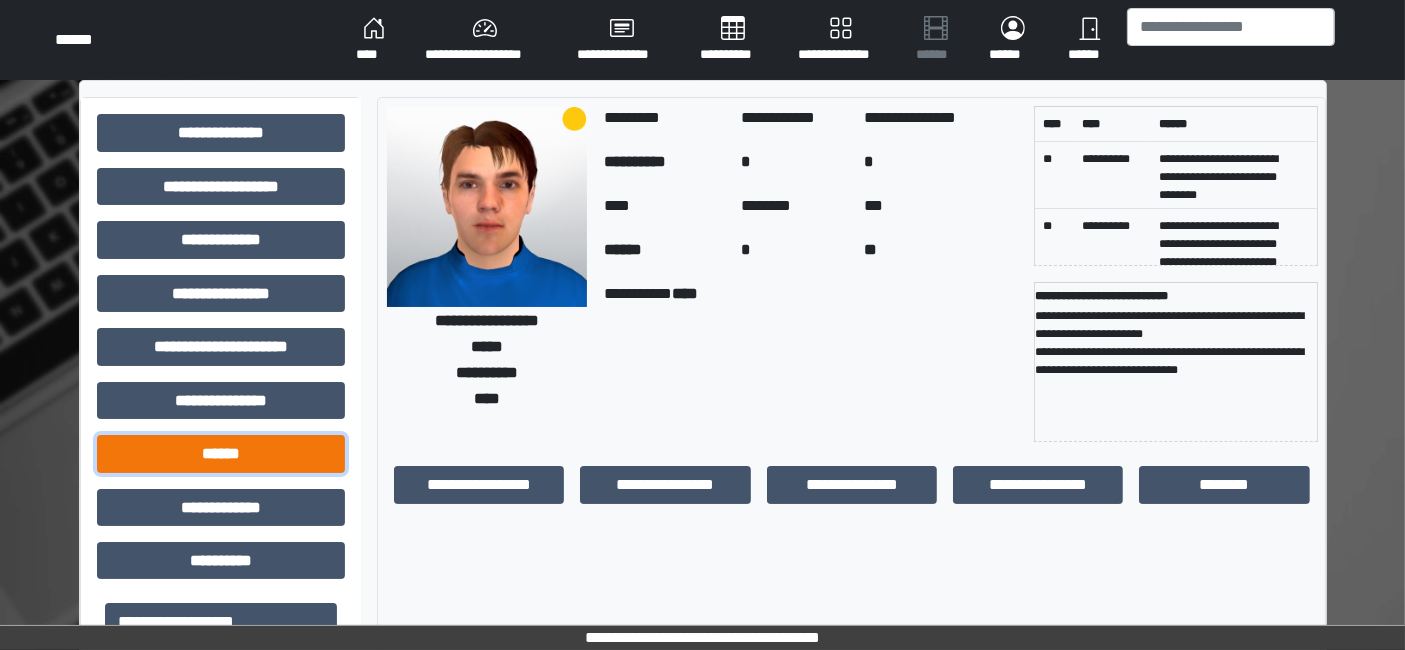 click on "******" at bounding box center (221, 453) 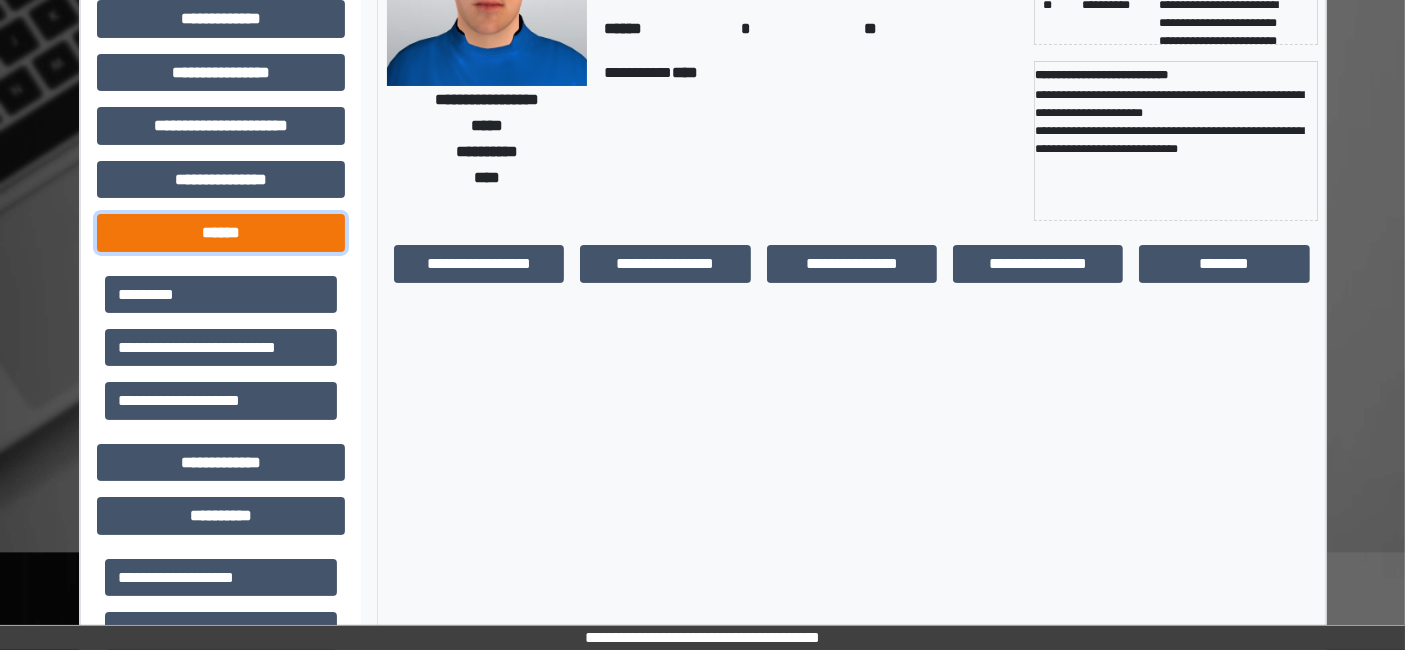 scroll, scrollTop: 222, scrollLeft: 0, axis: vertical 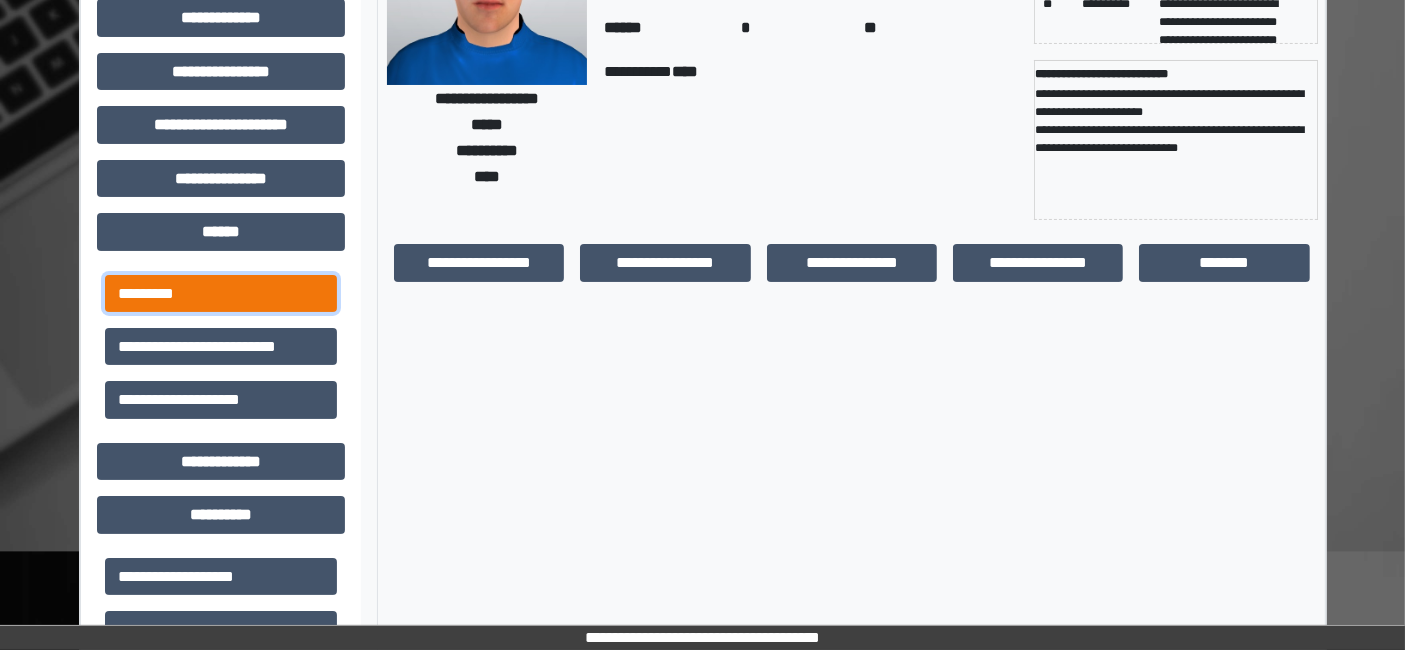 click on "*********" at bounding box center (221, 293) 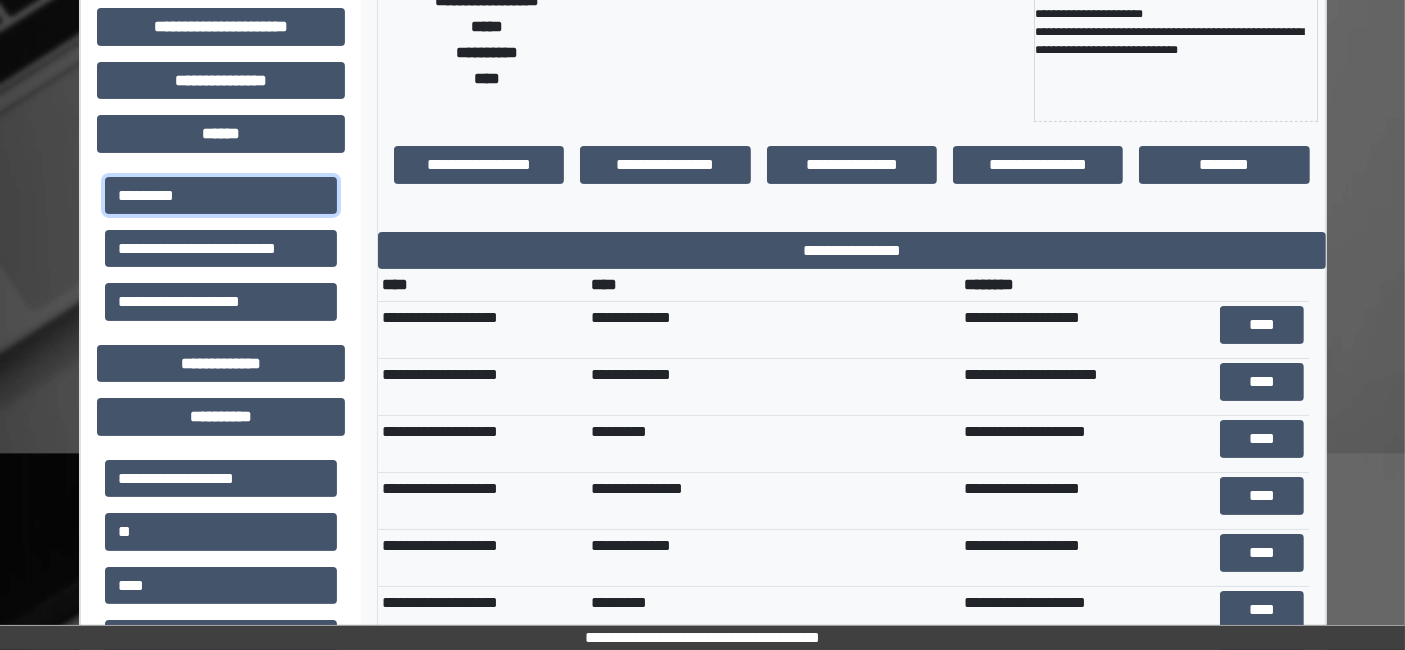 scroll, scrollTop: 330, scrollLeft: 0, axis: vertical 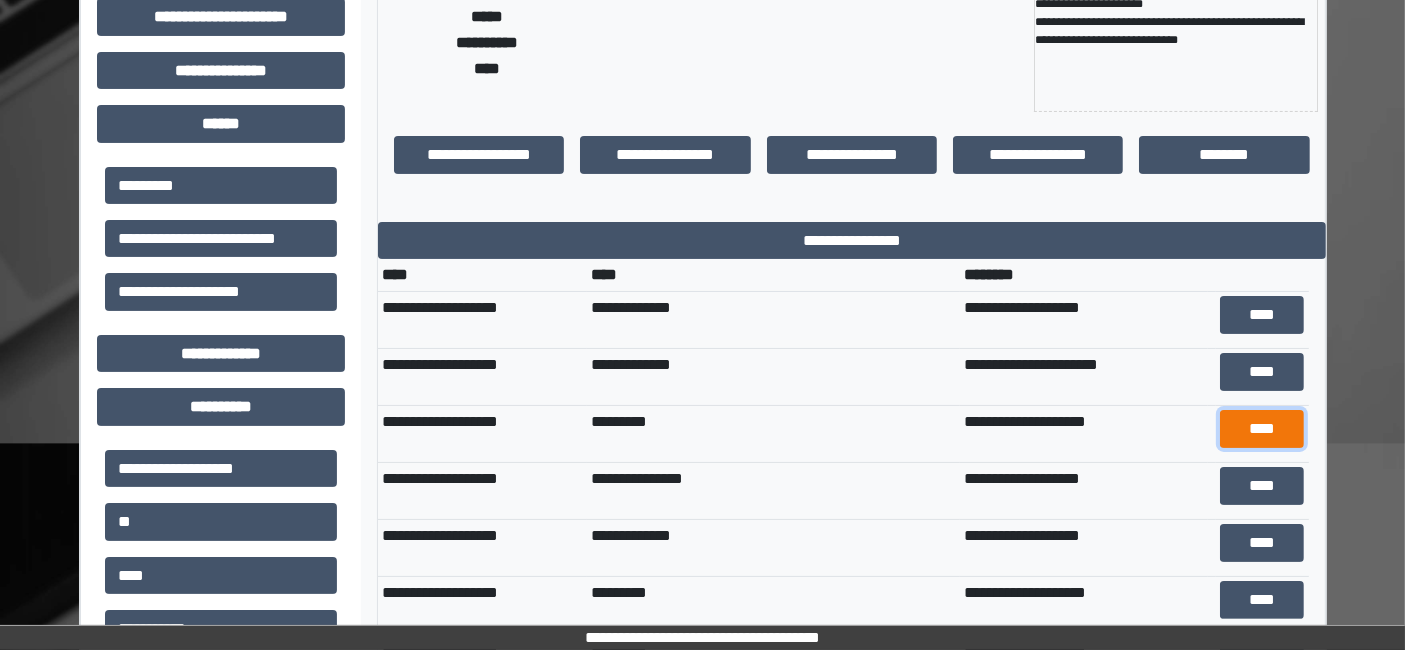 click on "****" at bounding box center [1262, 428] 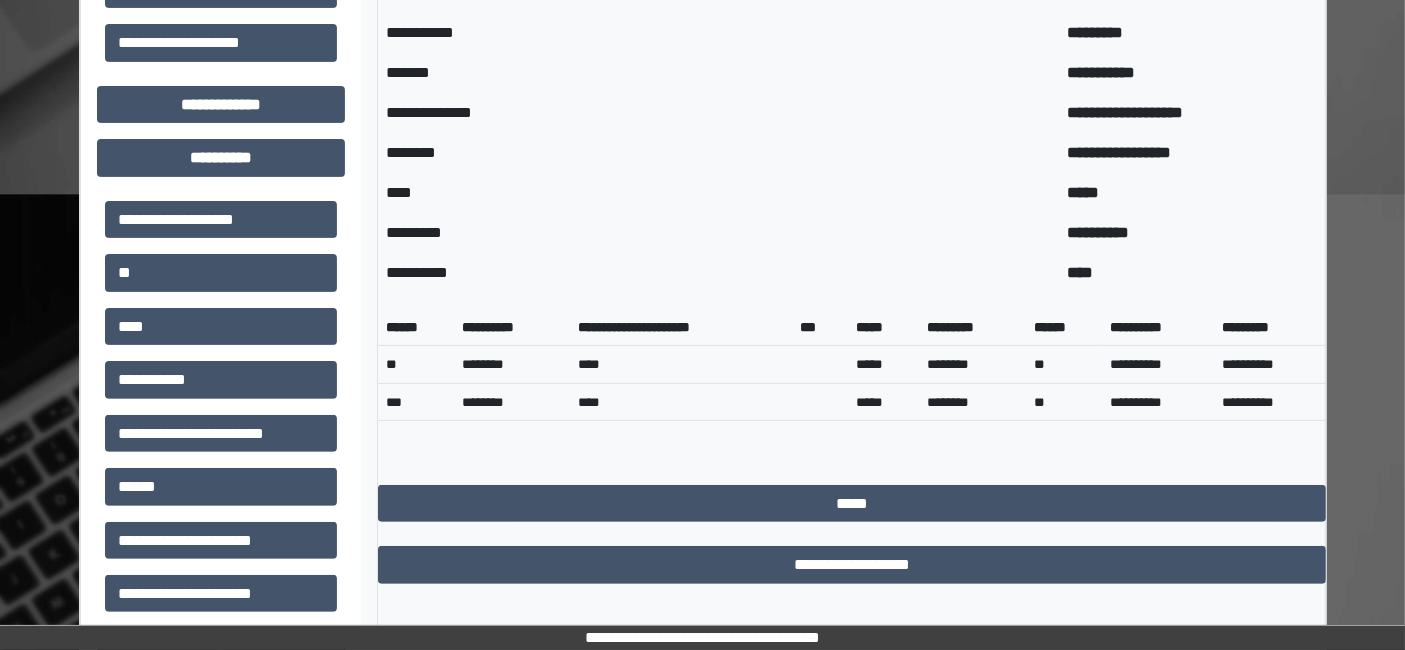 scroll, scrollTop: 582, scrollLeft: 0, axis: vertical 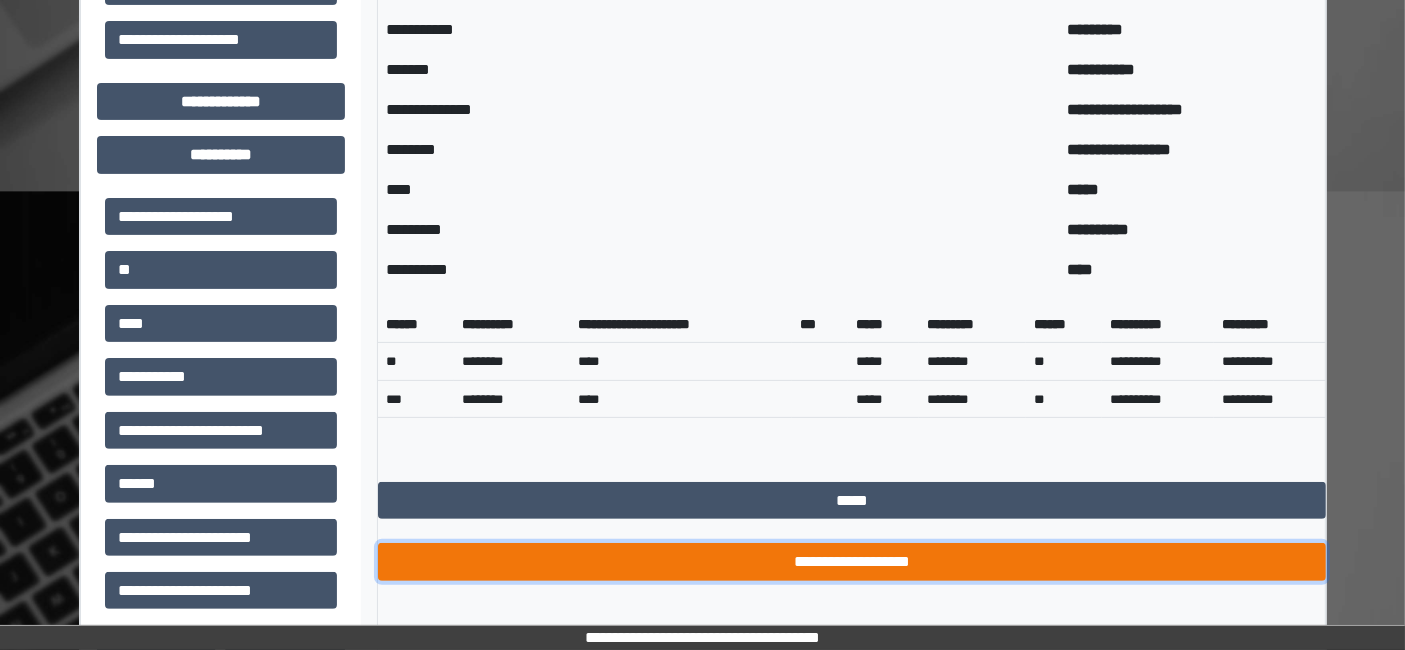 click on "**********" at bounding box center [852, 561] 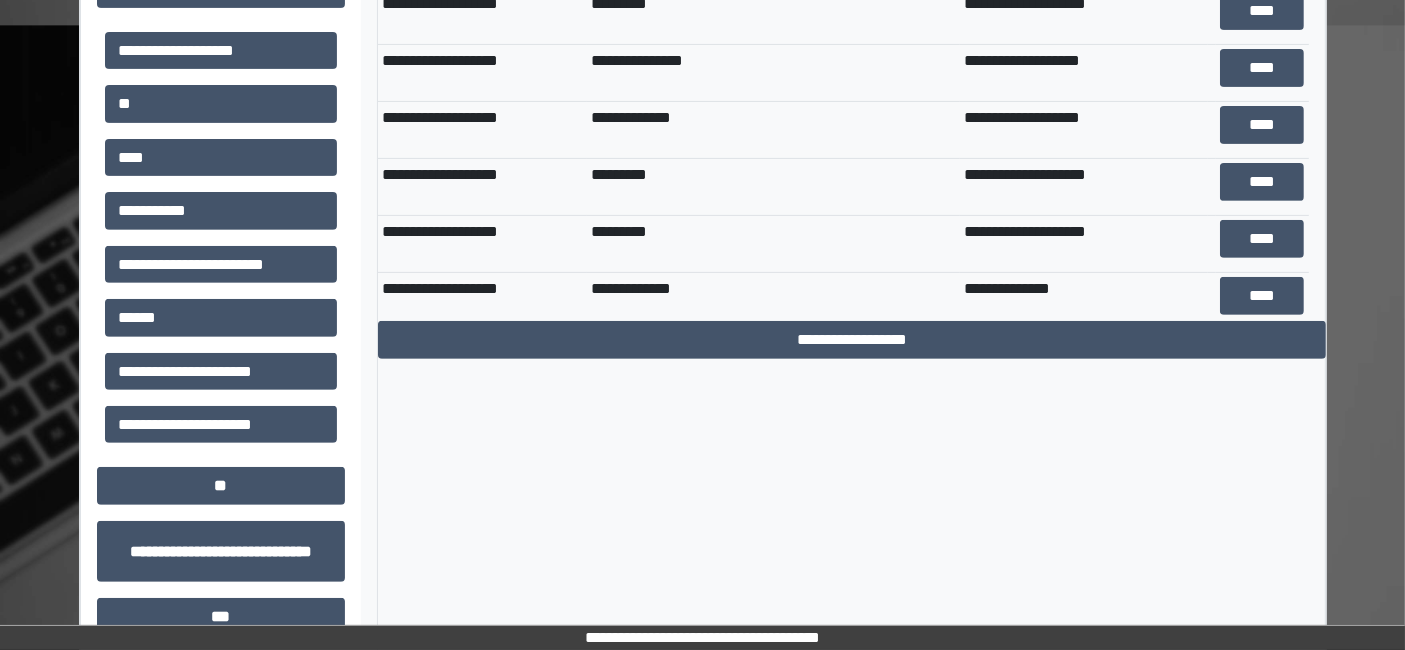 scroll, scrollTop: 760, scrollLeft: 0, axis: vertical 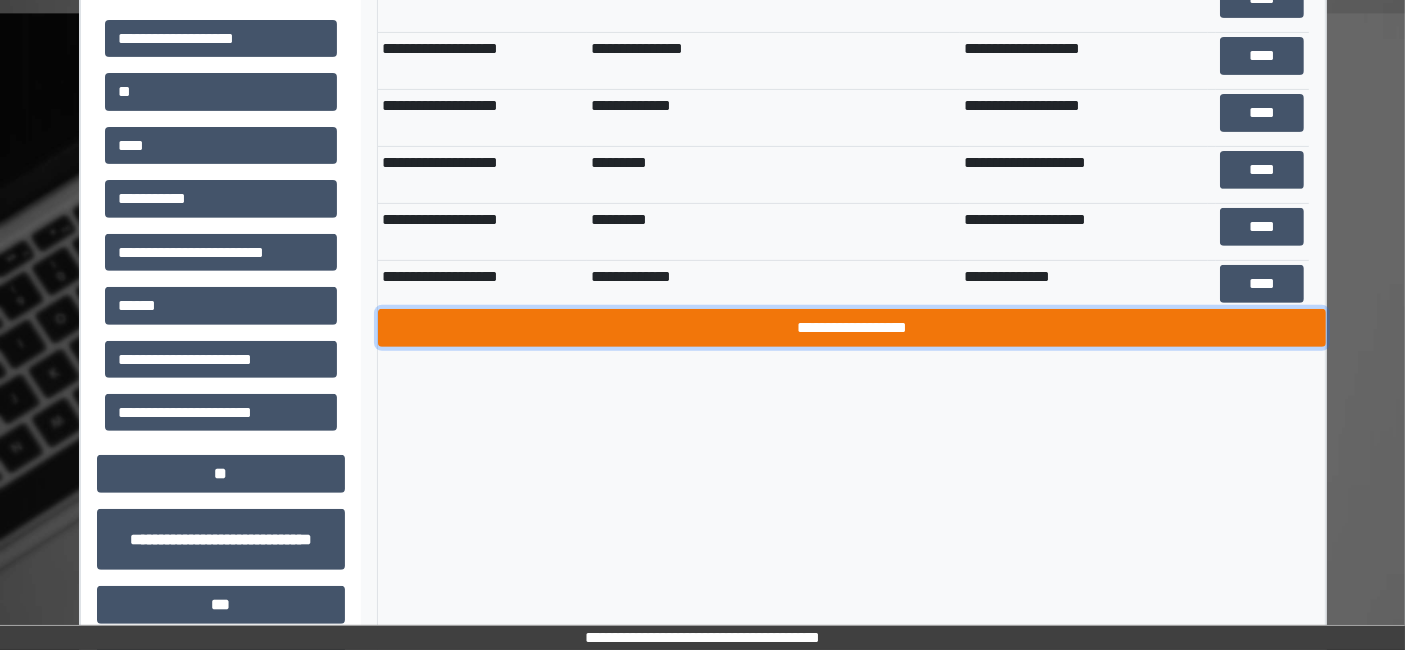 click on "**********" at bounding box center [852, 327] 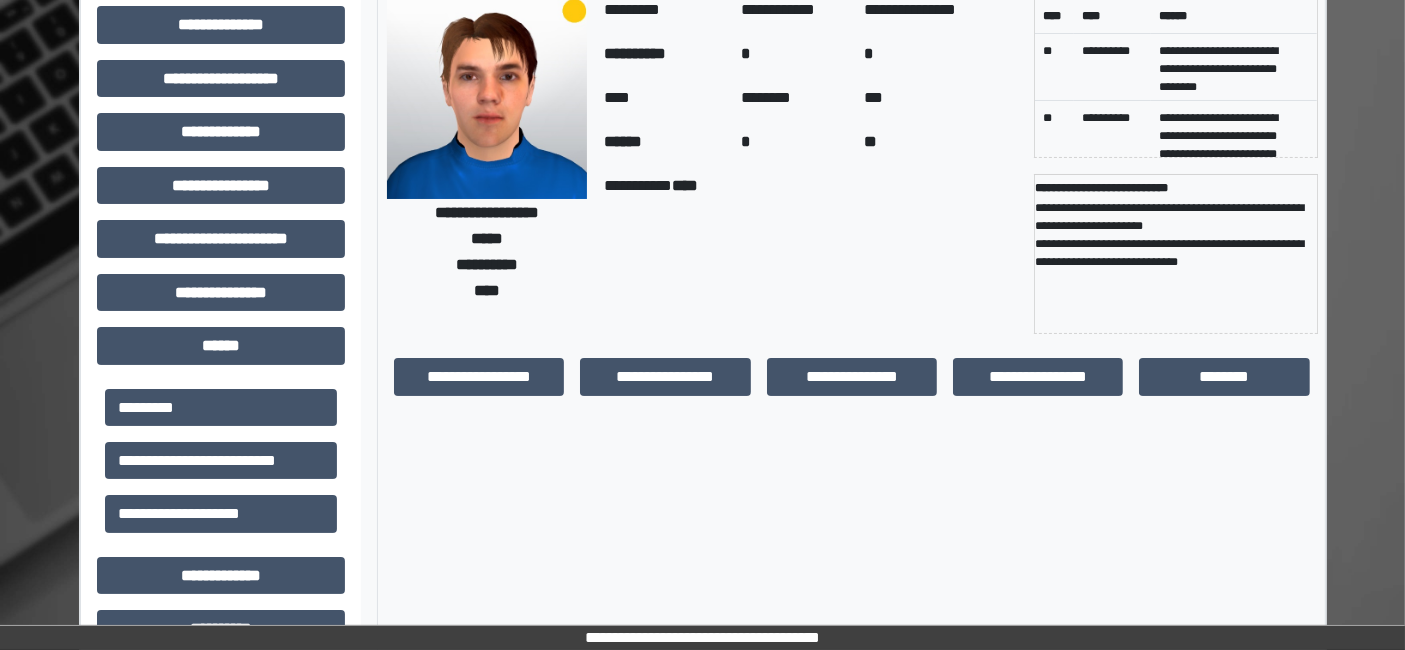 scroll, scrollTop: 0, scrollLeft: 0, axis: both 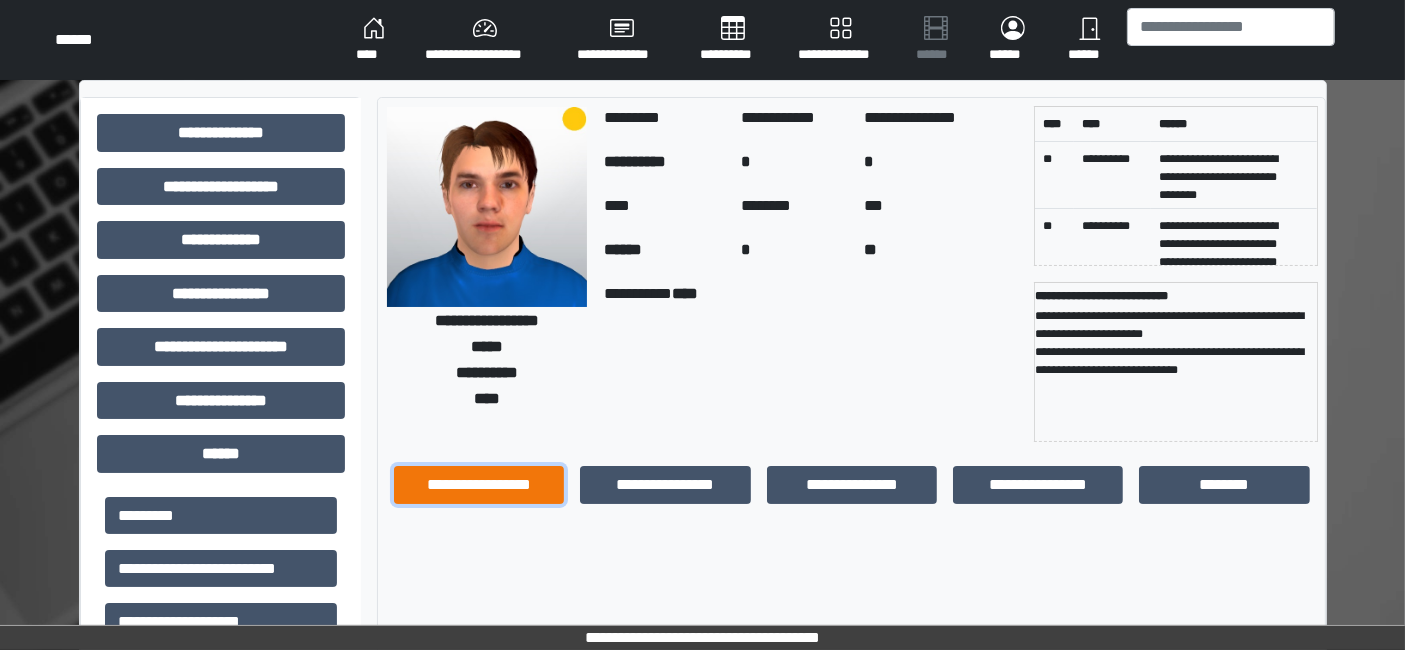 click on "**********" at bounding box center (479, 484) 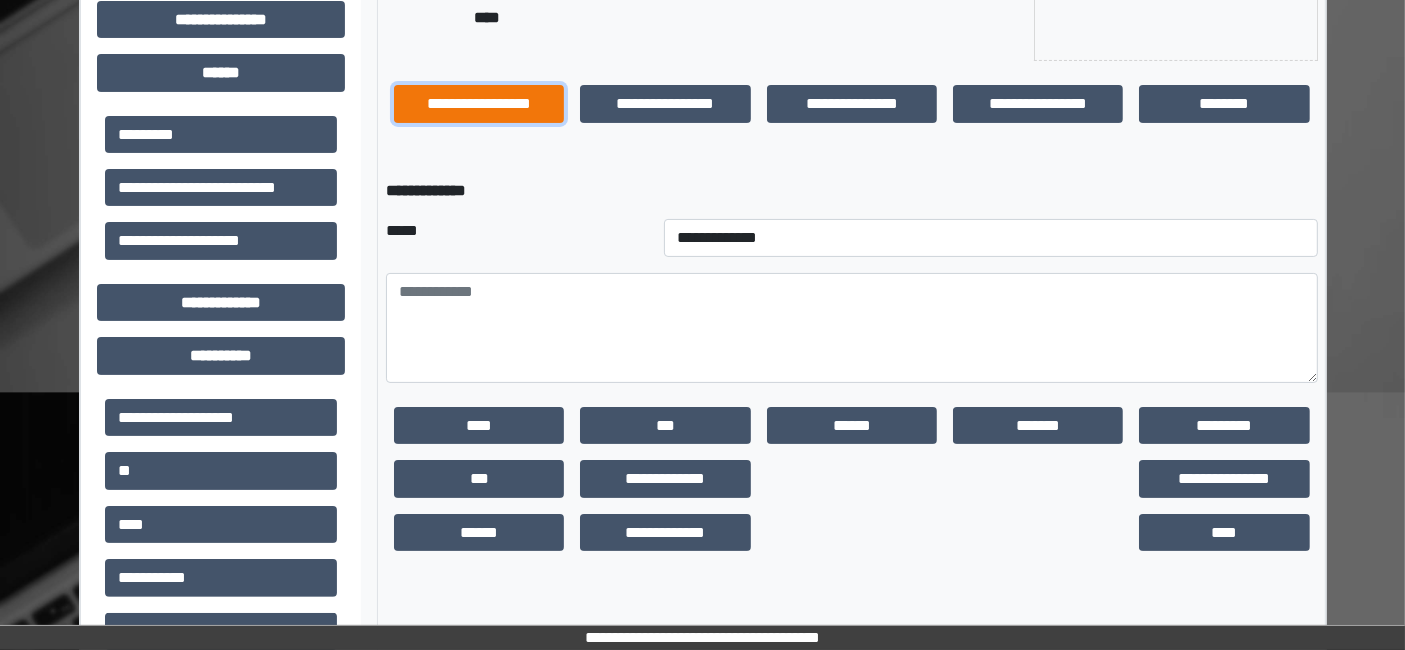 scroll, scrollTop: 0, scrollLeft: 0, axis: both 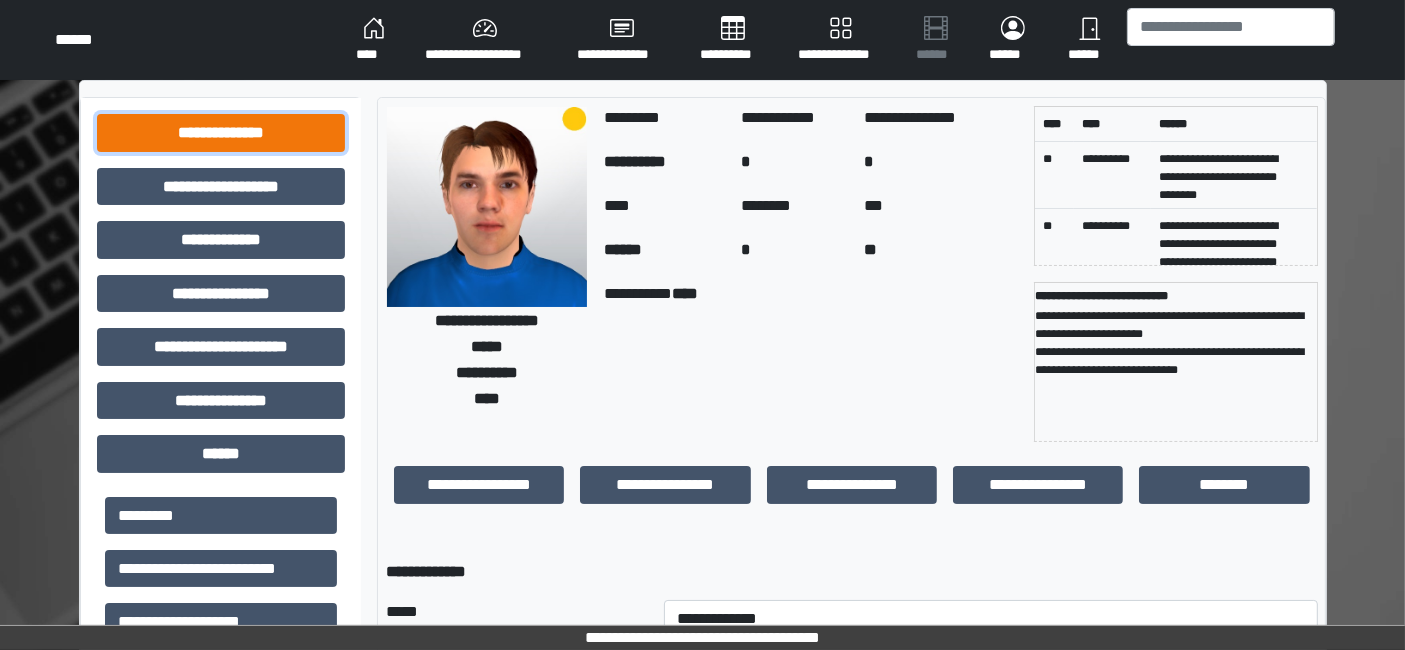 click on "**********" at bounding box center [221, 132] 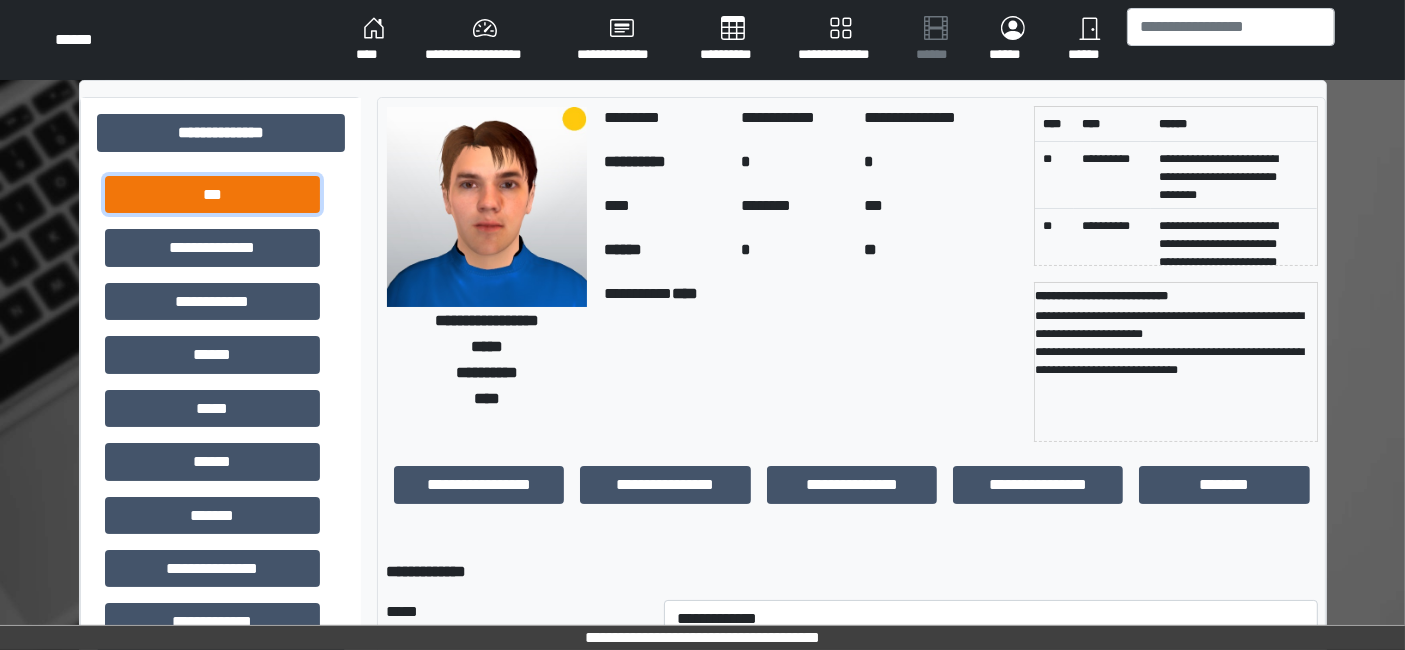 click on "***" at bounding box center [212, 194] 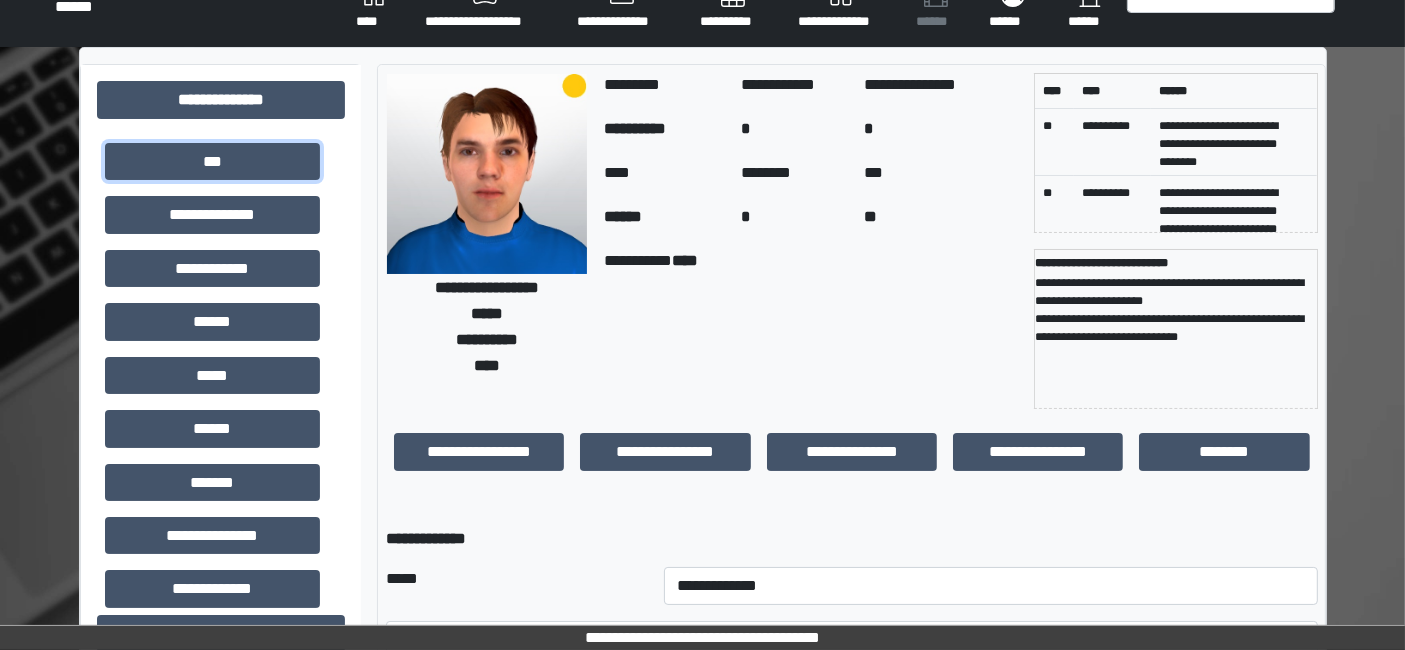 scroll, scrollTop: 0, scrollLeft: 0, axis: both 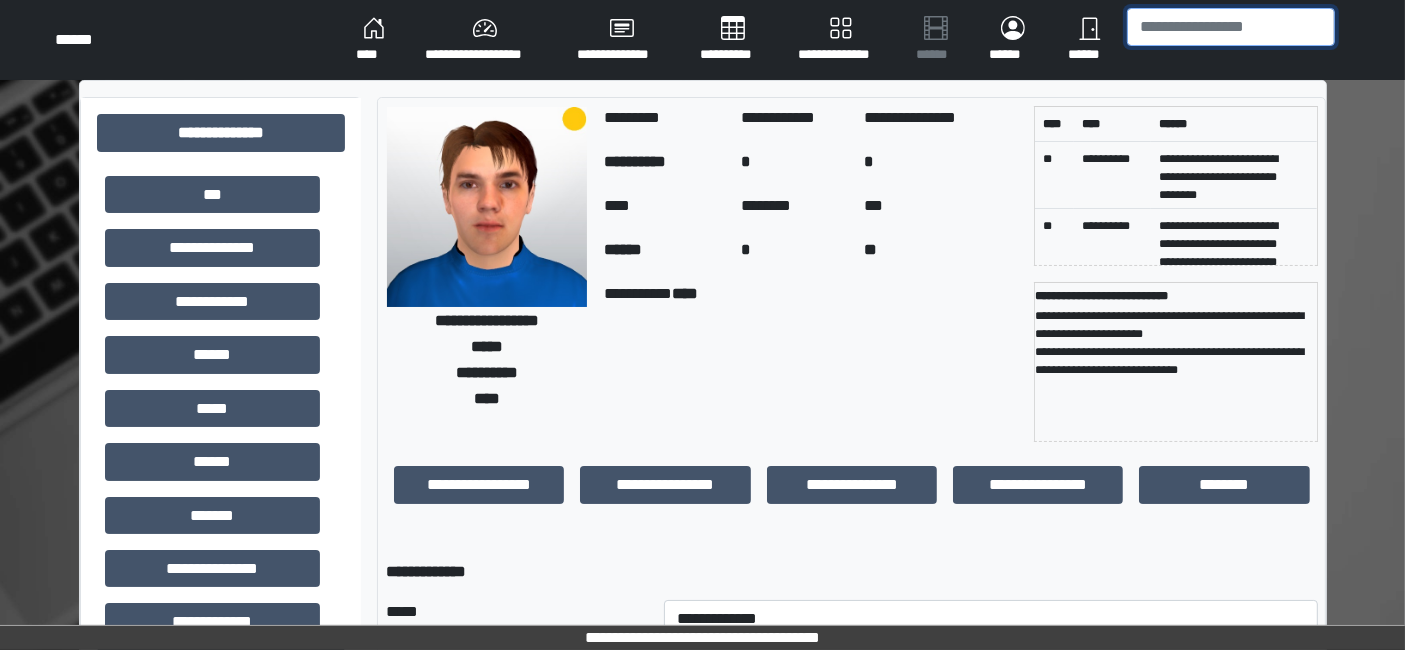 click at bounding box center [1231, 27] 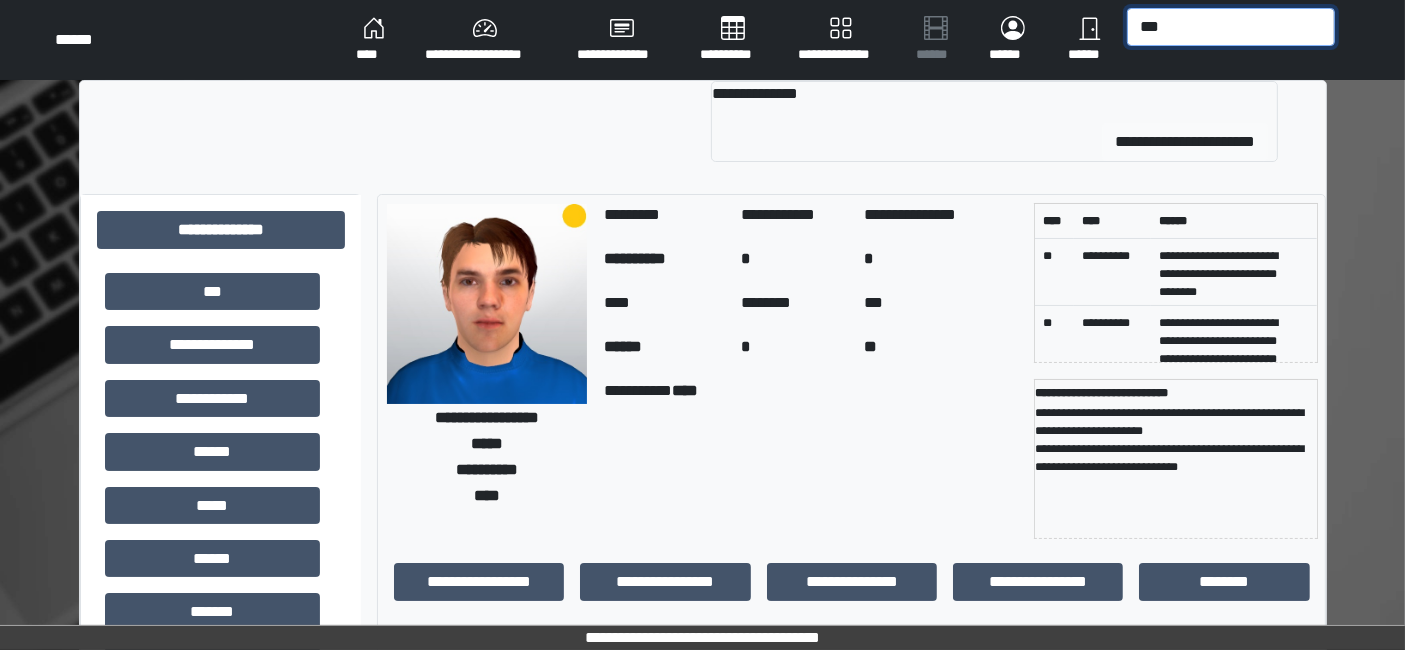 type on "***" 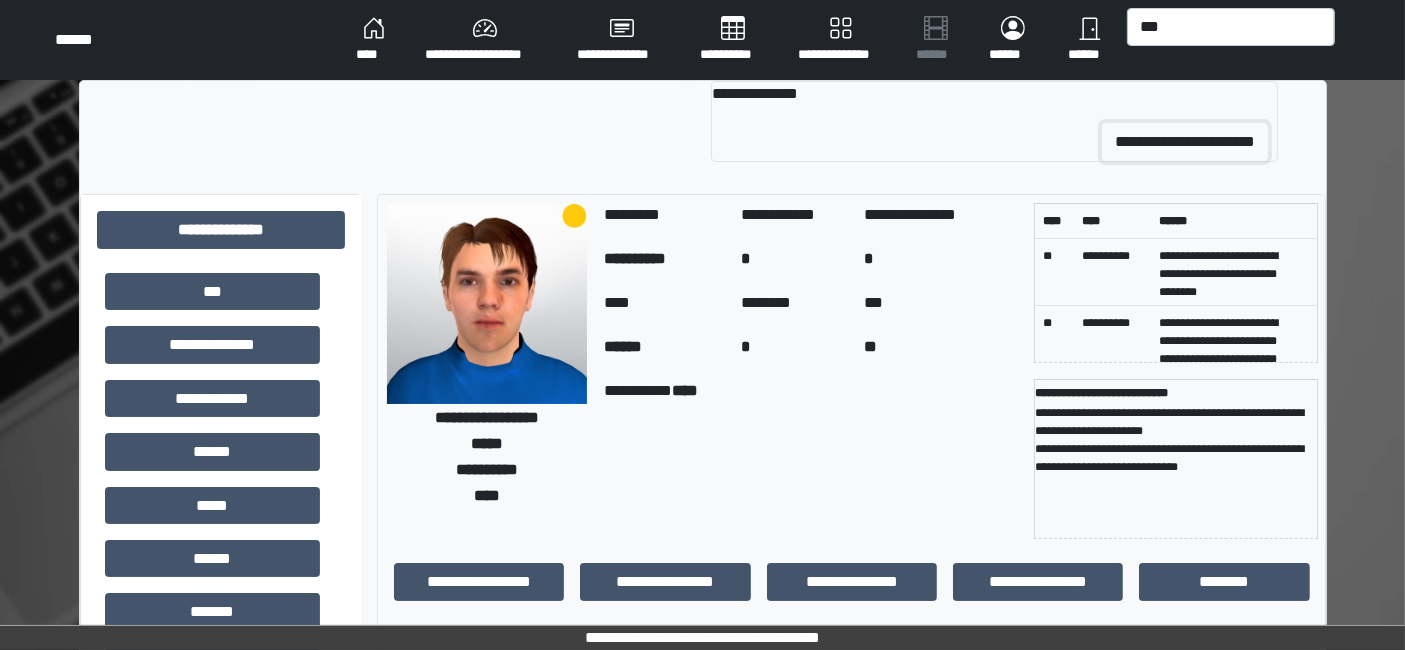 click on "**********" at bounding box center (1185, 142) 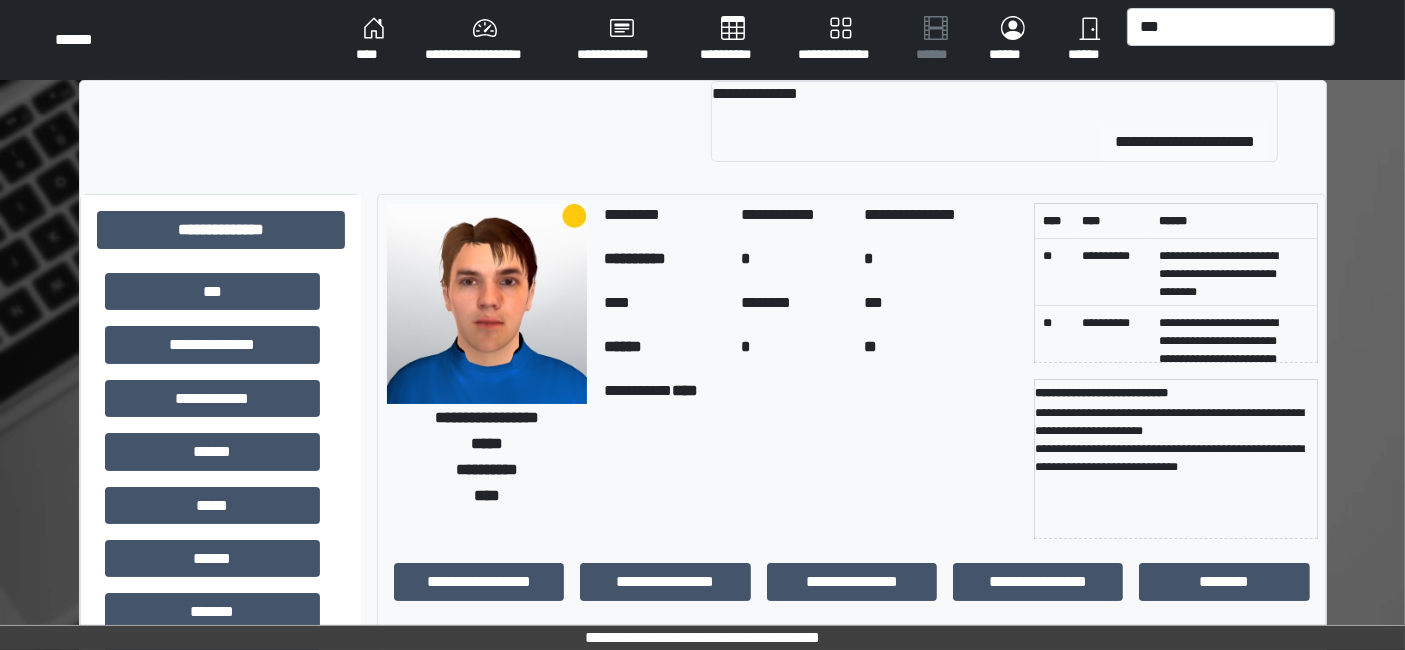 type 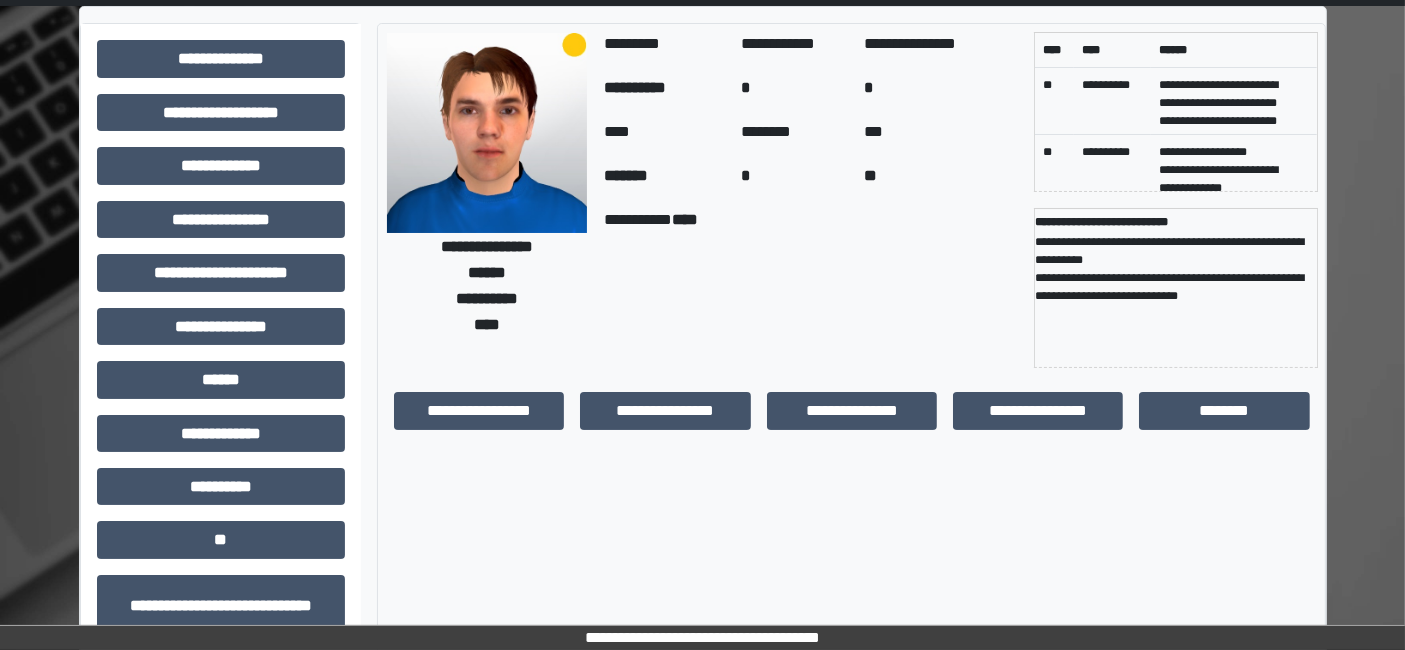scroll, scrollTop: 77, scrollLeft: 0, axis: vertical 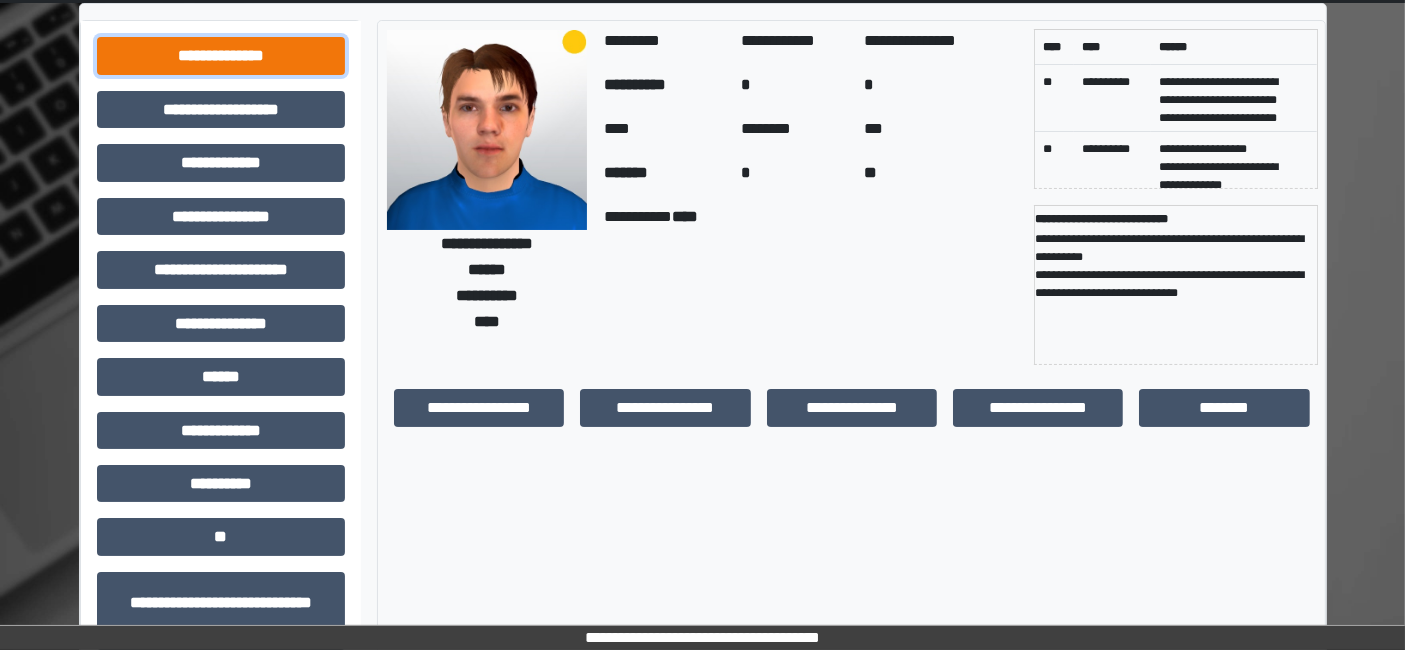 click on "**********" at bounding box center (221, 55) 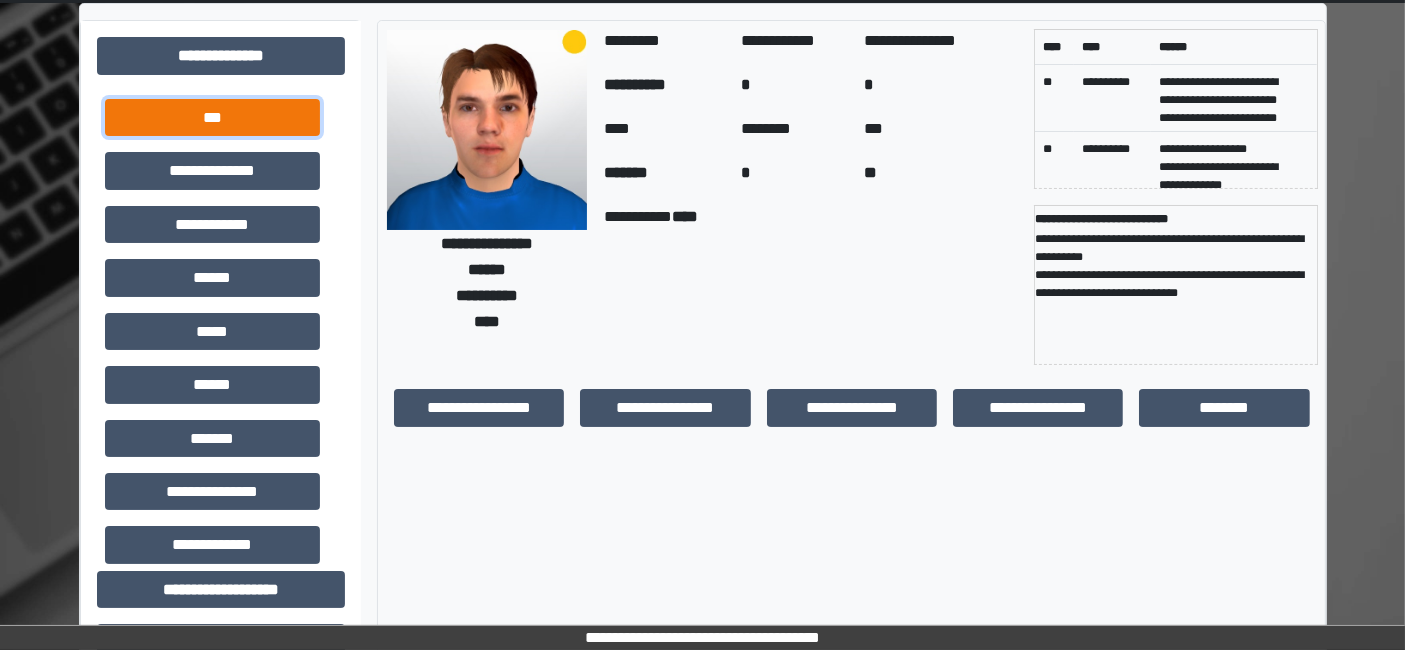 click on "***" at bounding box center (212, 117) 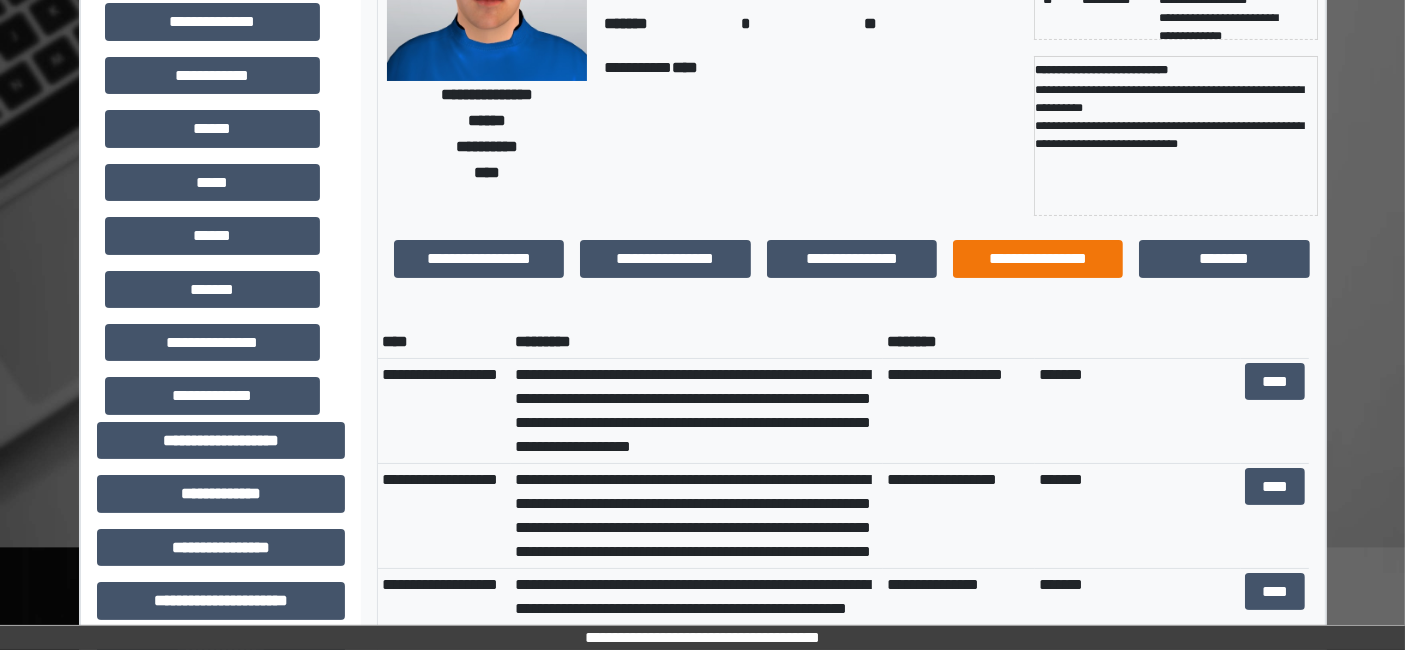 scroll, scrollTop: 230, scrollLeft: 0, axis: vertical 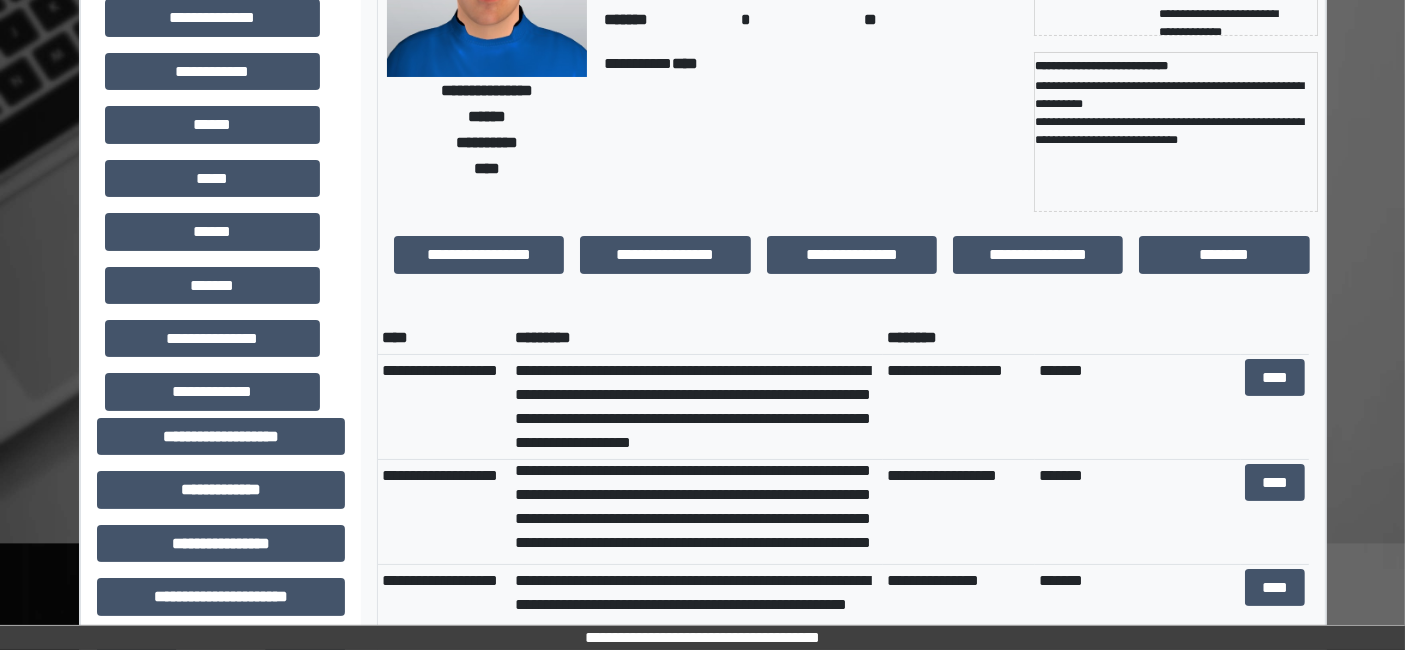 type 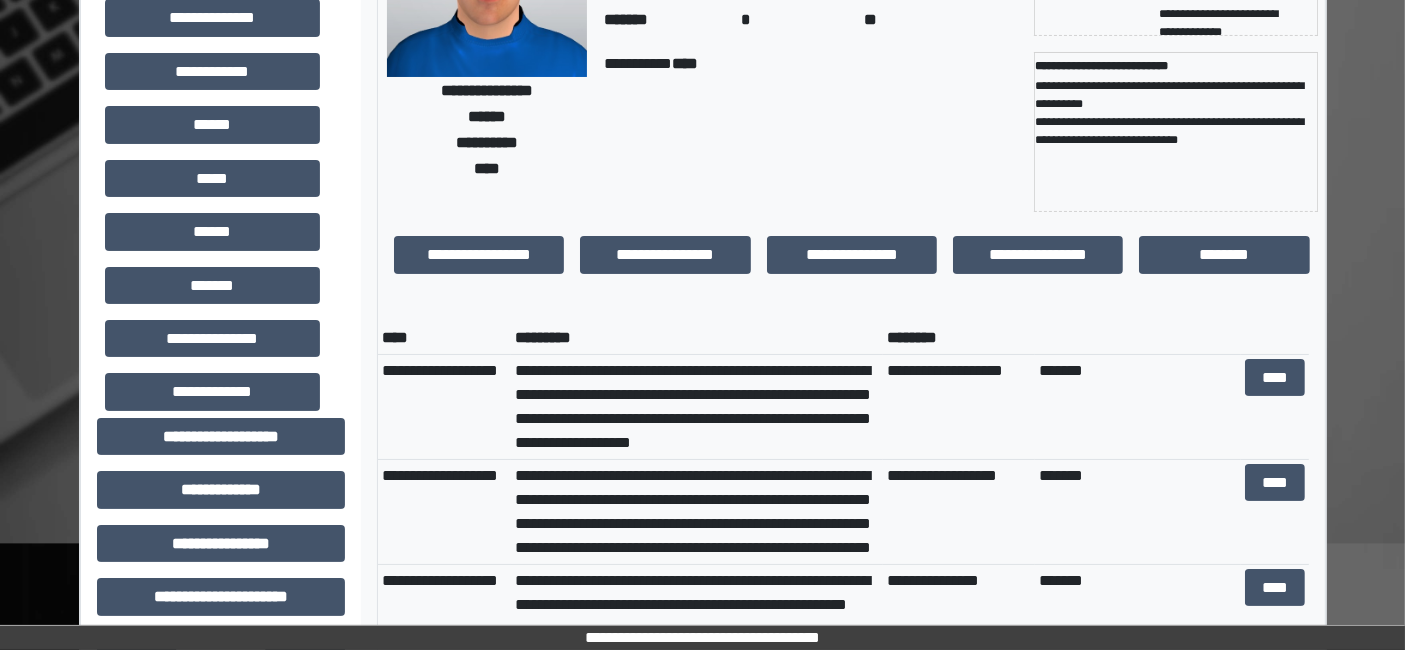 click on "***" at bounding box center [212, -36] 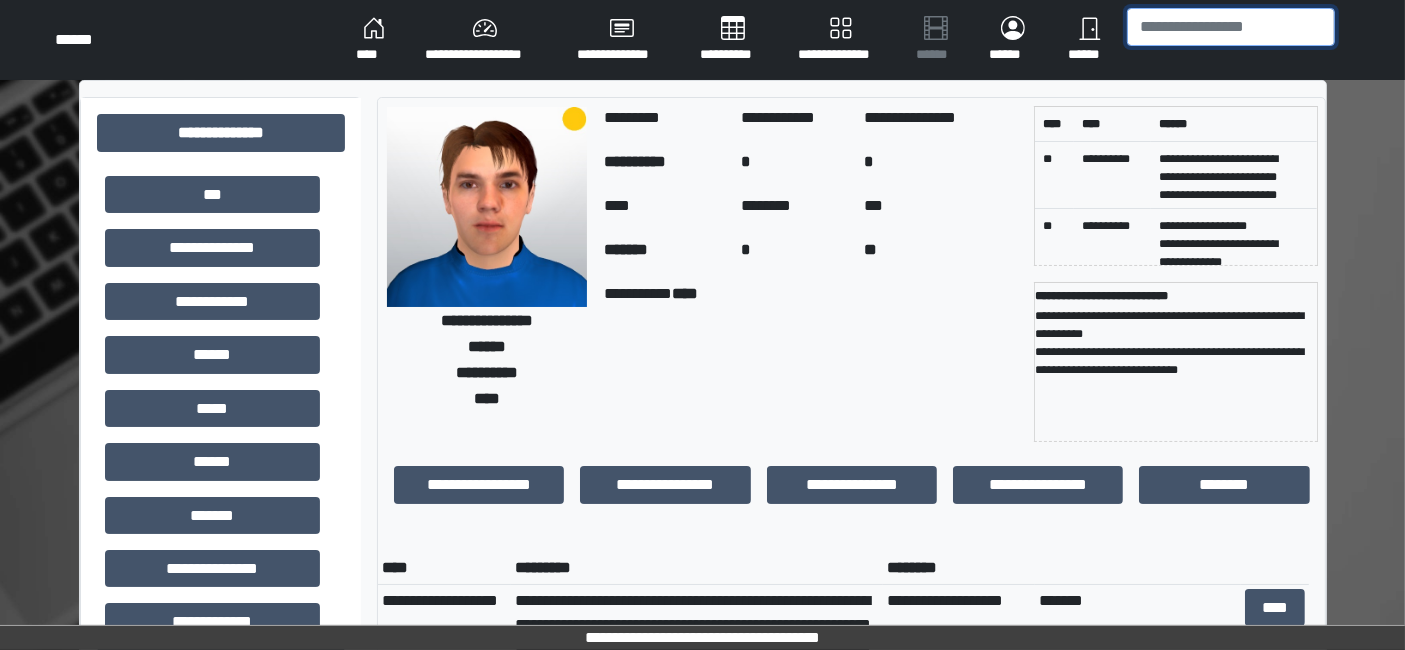 click at bounding box center [1231, 27] 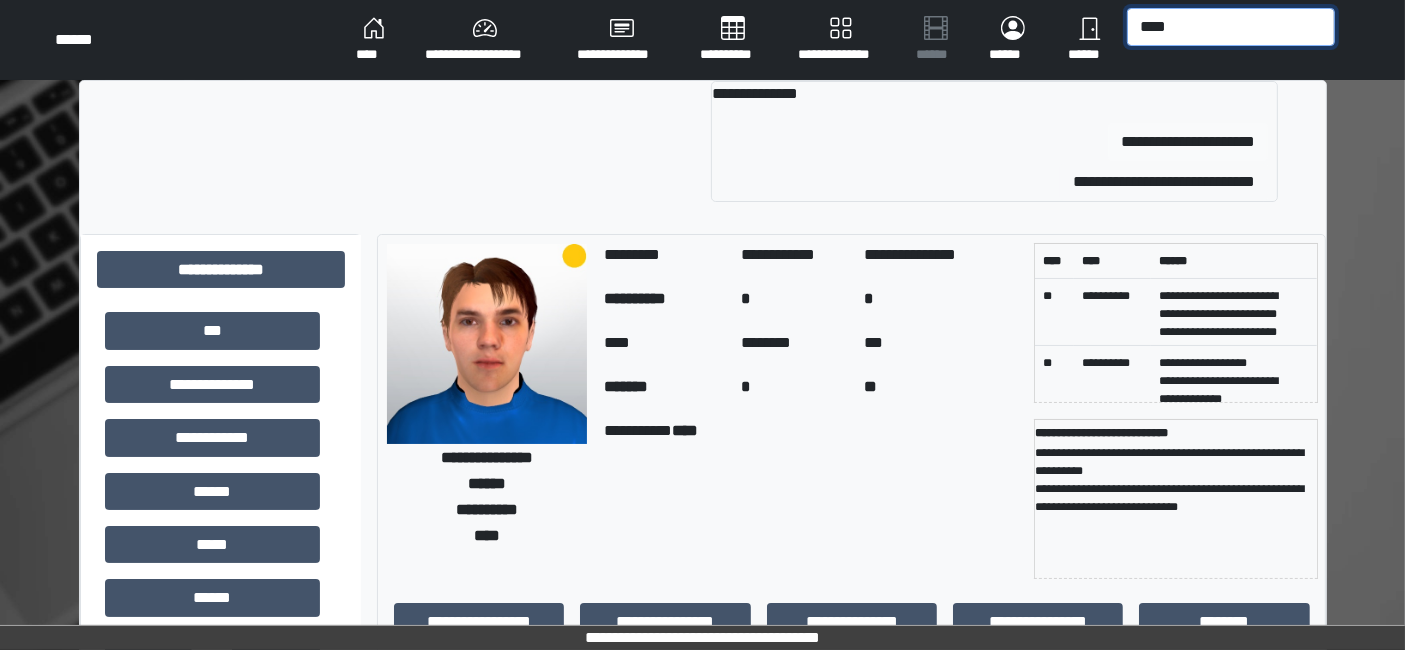type on "****" 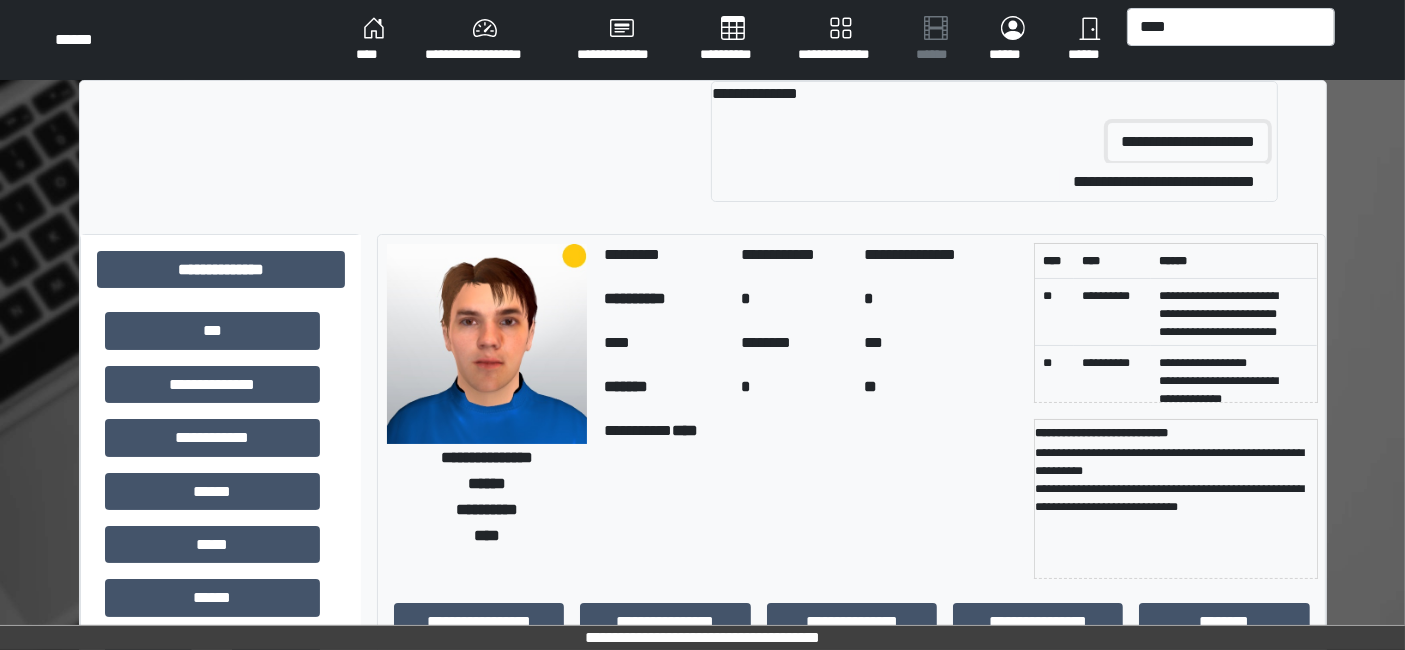 click on "**********" at bounding box center [1188, 142] 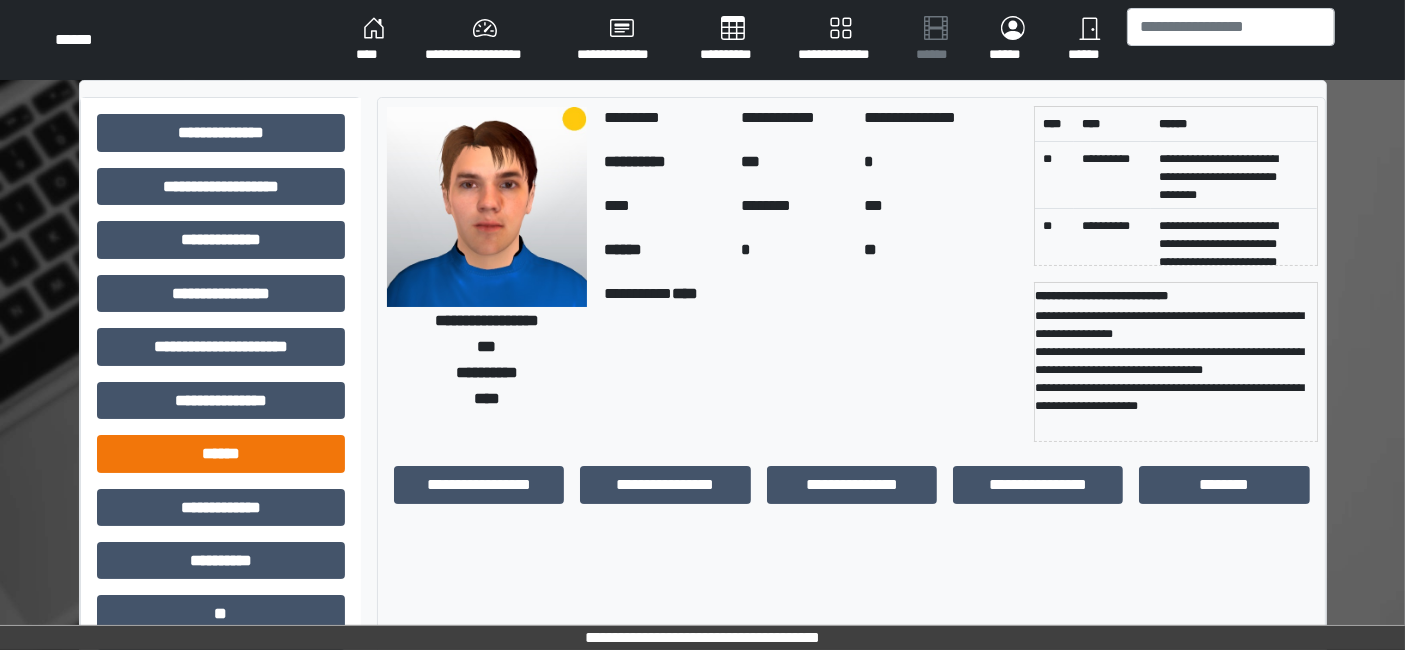 scroll, scrollTop: 77, scrollLeft: 0, axis: vertical 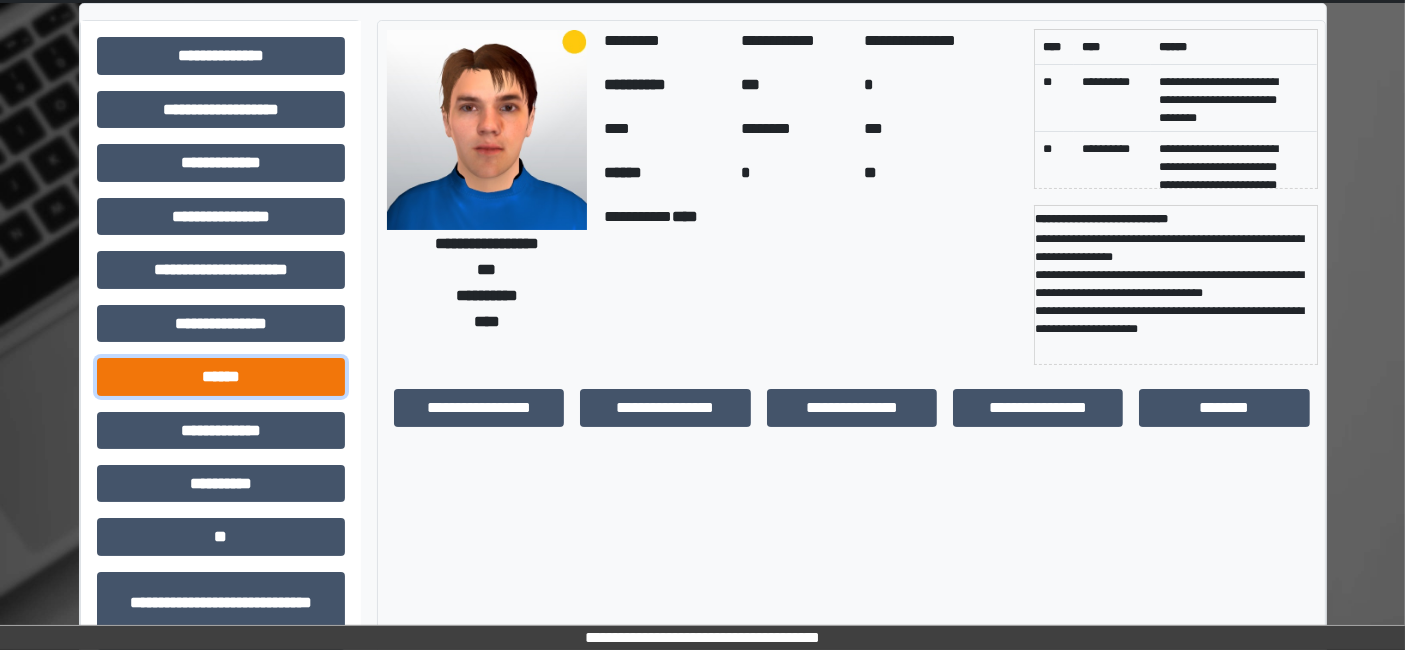 click on "******" at bounding box center (221, 376) 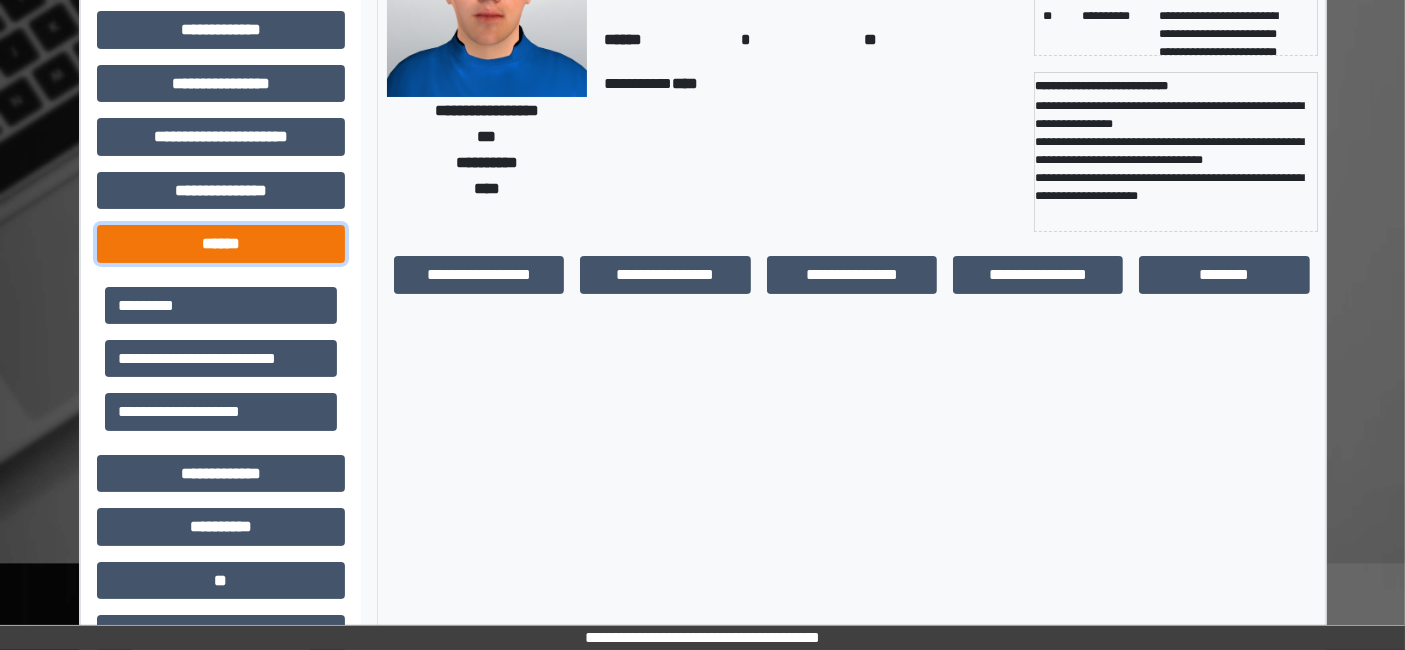 scroll, scrollTop: 220, scrollLeft: 0, axis: vertical 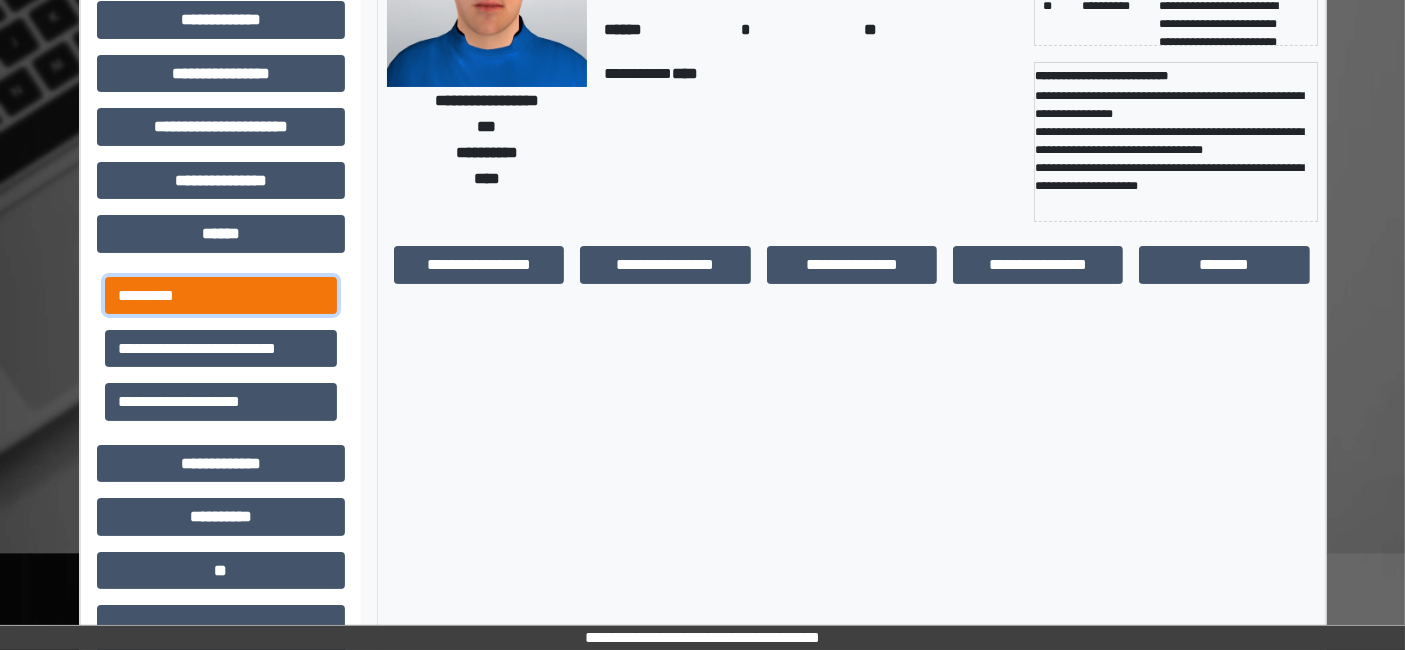 click on "*********" at bounding box center [221, 295] 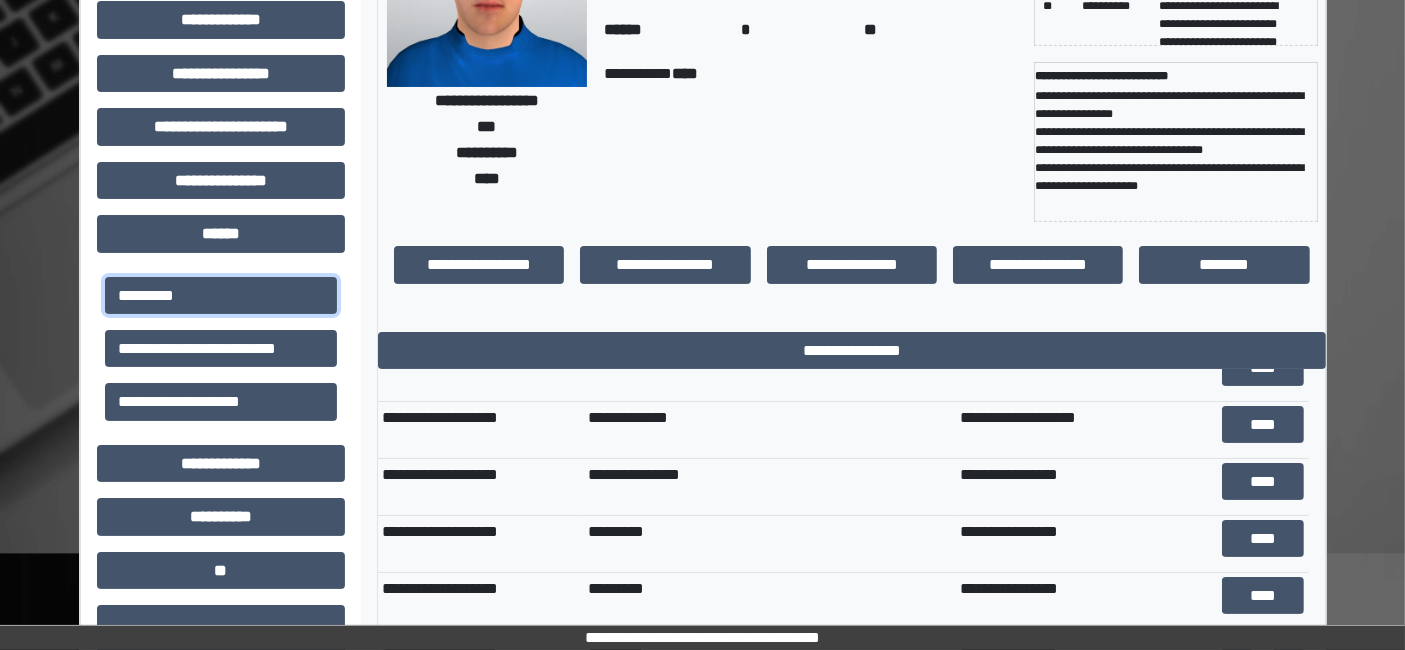 scroll, scrollTop: 1100, scrollLeft: 0, axis: vertical 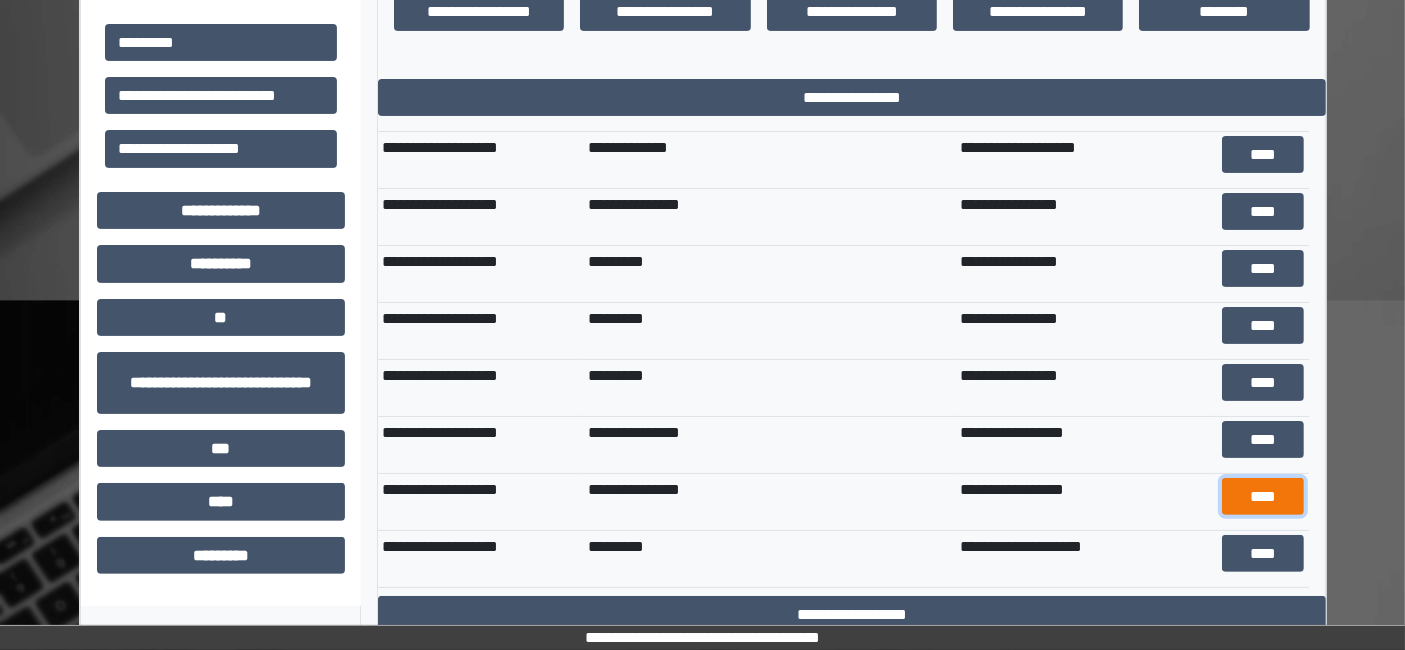 click on "****" at bounding box center (1263, 496) 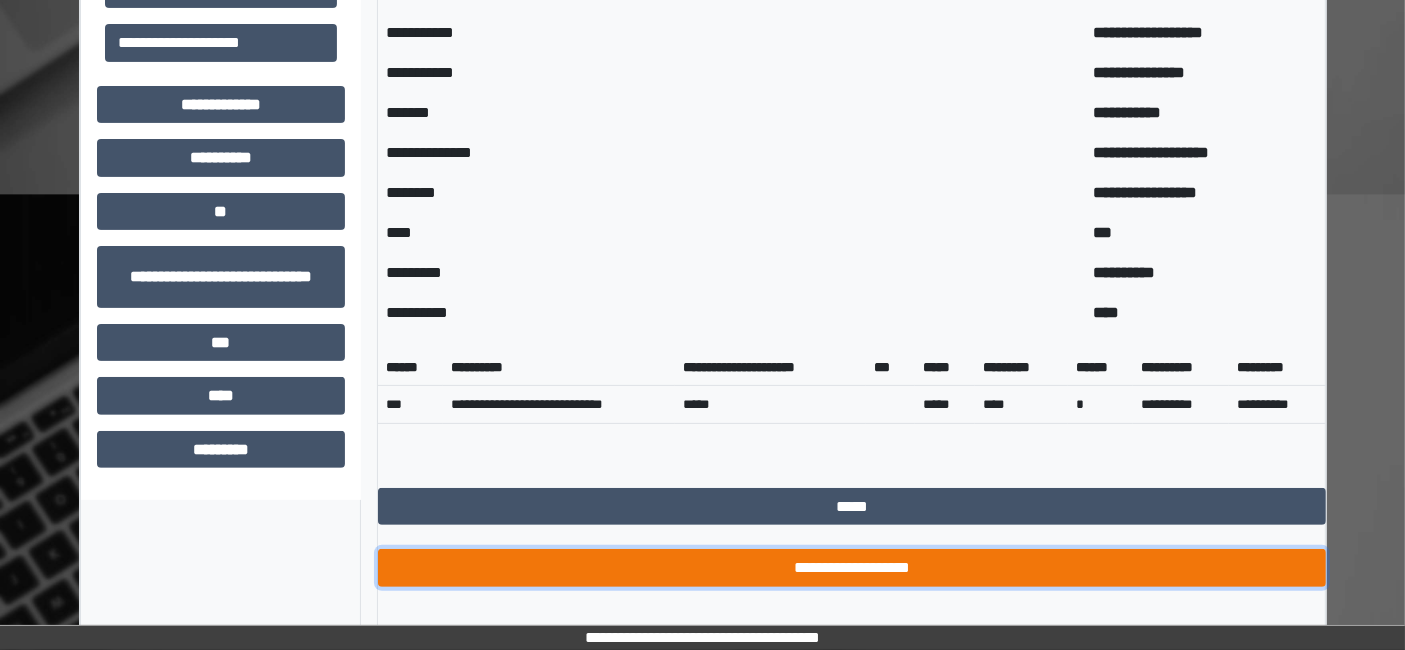 click on "**********" at bounding box center [852, 567] 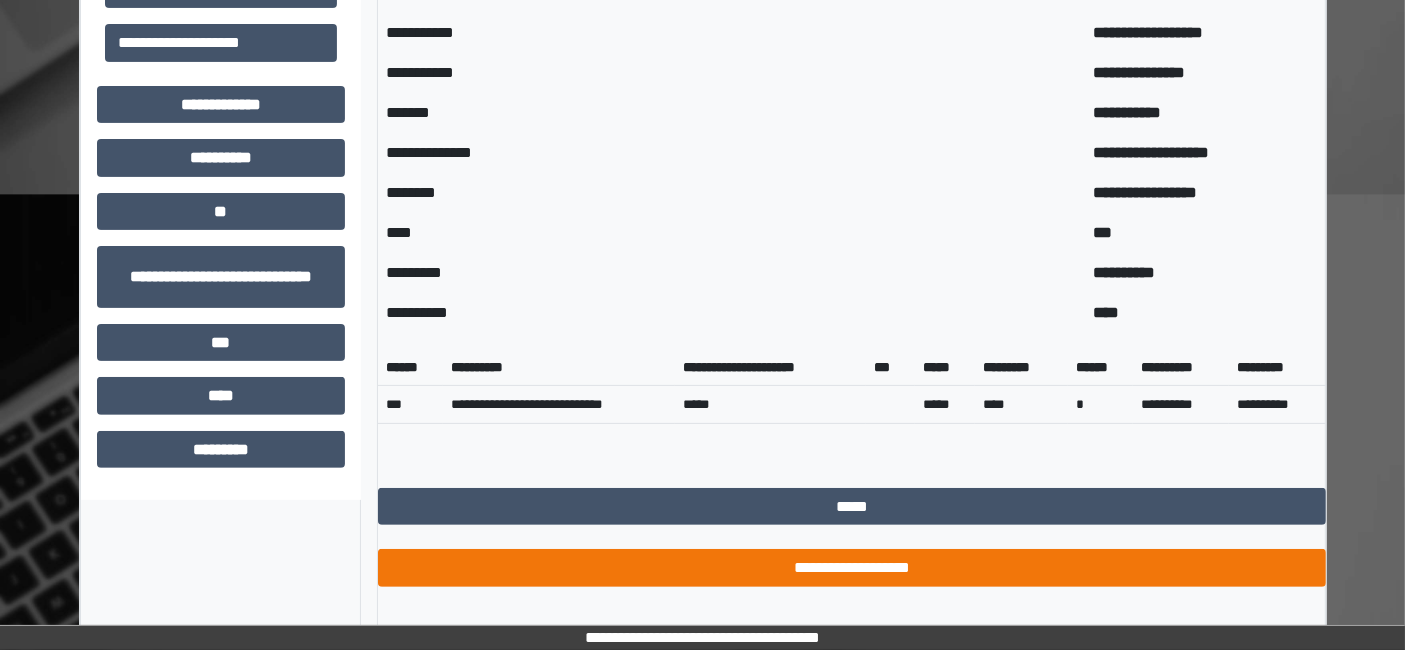 scroll, scrollTop: 473, scrollLeft: 0, axis: vertical 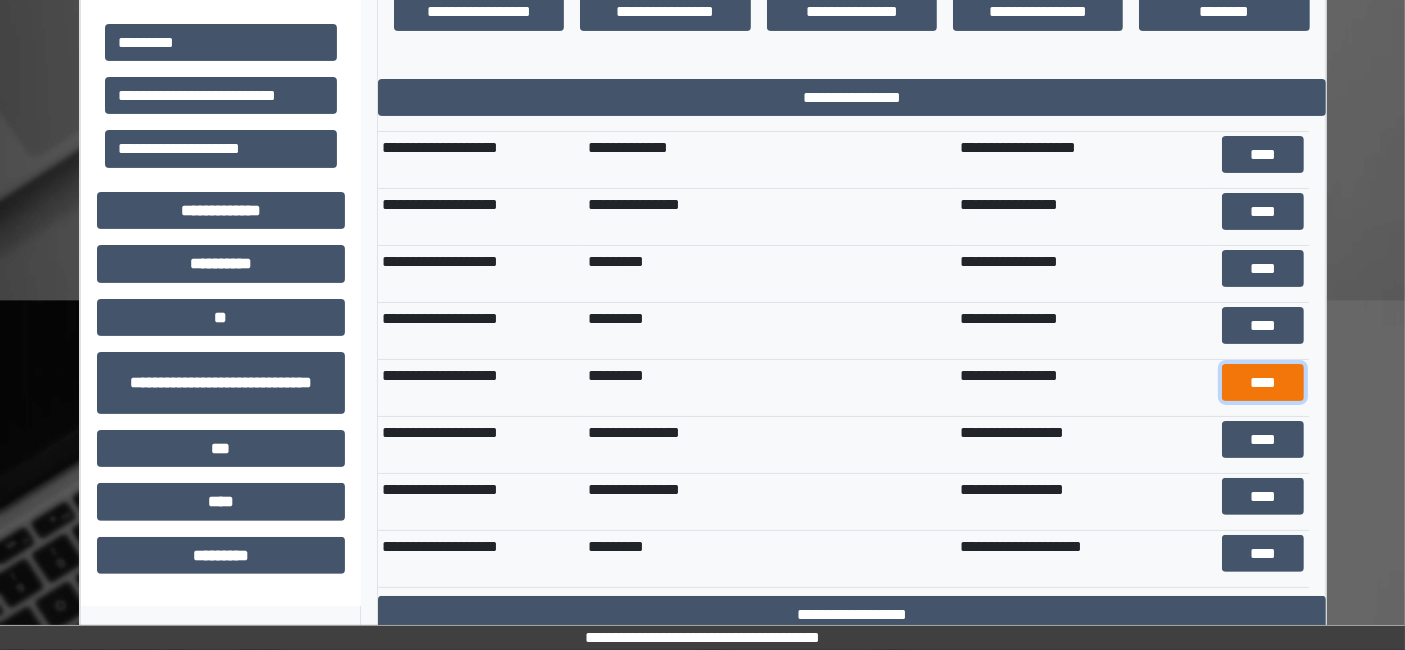 click on "****" at bounding box center [1263, 382] 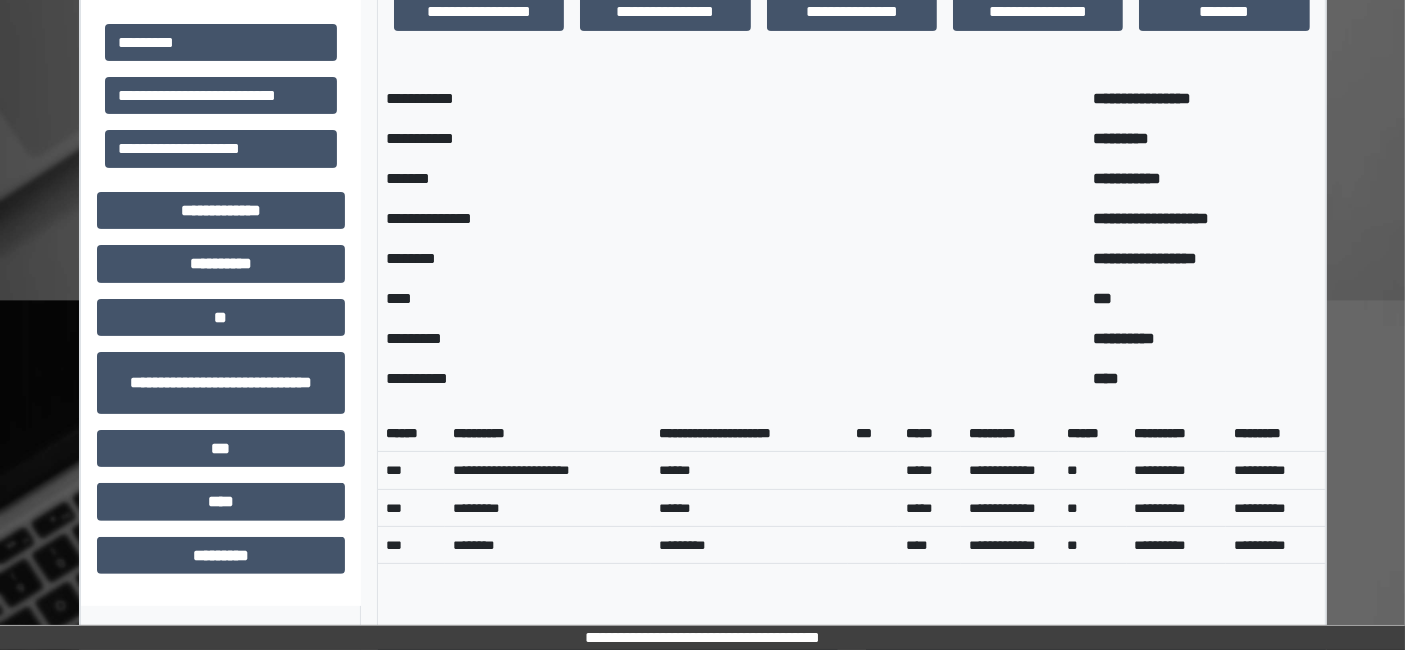 scroll, scrollTop: 613, scrollLeft: 0, axis: vertical 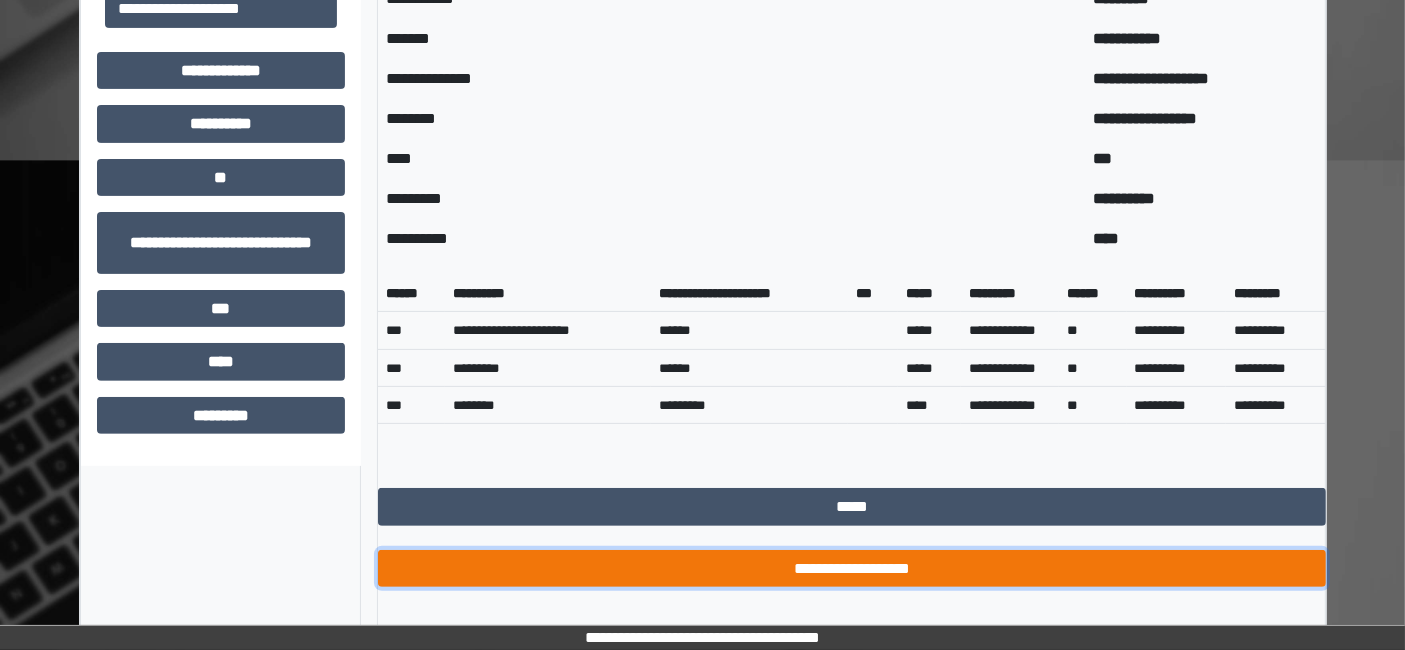 click on "**********" at bounding box center [852, 568] 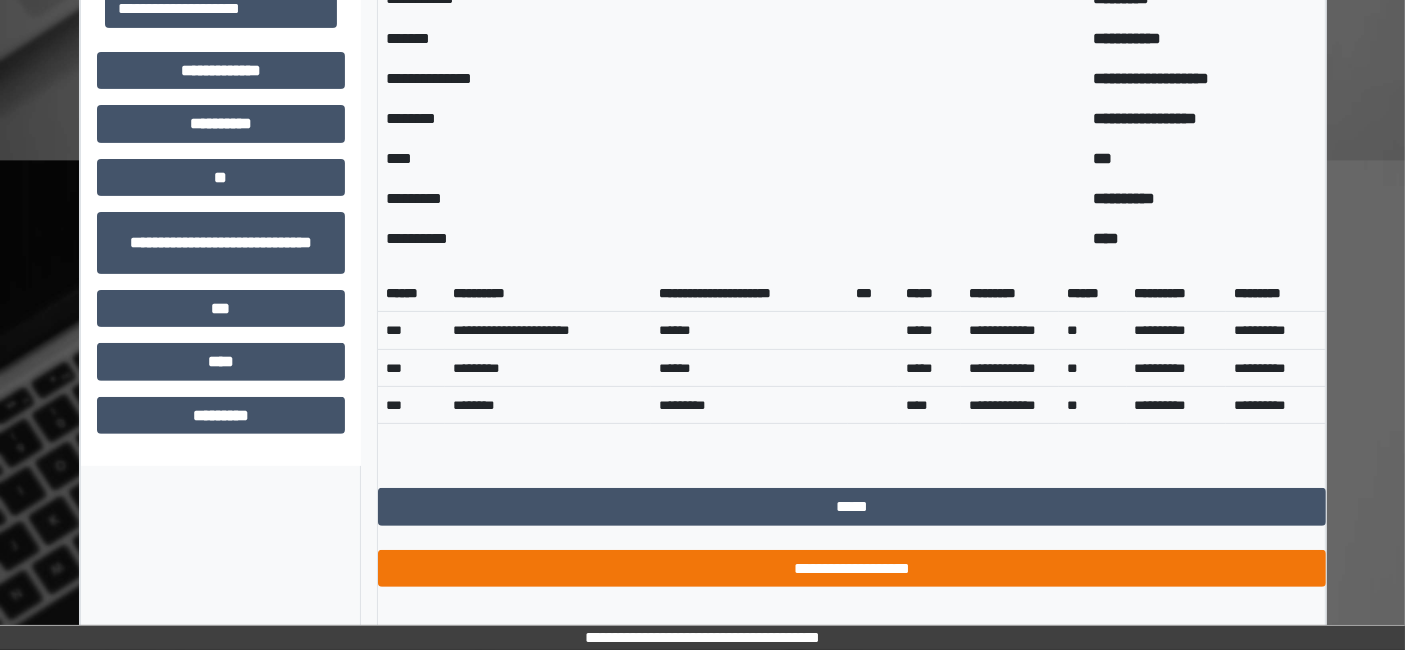 scroll, scrollTop: 473, scrollLeft: 0, axis: vertical 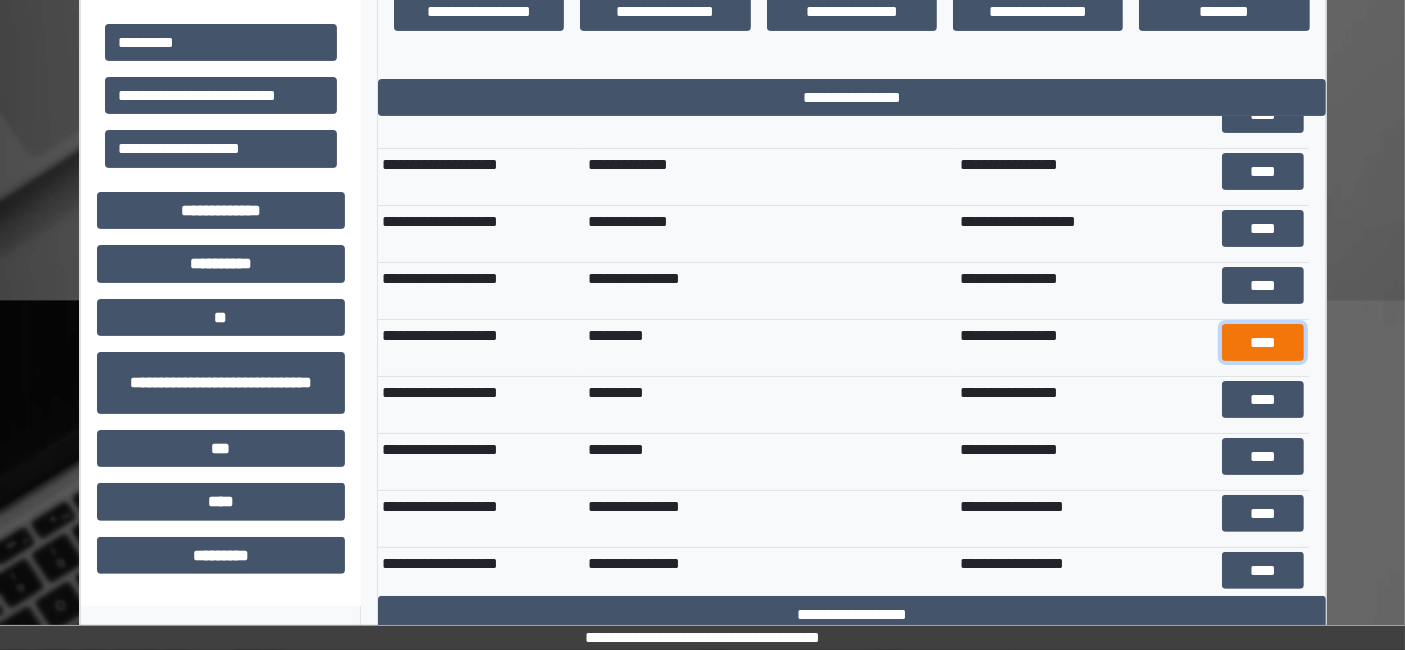 click on "****" at bounding box center [1263, 342] 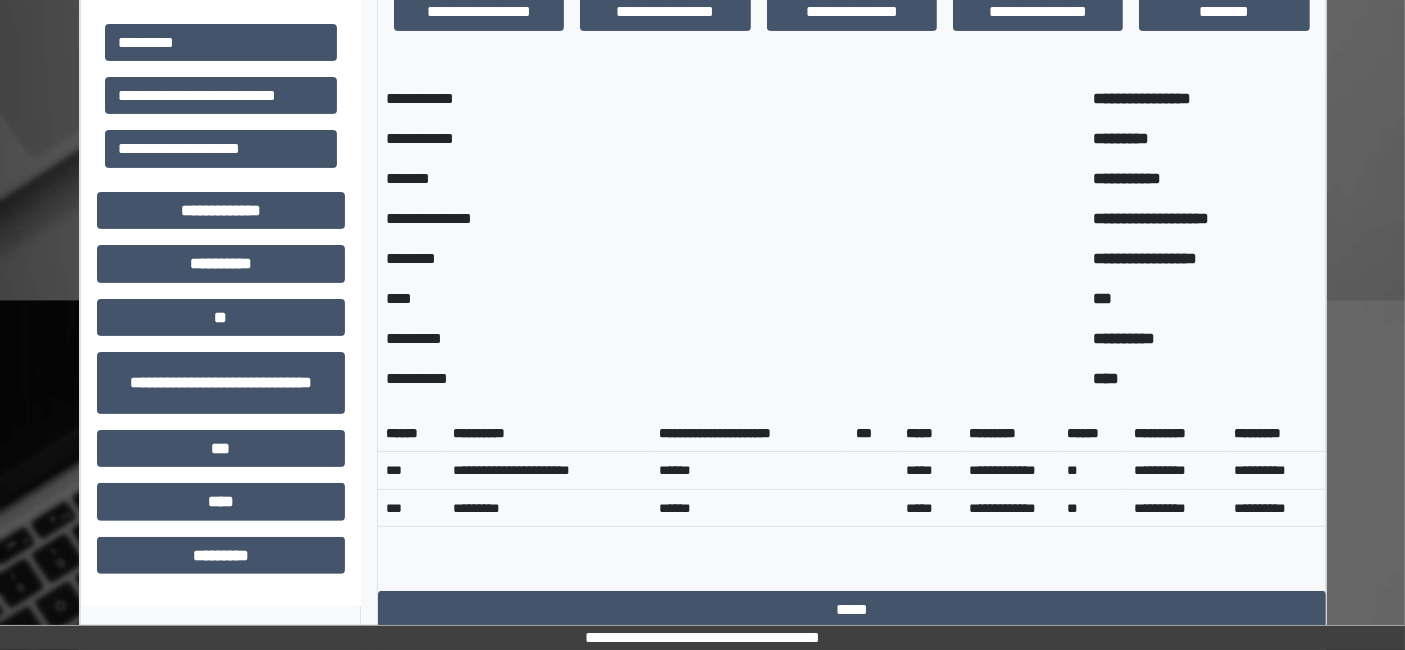 scroll, scrollTop: 576, scrollLeft: 0, axis: vertical 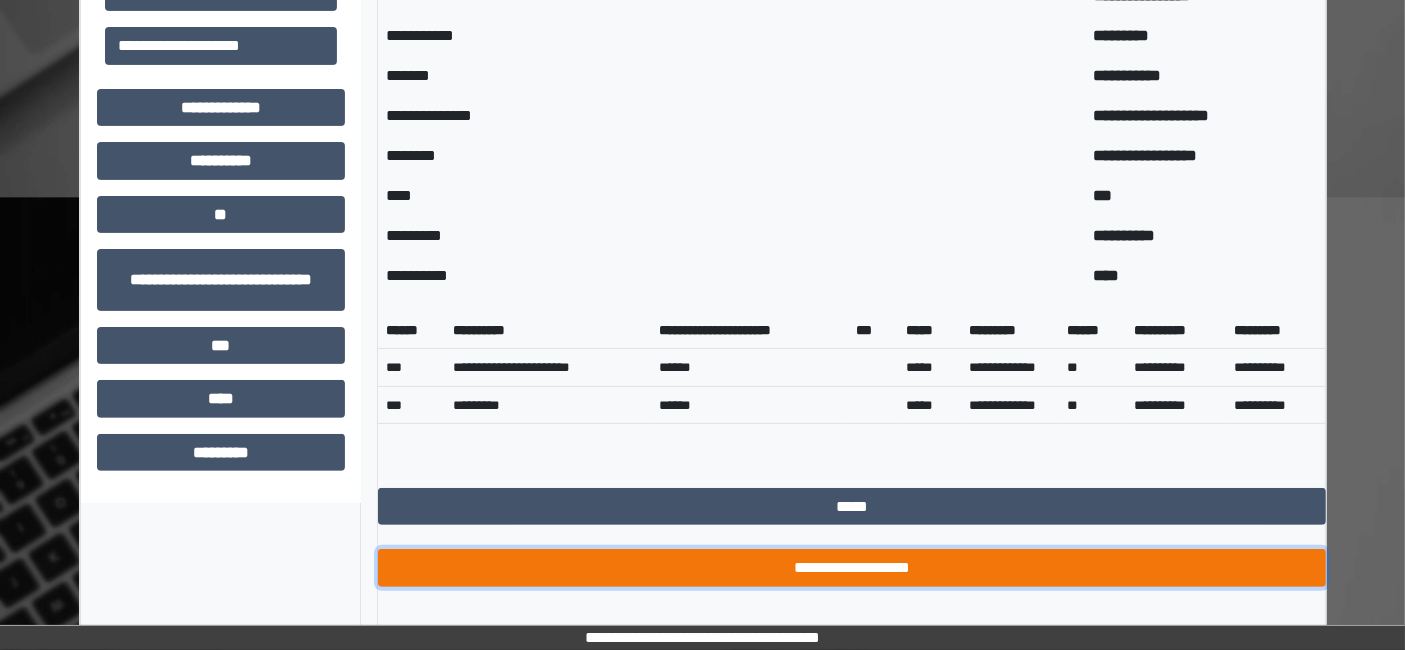 click on "**********" at bounding box center [852, 567] 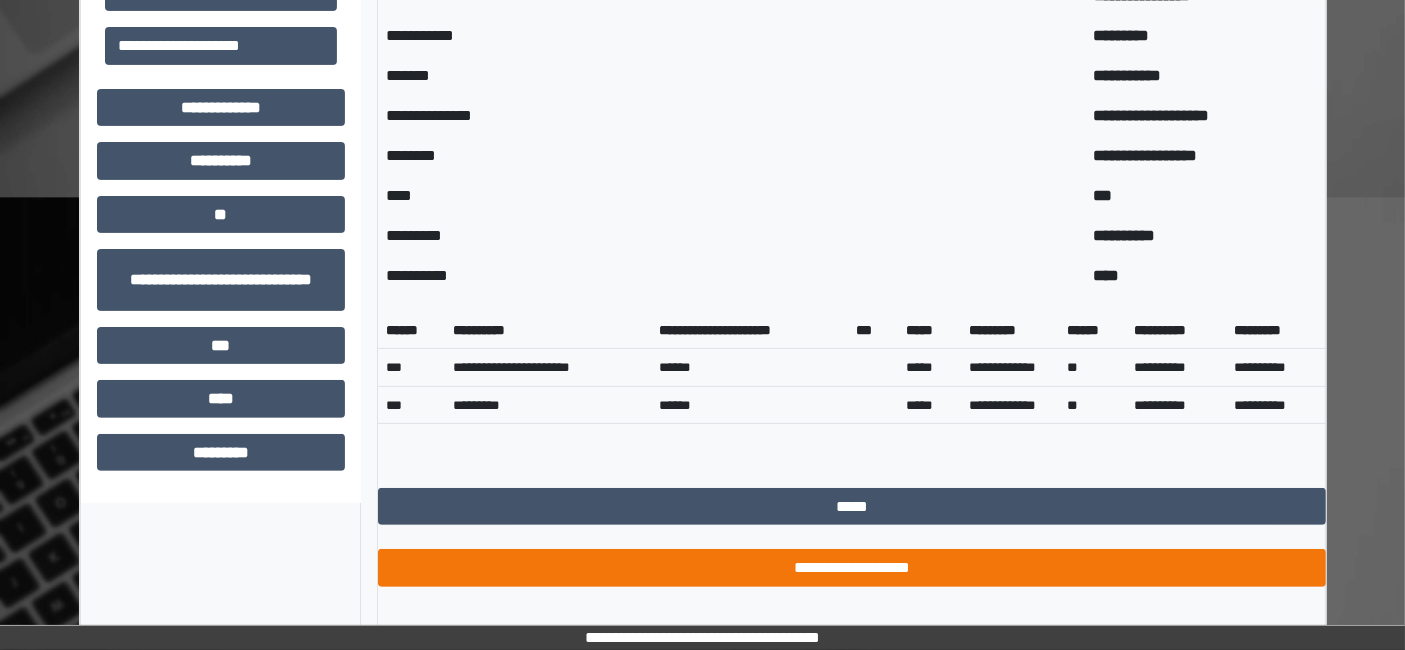 scroll, scrollTop: 473, scrollLeft: 0, axis: vertical 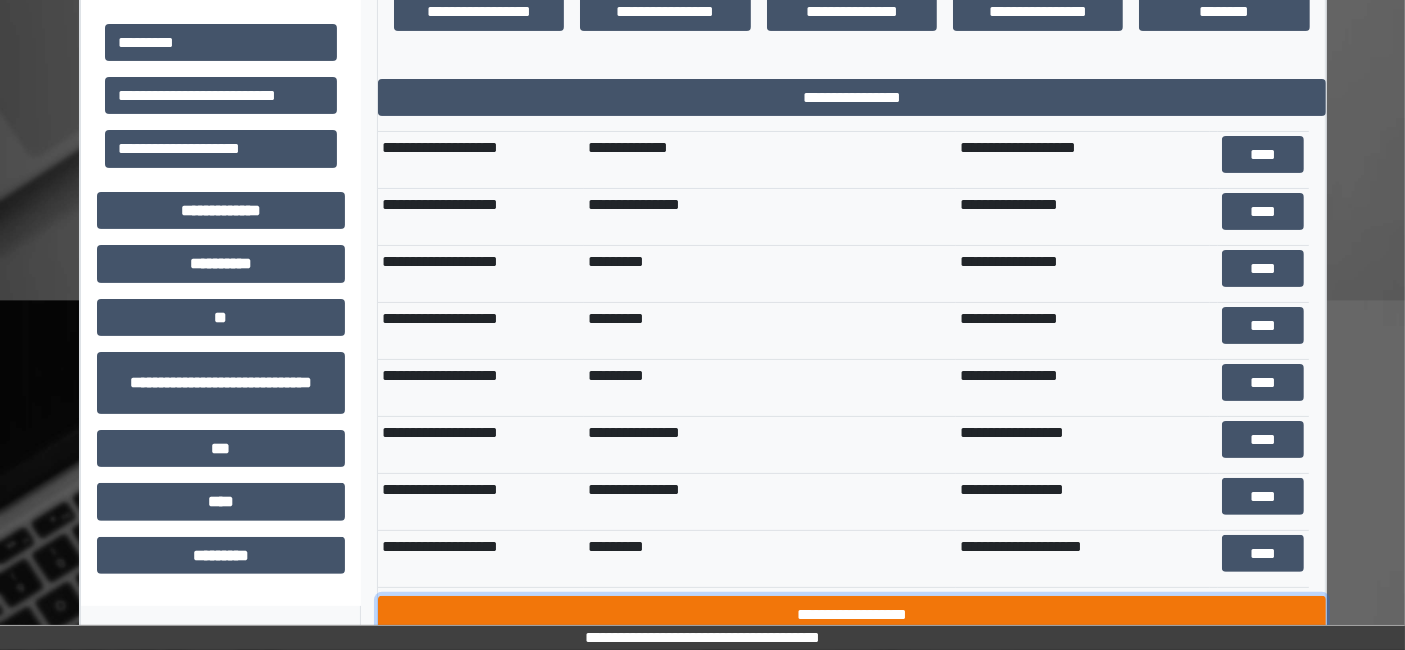 click on "**********" at bounding box center (852, 614) 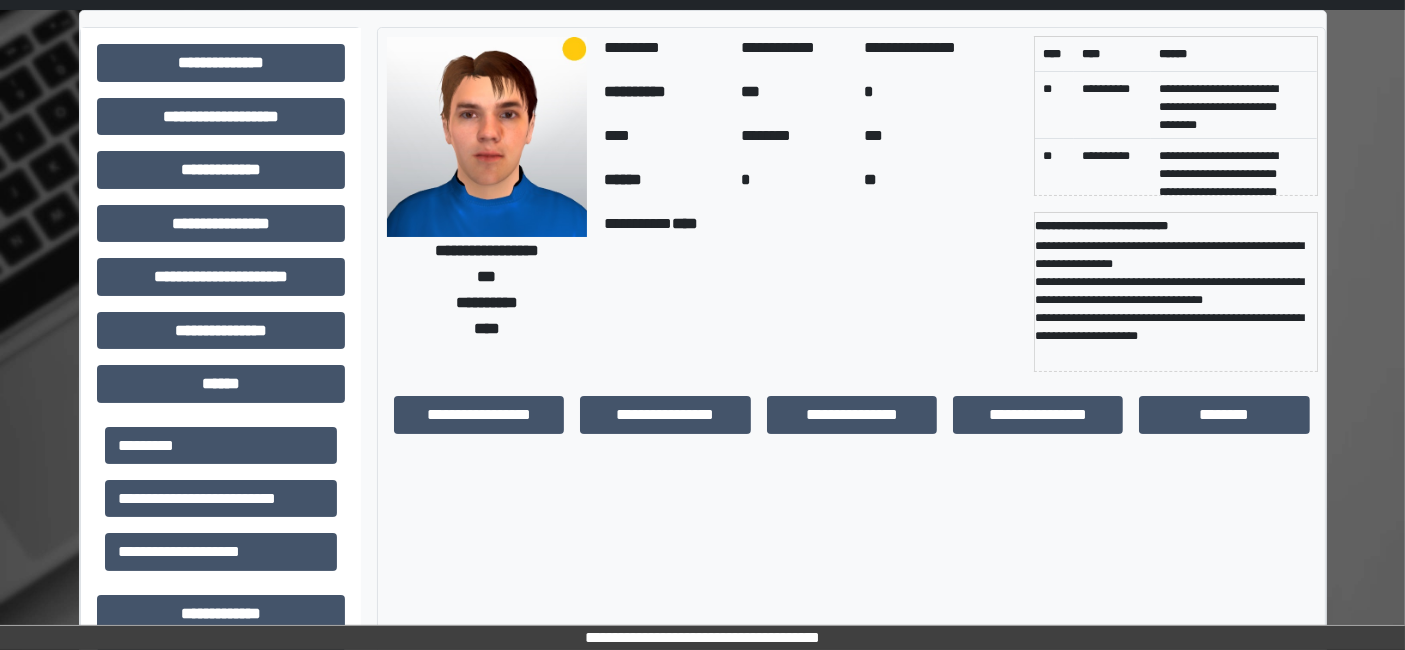 scroll, scrollTop: 0, scrollLeft: 0, axis: both 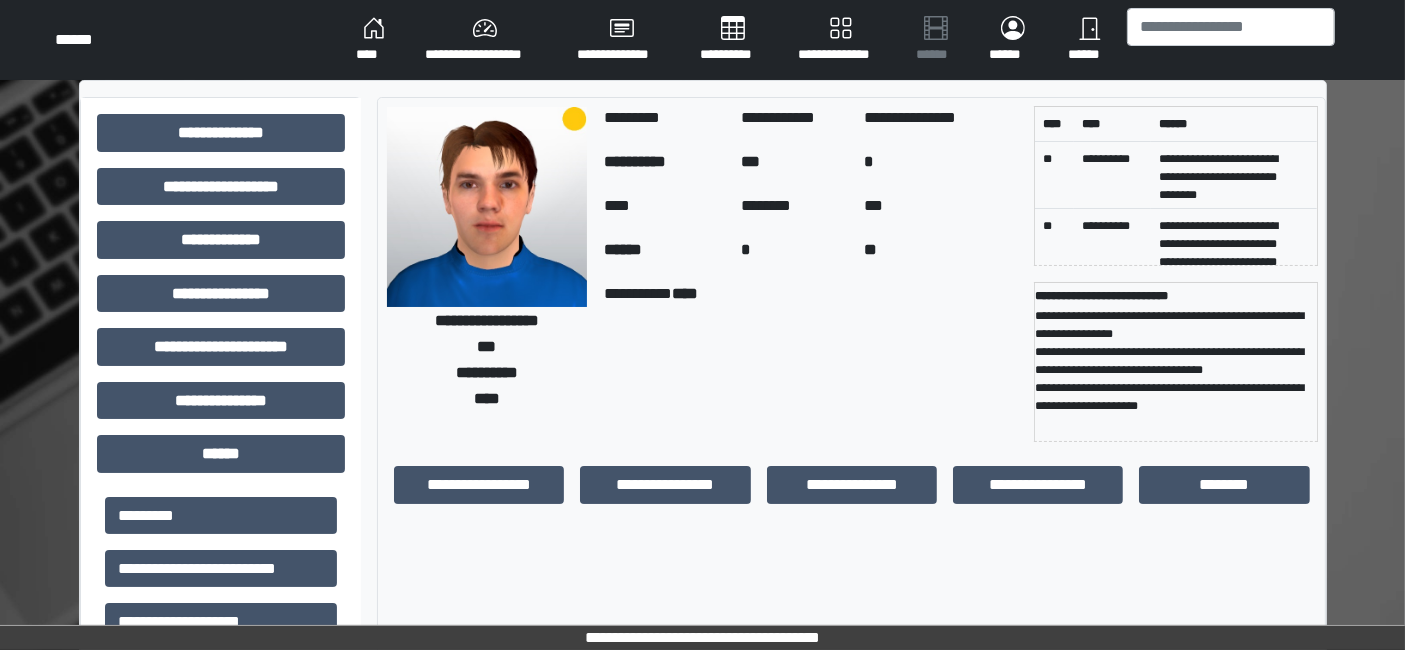 click on "****" at bounding box center [374, 40] 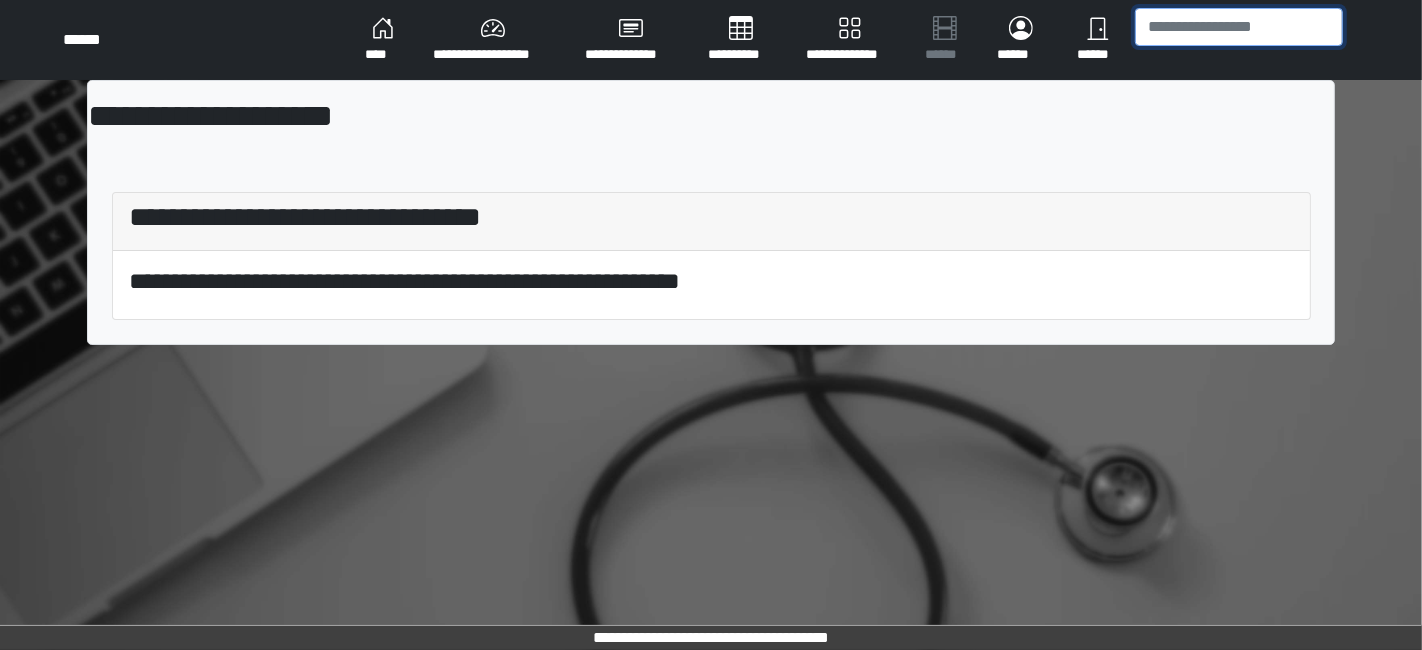 click at bounding box center [1239, 27] 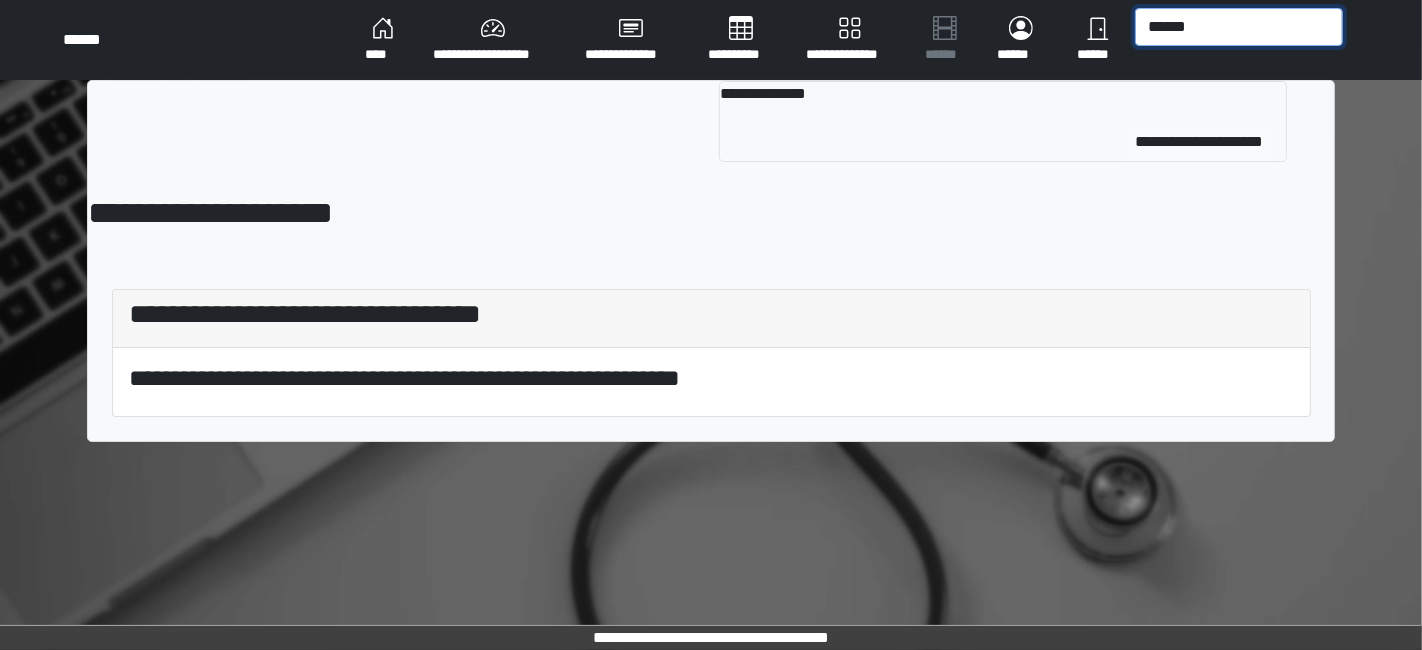 type on "******" 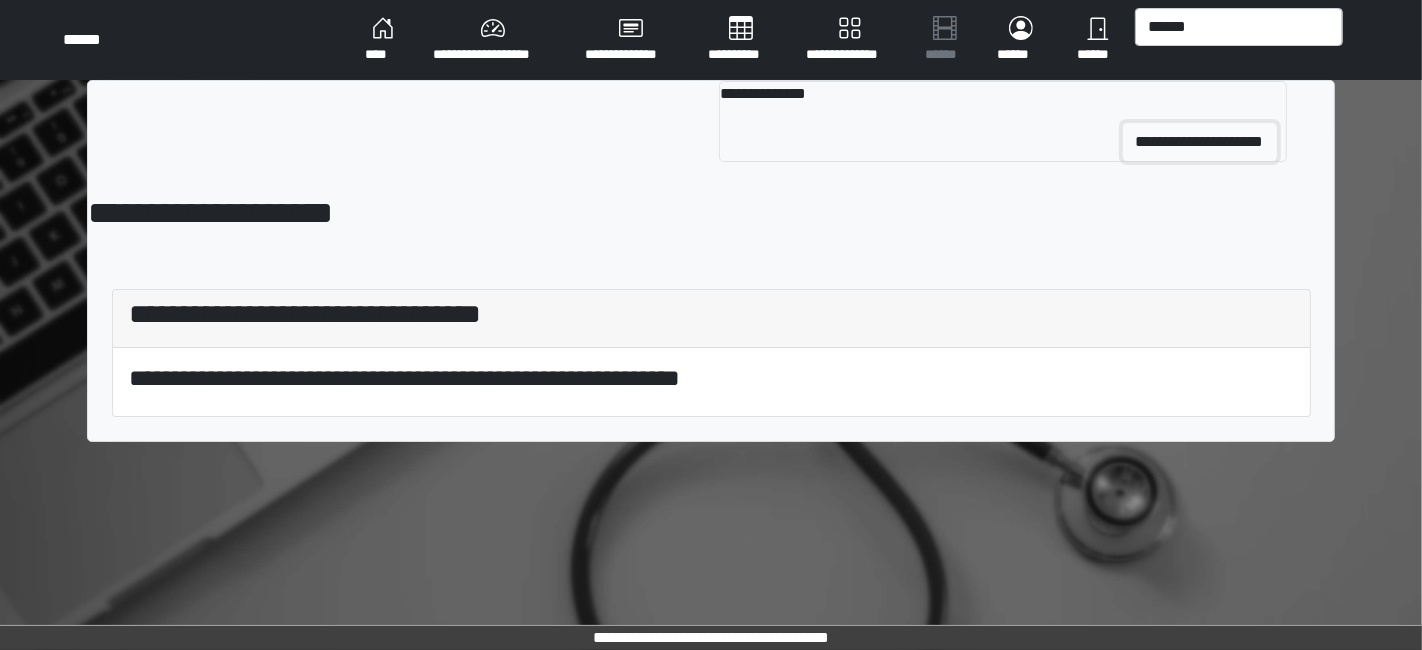 click on "**********" at bounding box center [1200, 142] 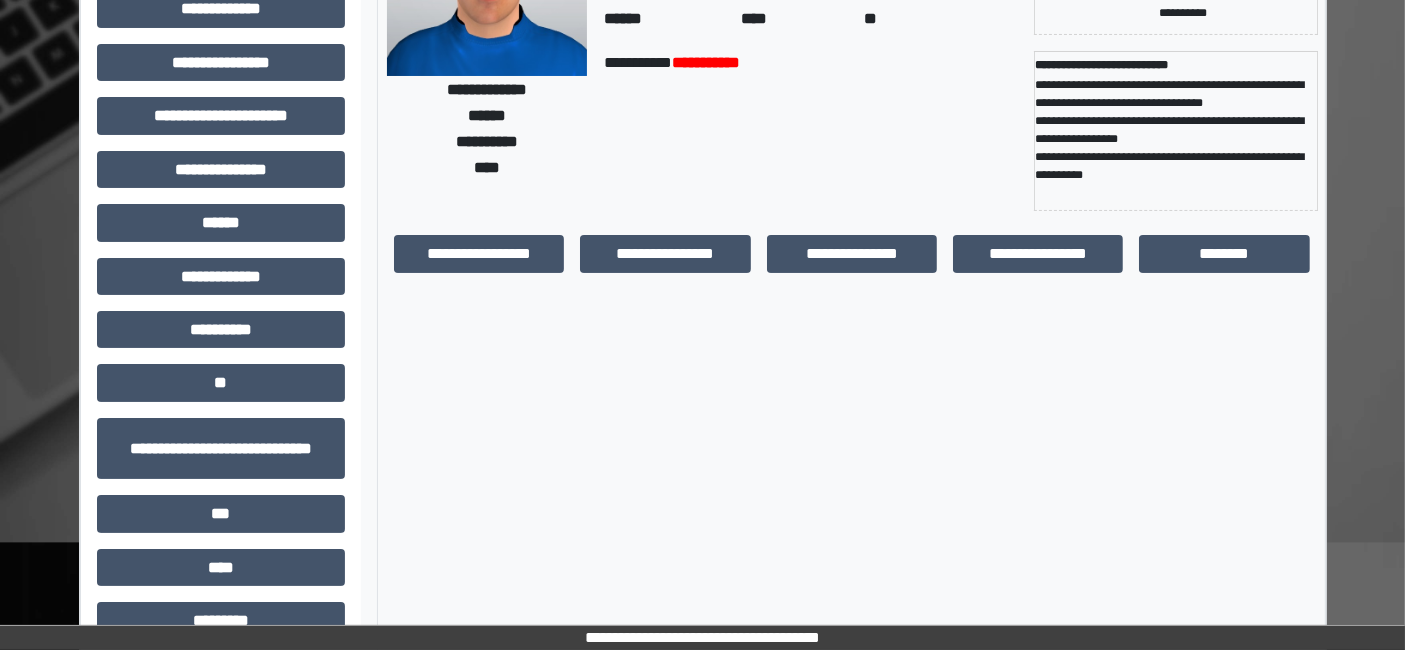 scroll, scrollTop: 237, scrollLeft: 0, axis: vertical 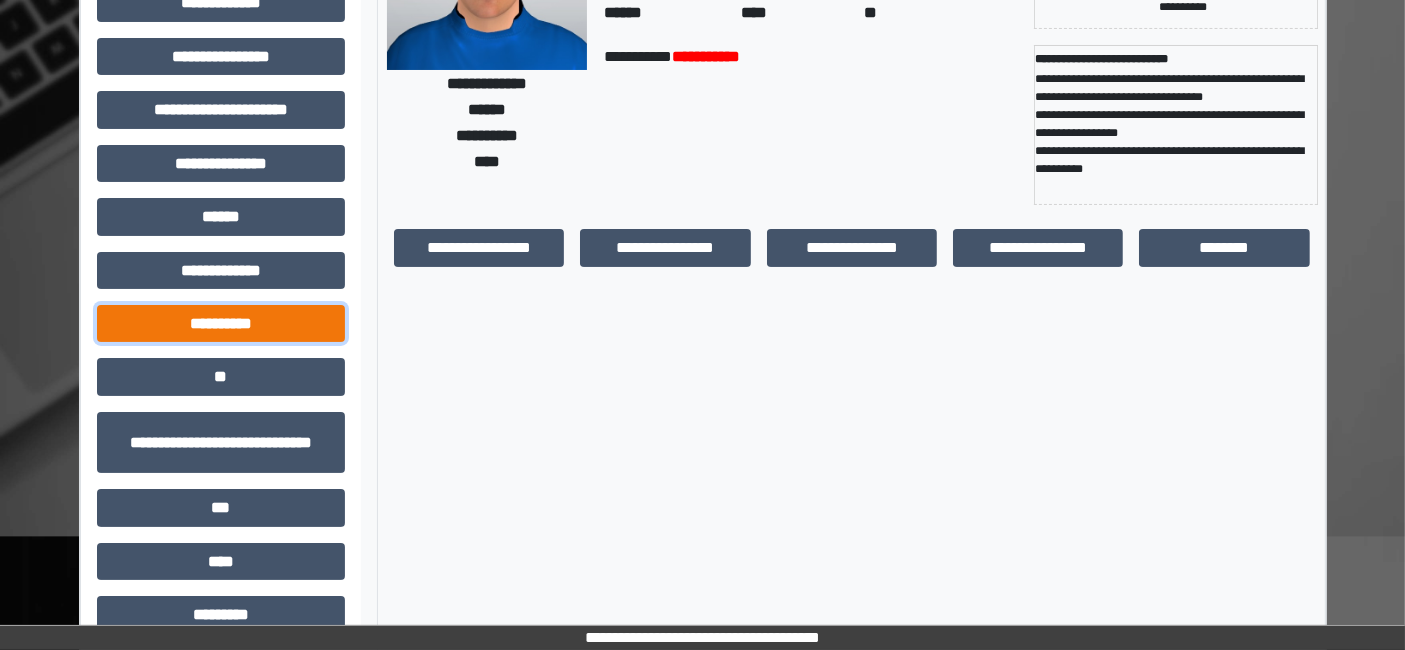 click on "**********" at bounding box center (221, 323) 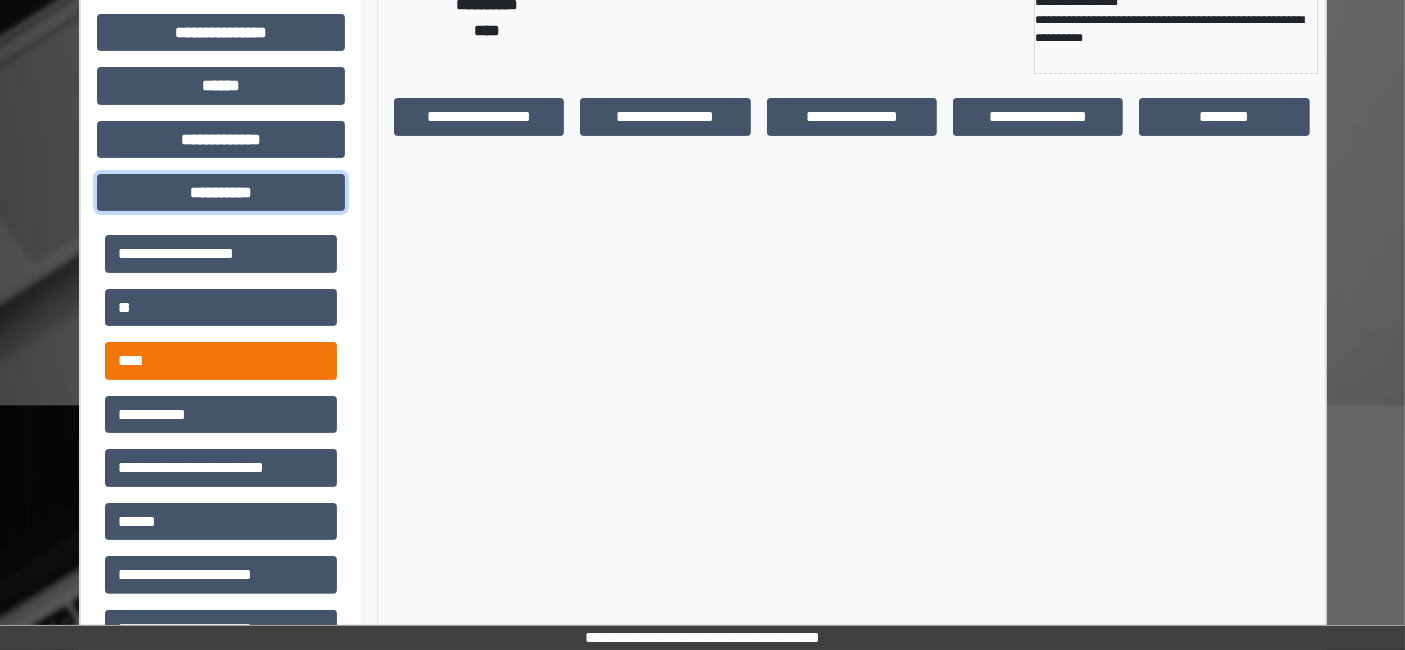 scroll, scrollTop: 368, scrollLeft: 0, axis: vertical 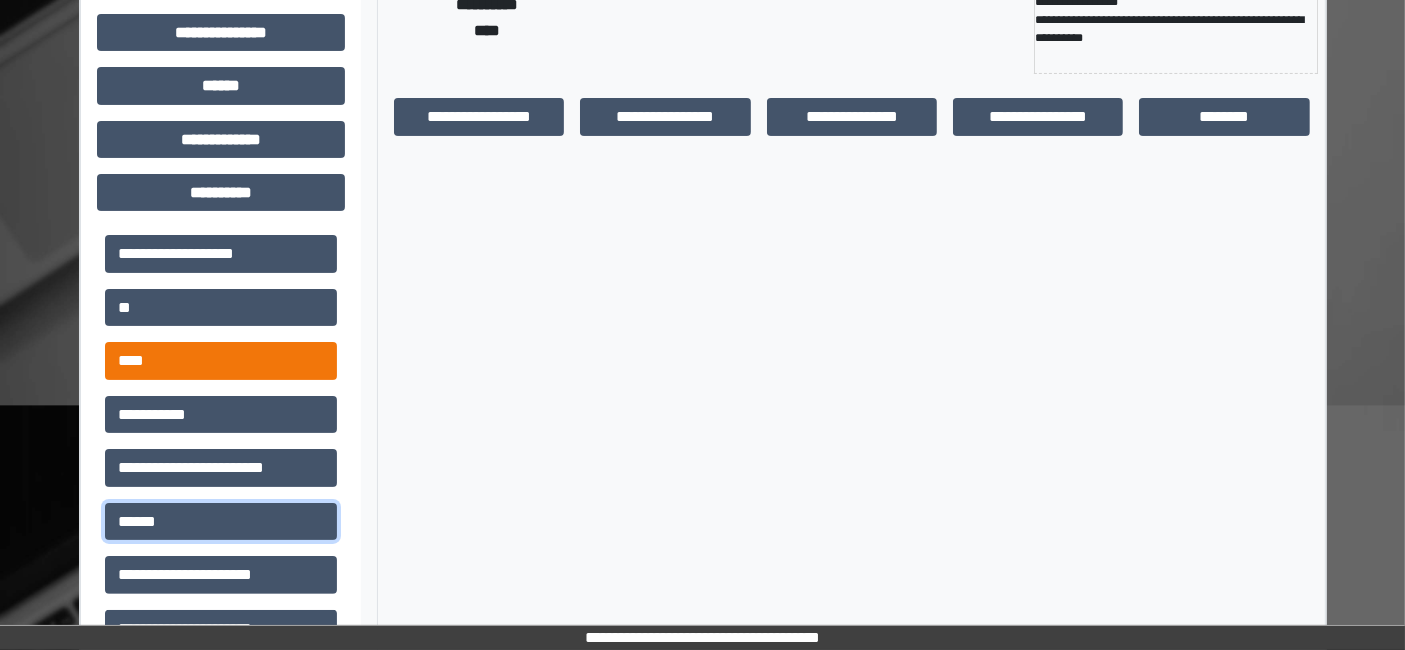 click on "******" at bounding box center [221, 521] 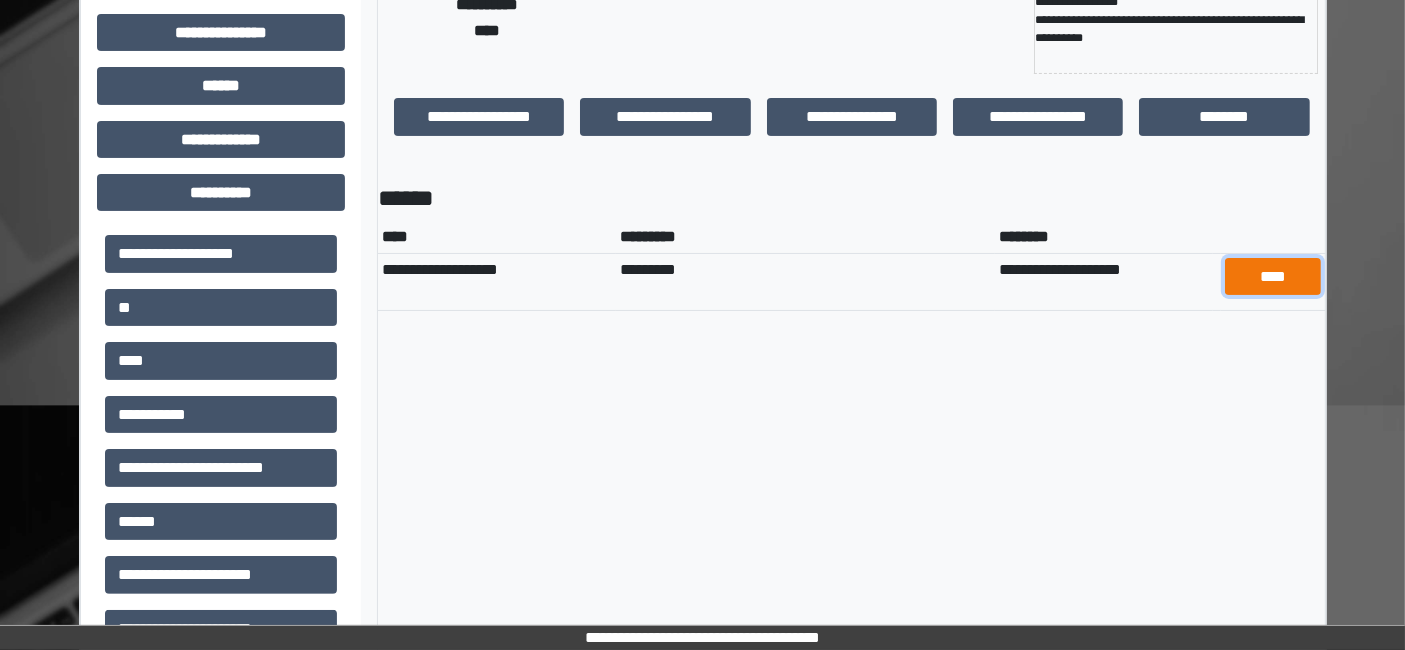 click on "****" at bounding box center (1273, 276) 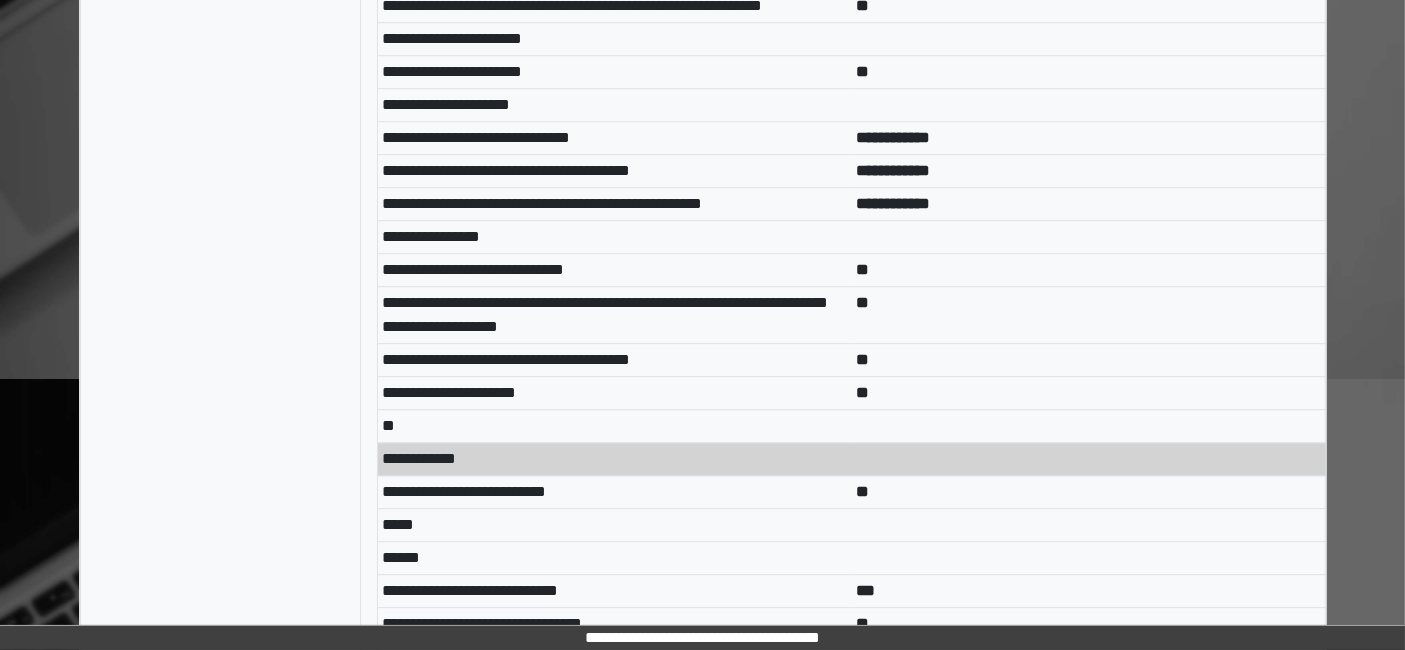 scroll, scrollTop: 5774, scrollLeft: 0, axis: vertical 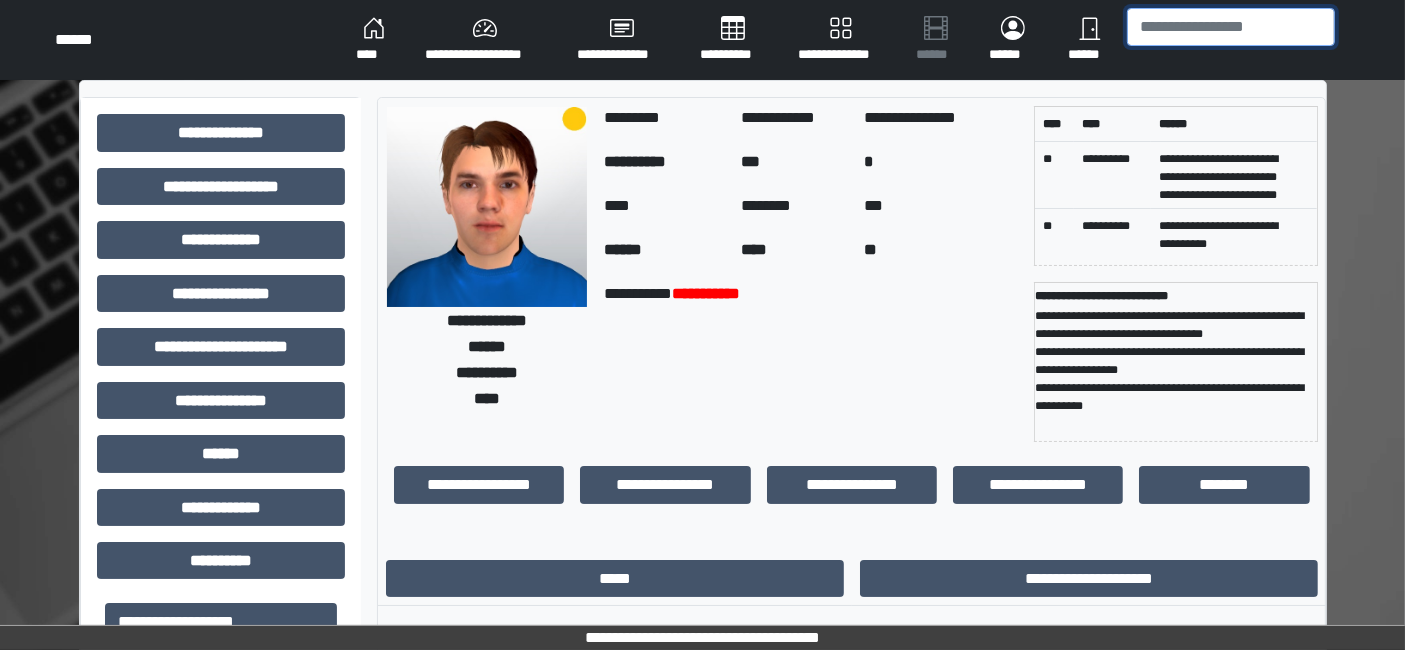click at bounding box center (1231, 27) 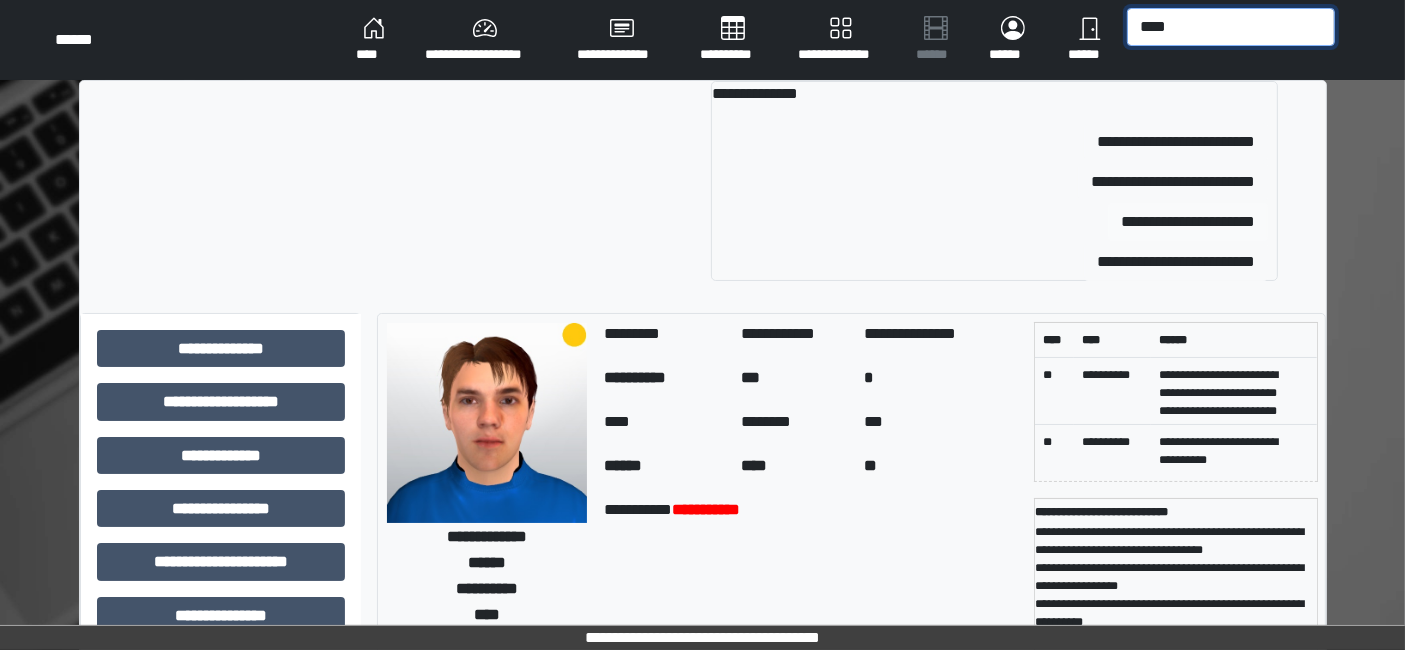 type on "****" 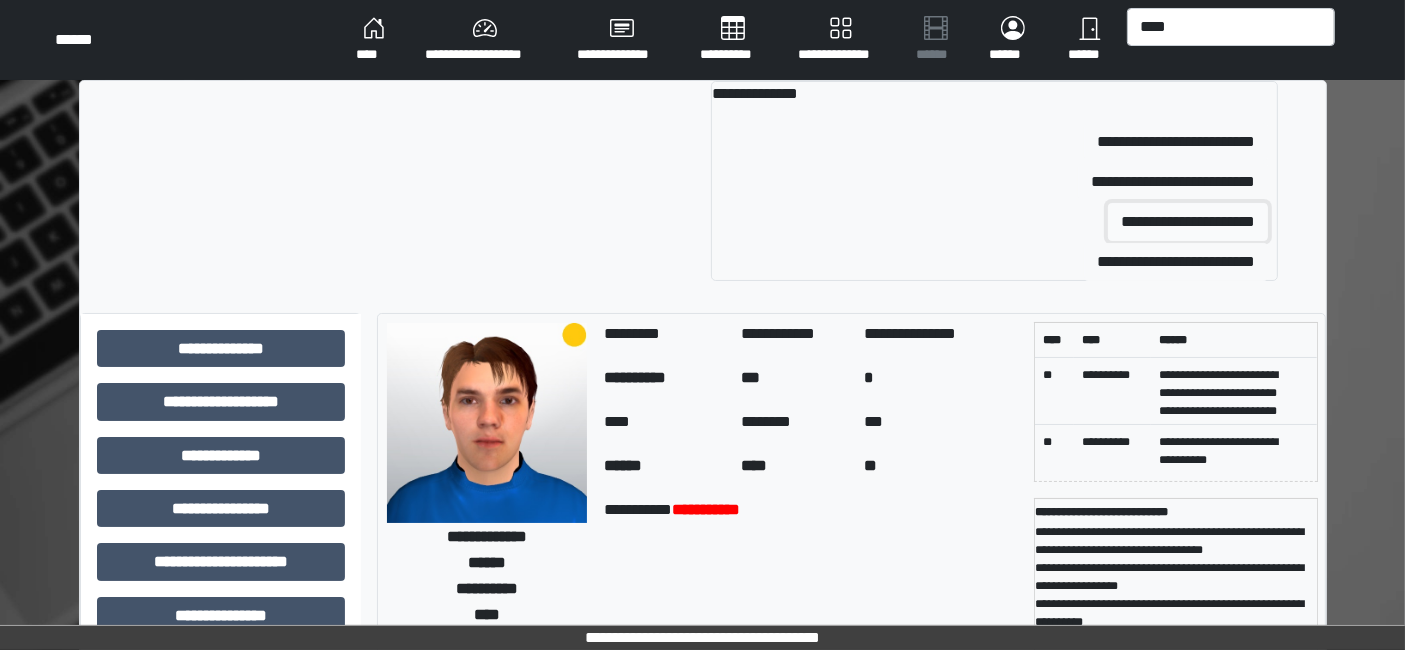 click on "**********" at bounding box center (1188, 222) 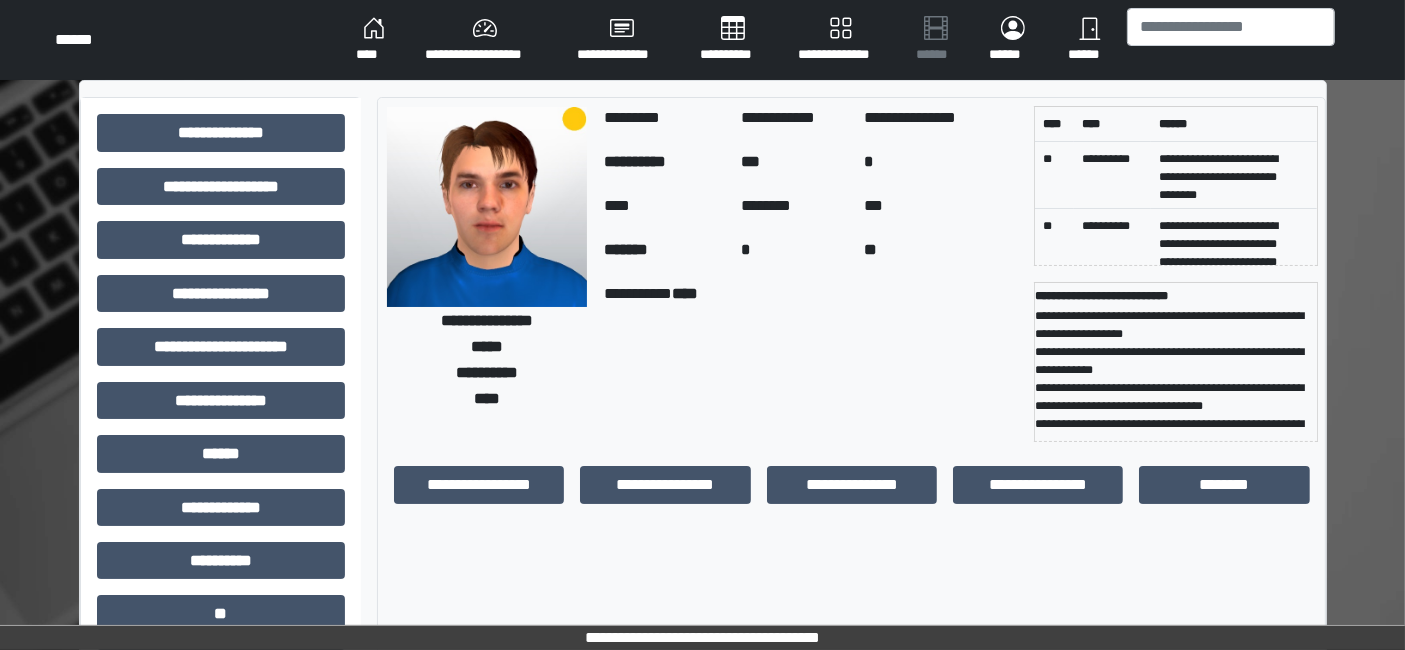 scroll, scrollTop: 269, scrollLeft: 0, axis: vertical 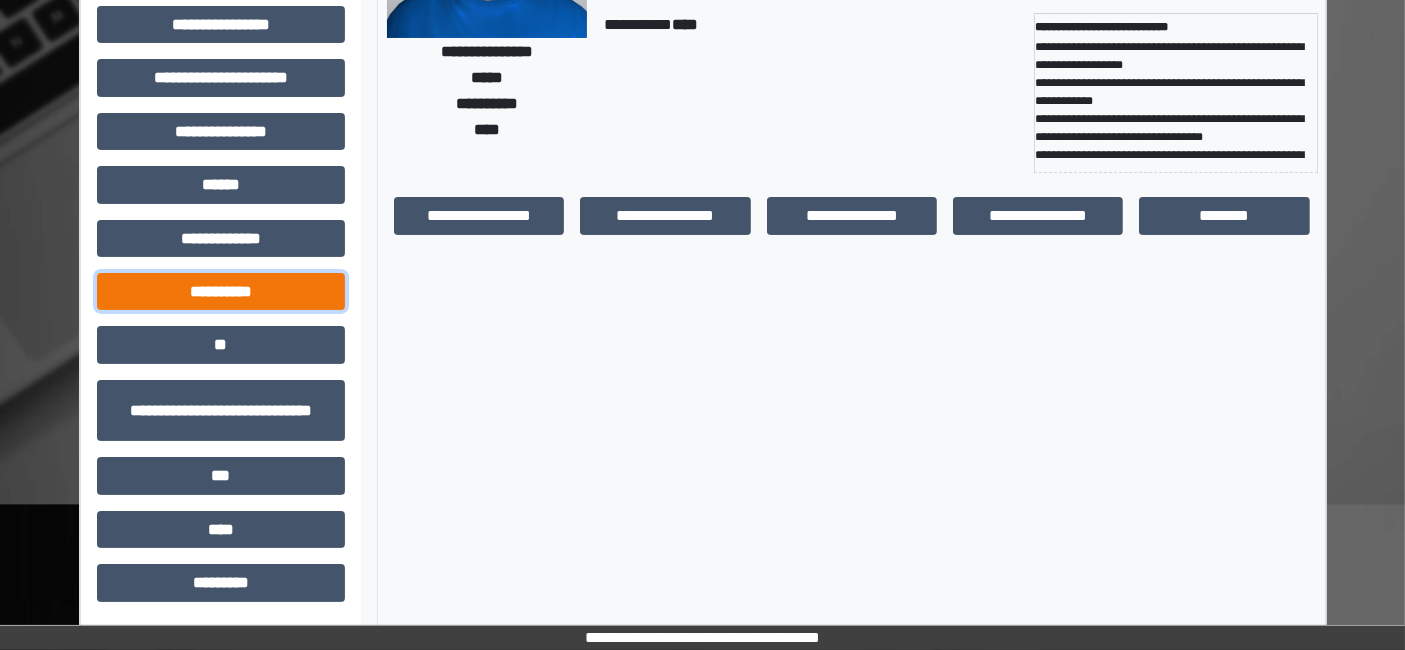 click on "**********" at bounding box center [221, 291] 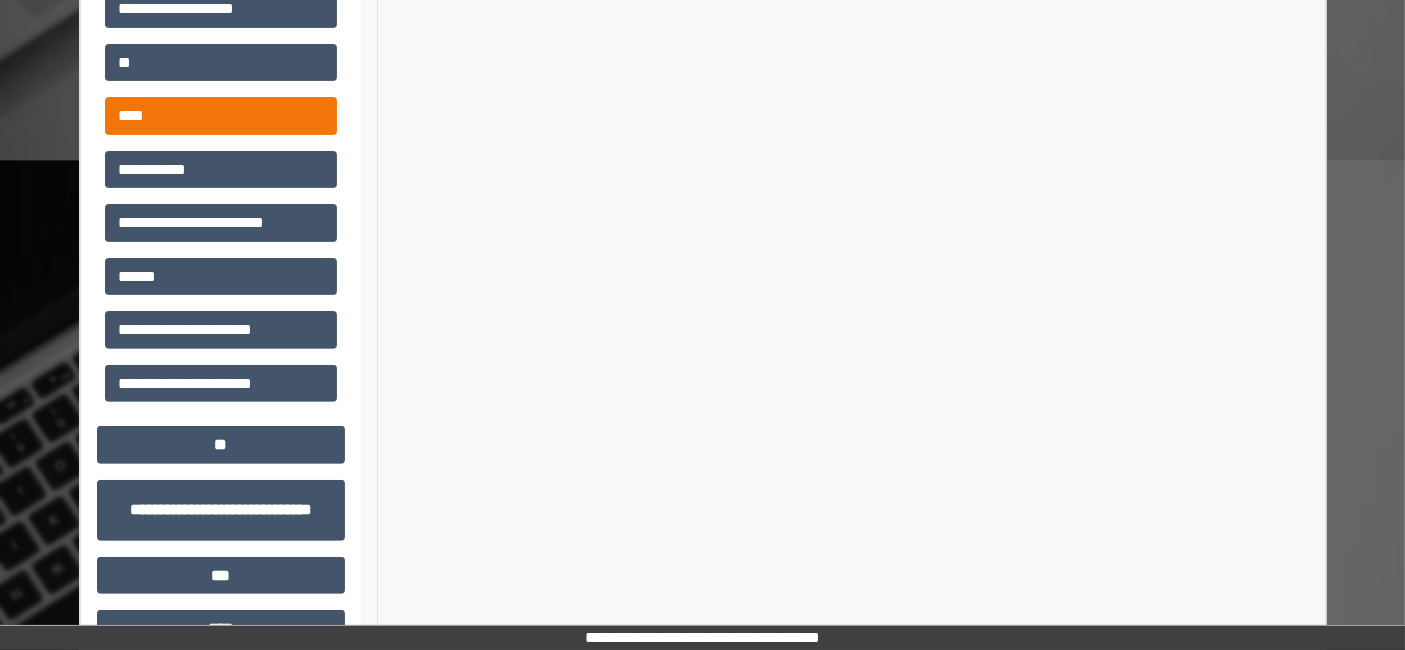 scroll, scrollTop: 624, scrollLeft: 0, axis: vertical 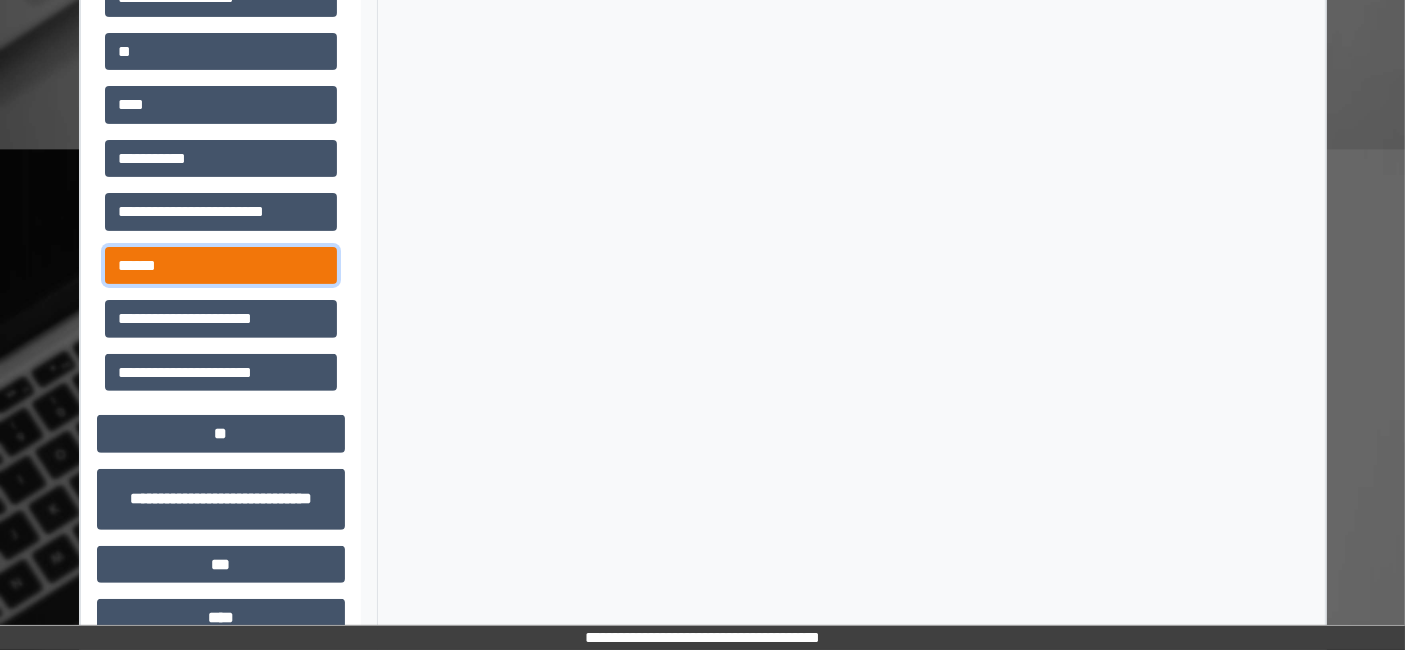 click on "******" at bounding box center [221, 265] 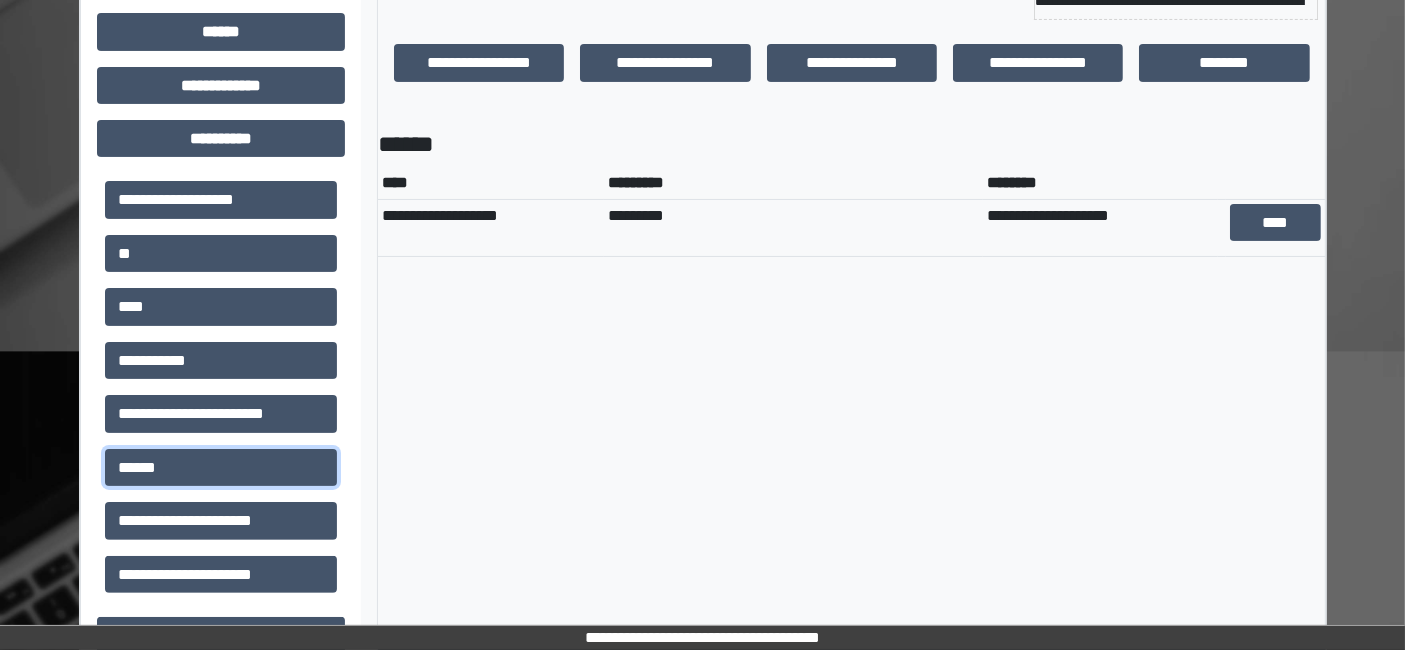 scroll, scrollTop: 415, scrollLeft: 0, axis: vertical 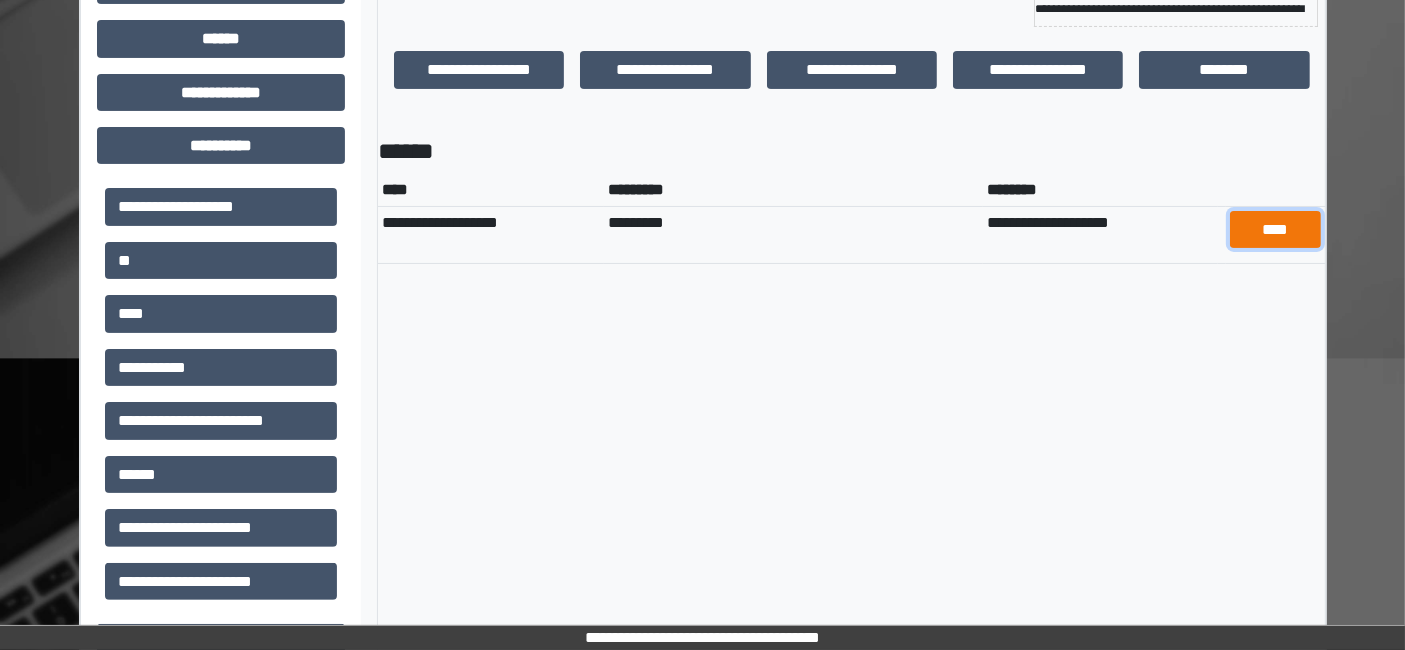 click on "****" at bounding box center (1275, 229) 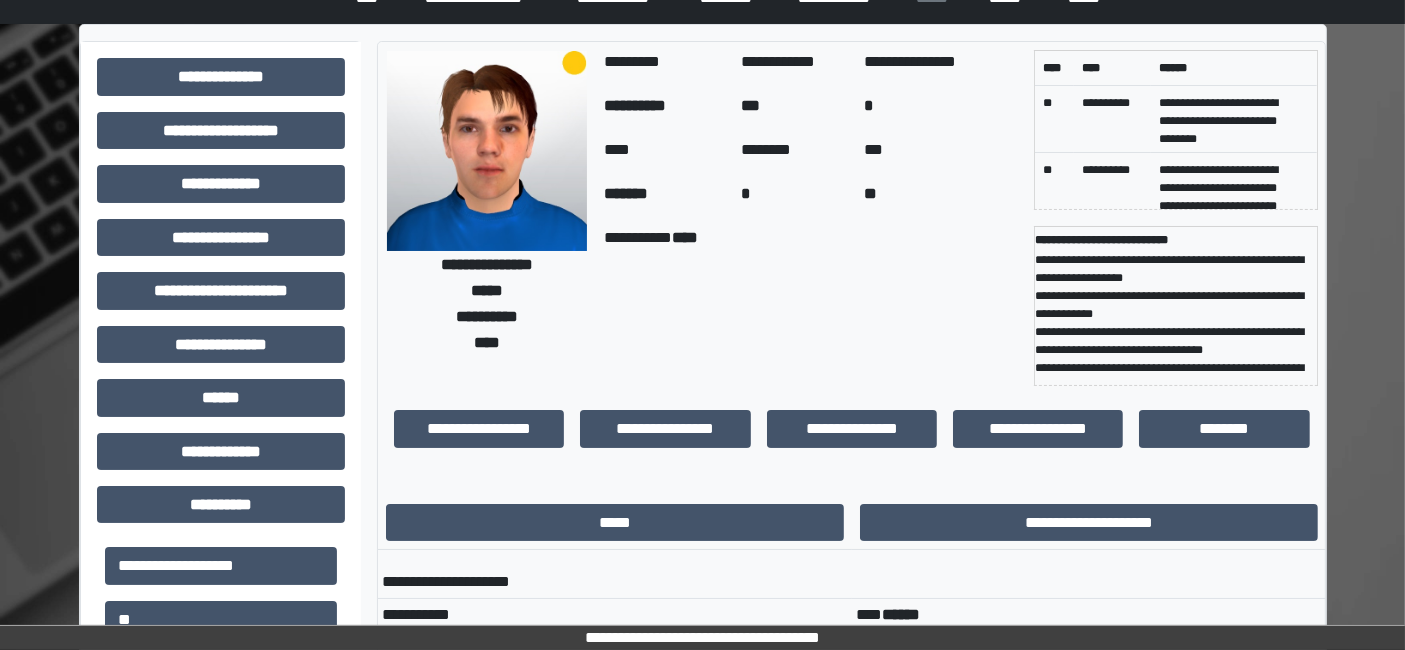 scroll, scrollTop: 0, scrollLeft: 0, axis: both 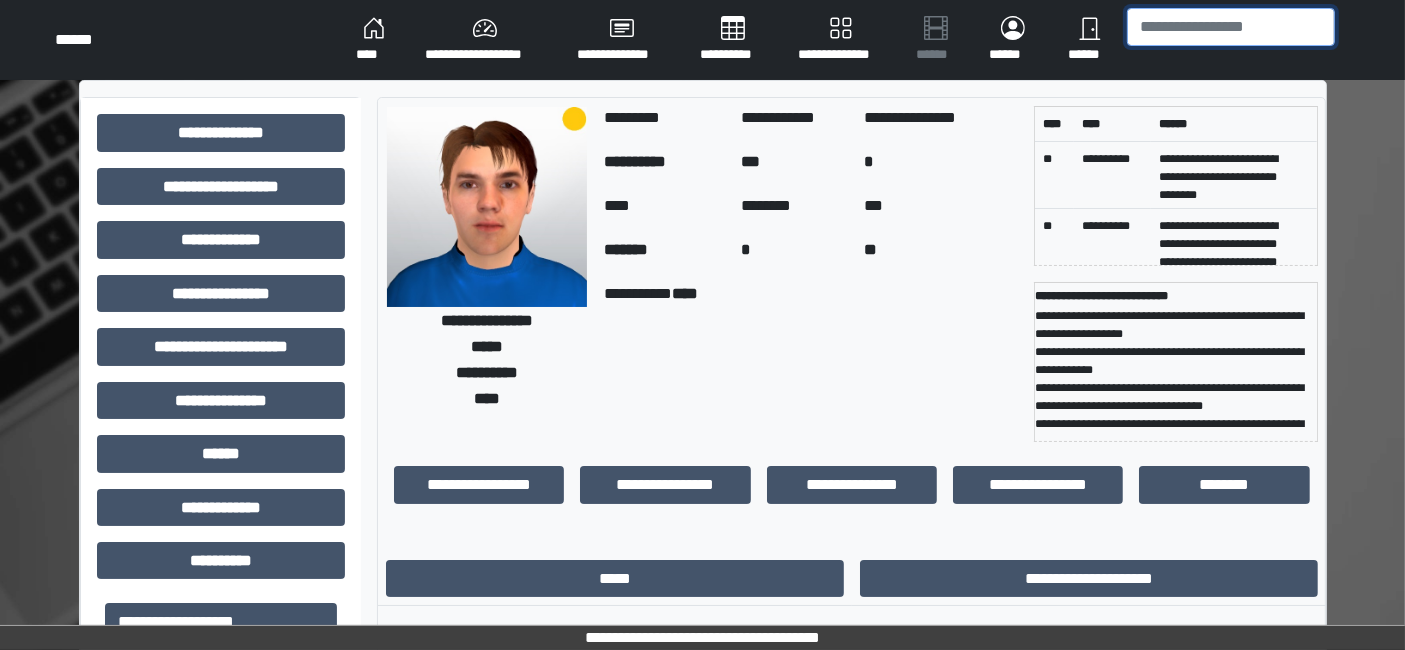 click at bounding box center [1231, 27] 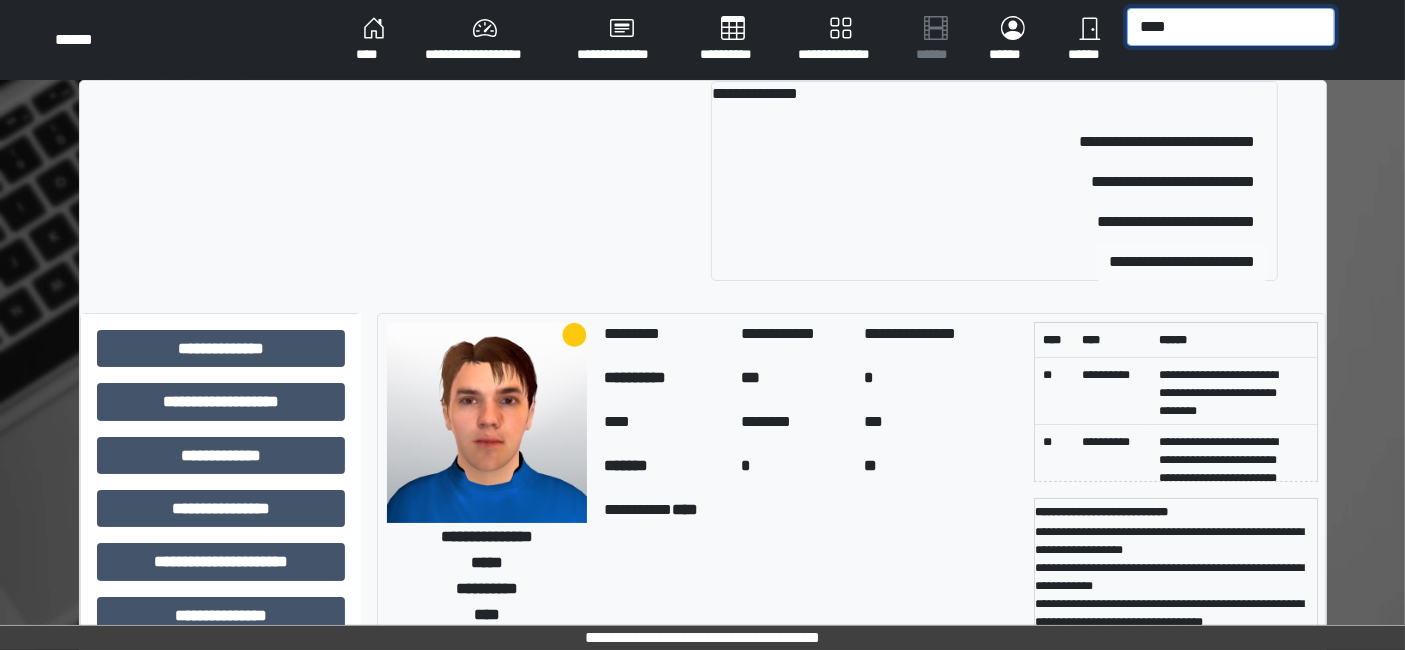 type on "****" 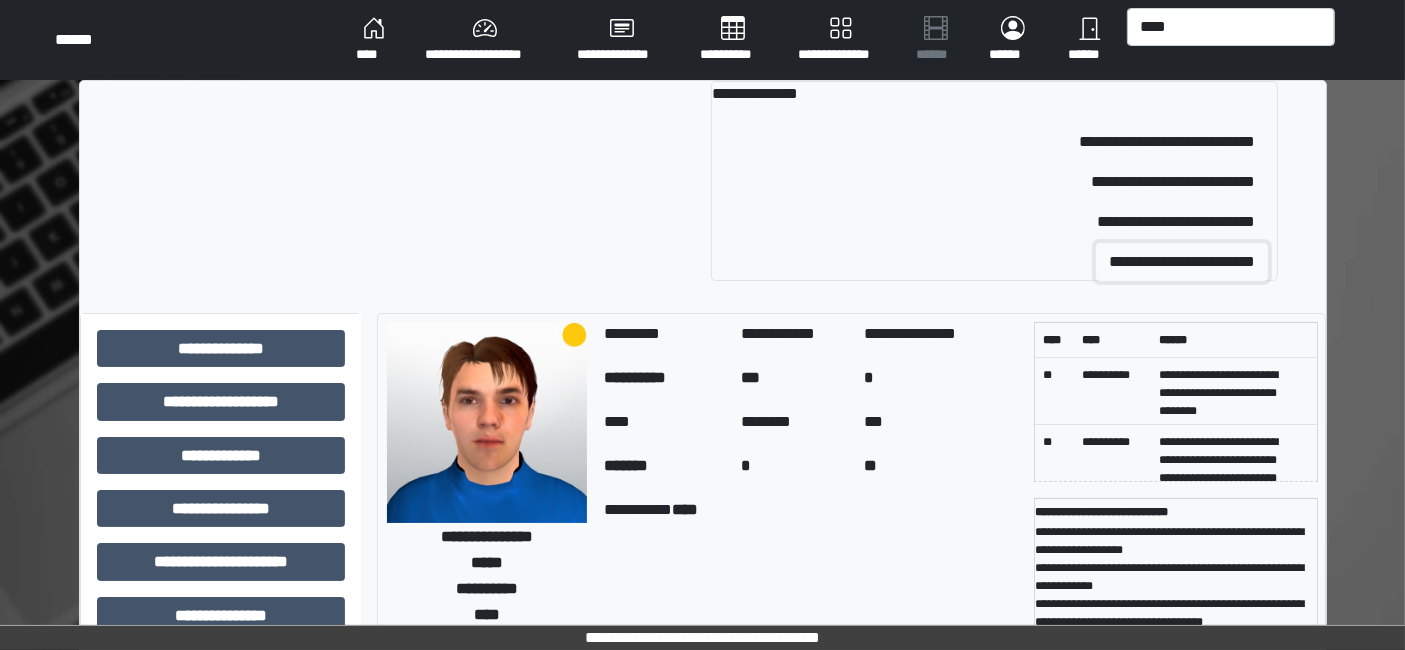 click on "**********" at bounding box center (1182, 262) 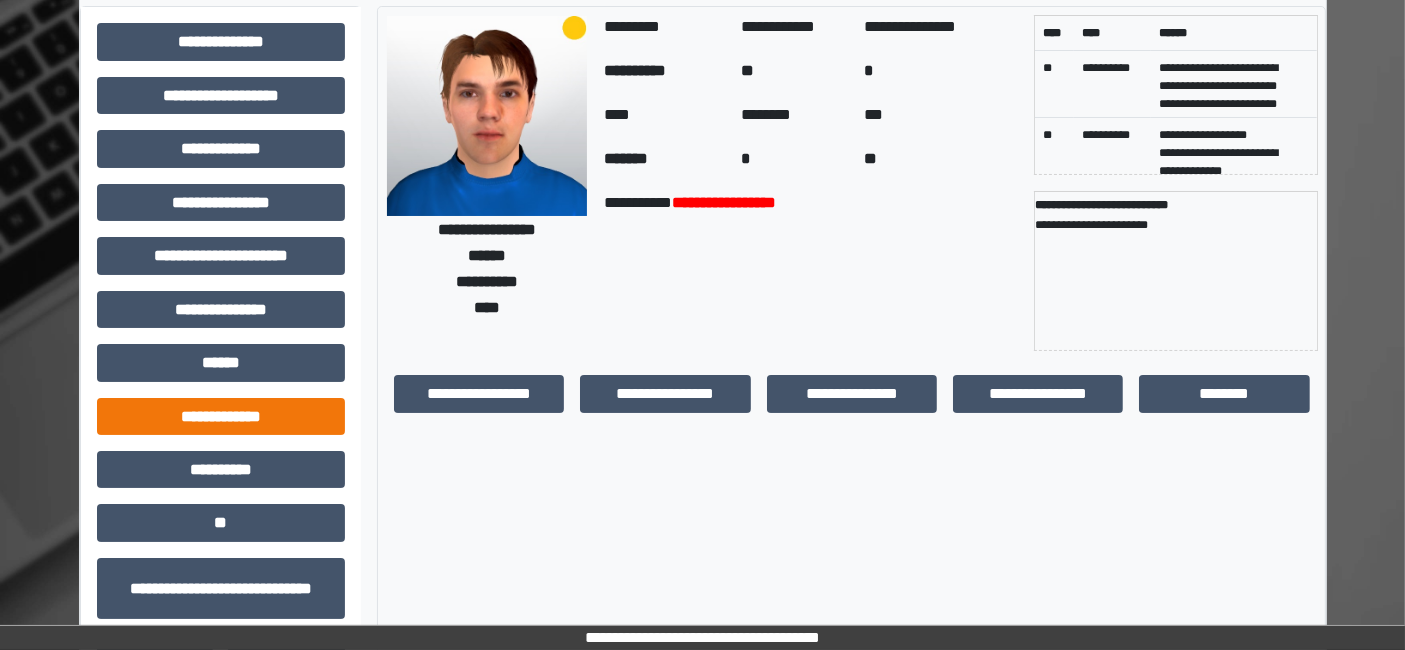 scroll, scrollTop: 197, scrollLeft: 0, axis: vertical 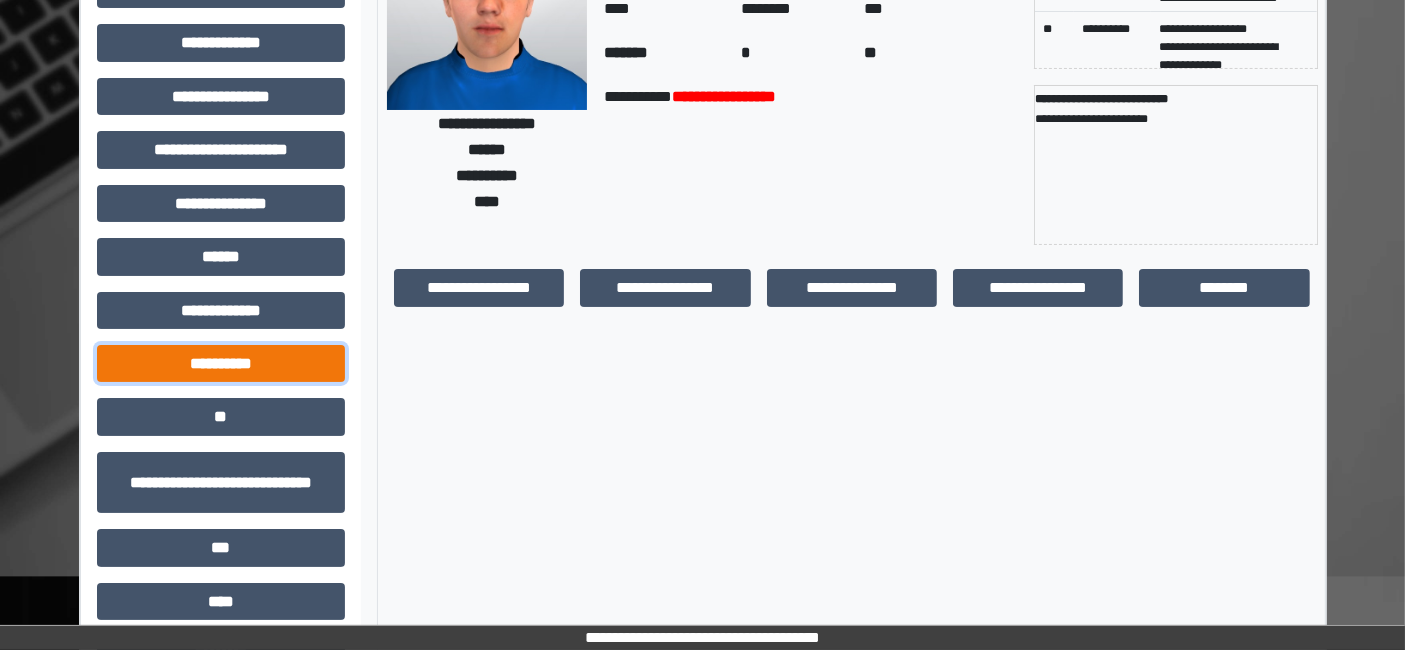 click on "**********" at bounding box center [221, 363] 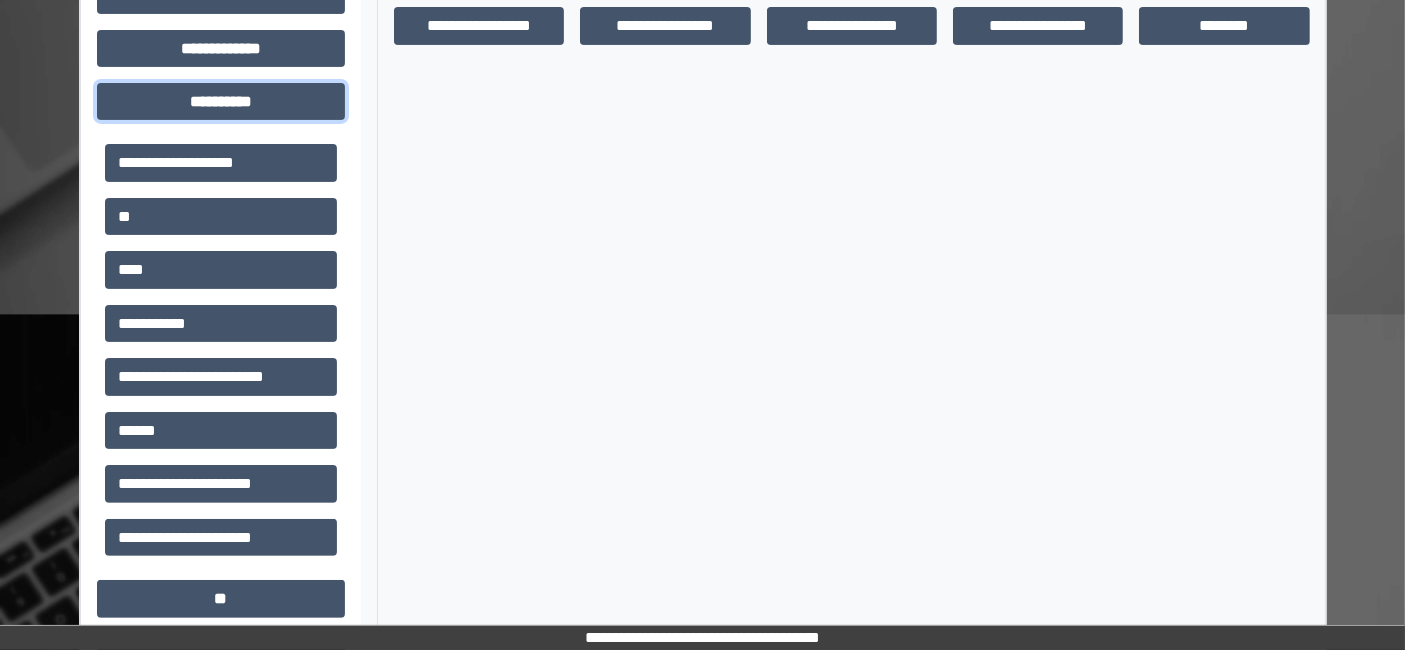 scroll, scrollTop: 462, scrollLeft: 0, axis: vertical 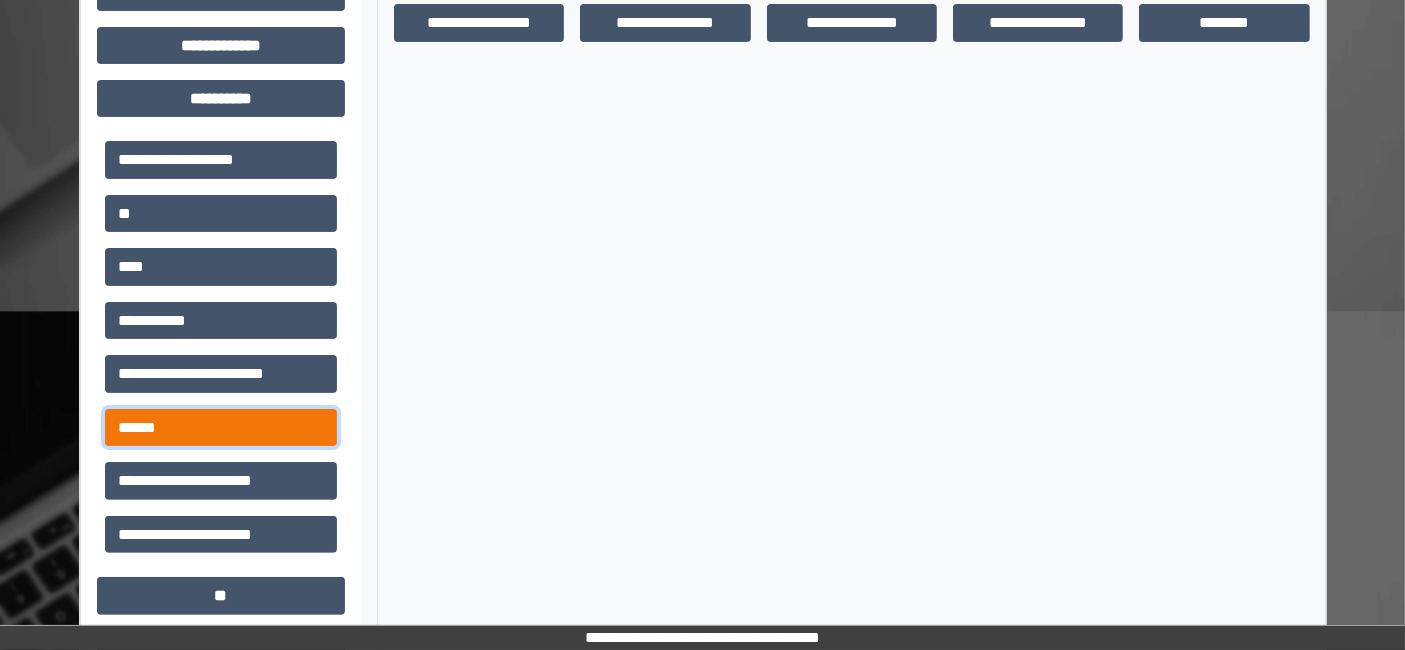 click on "******" at bounding box center [221, 427] 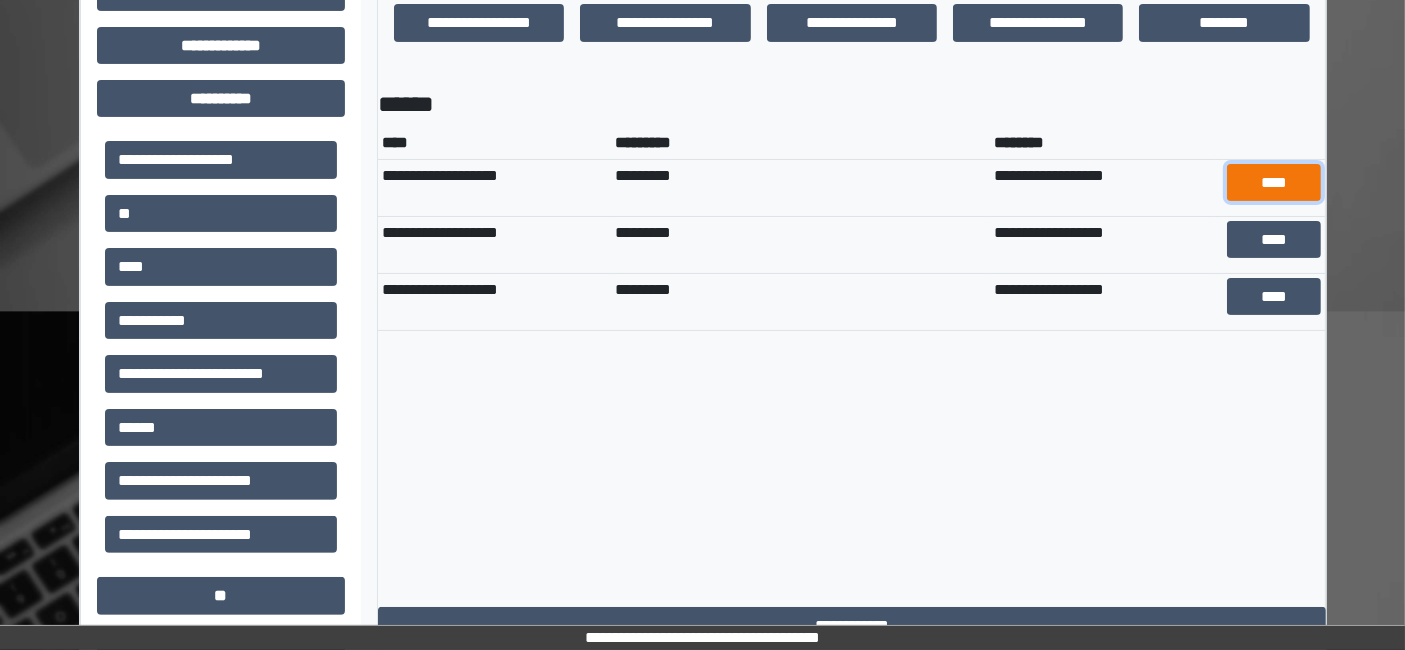 click on "****" at bounding box center (1274, 182) 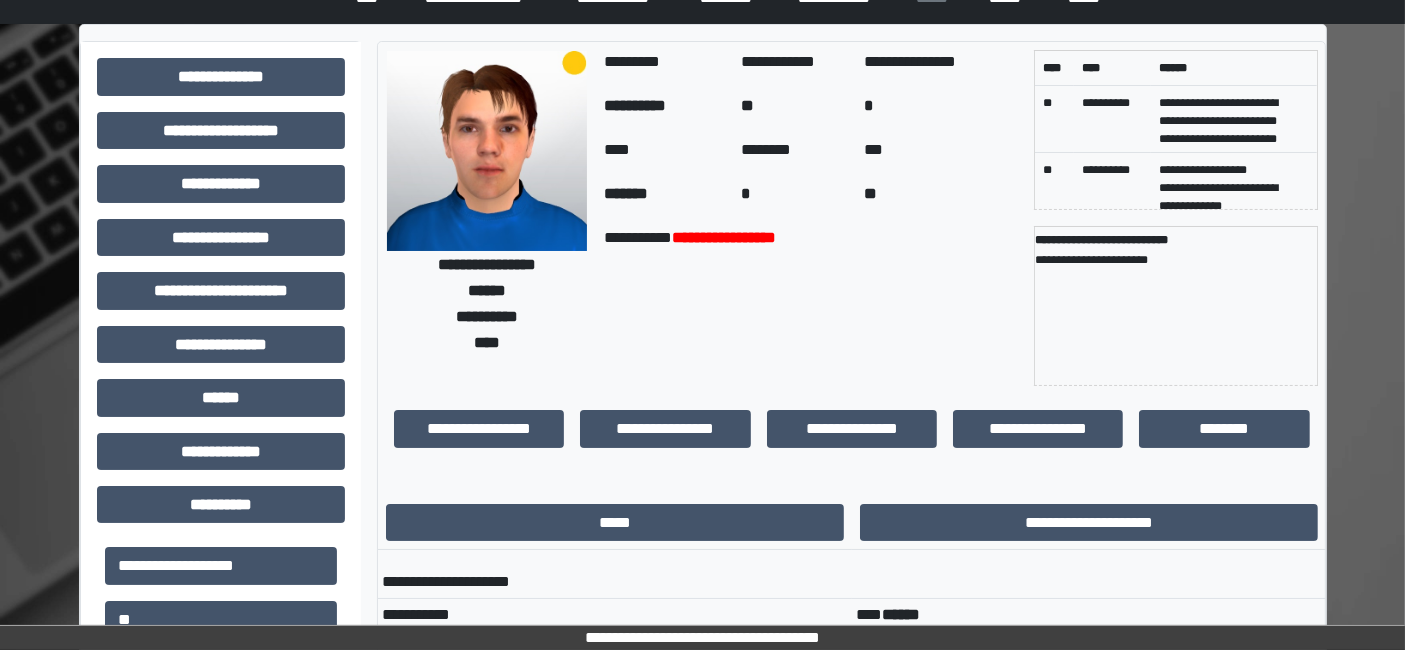 scroll, scrollTop: 53, scrollLeft: 0, axis: vertical 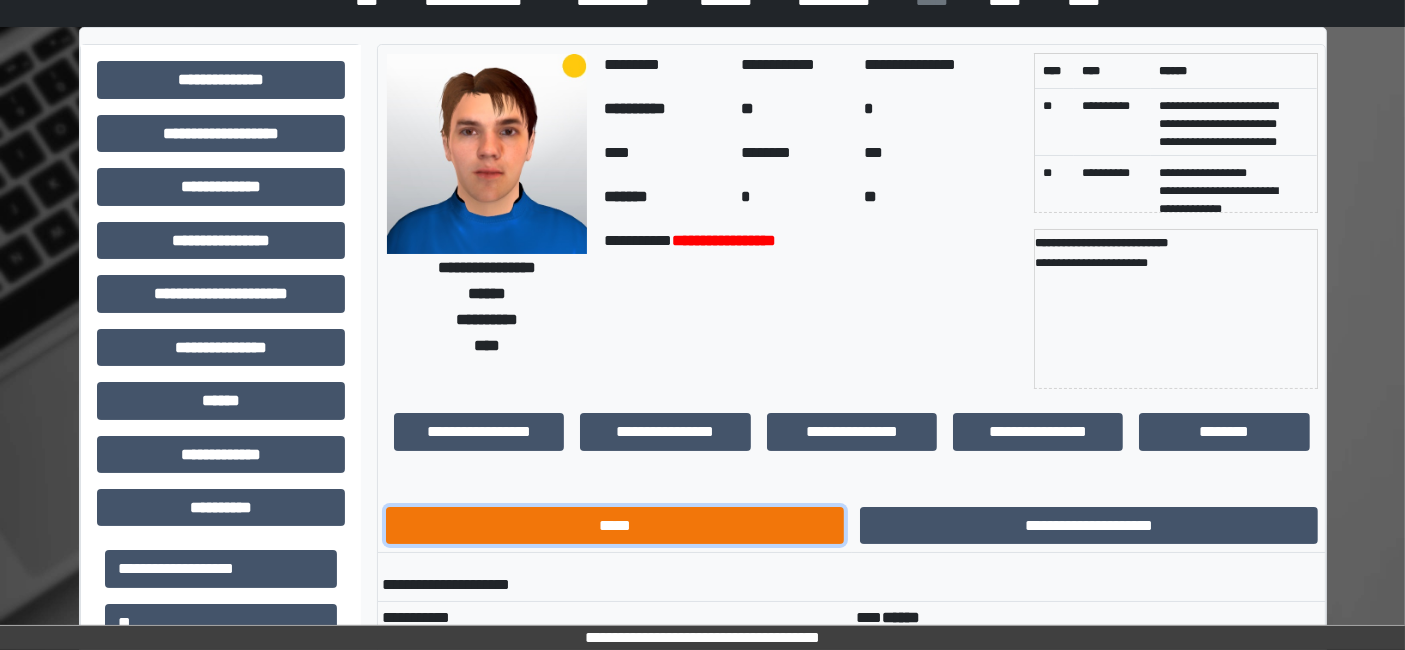 click on "*****" at bounding box center (615, 525) 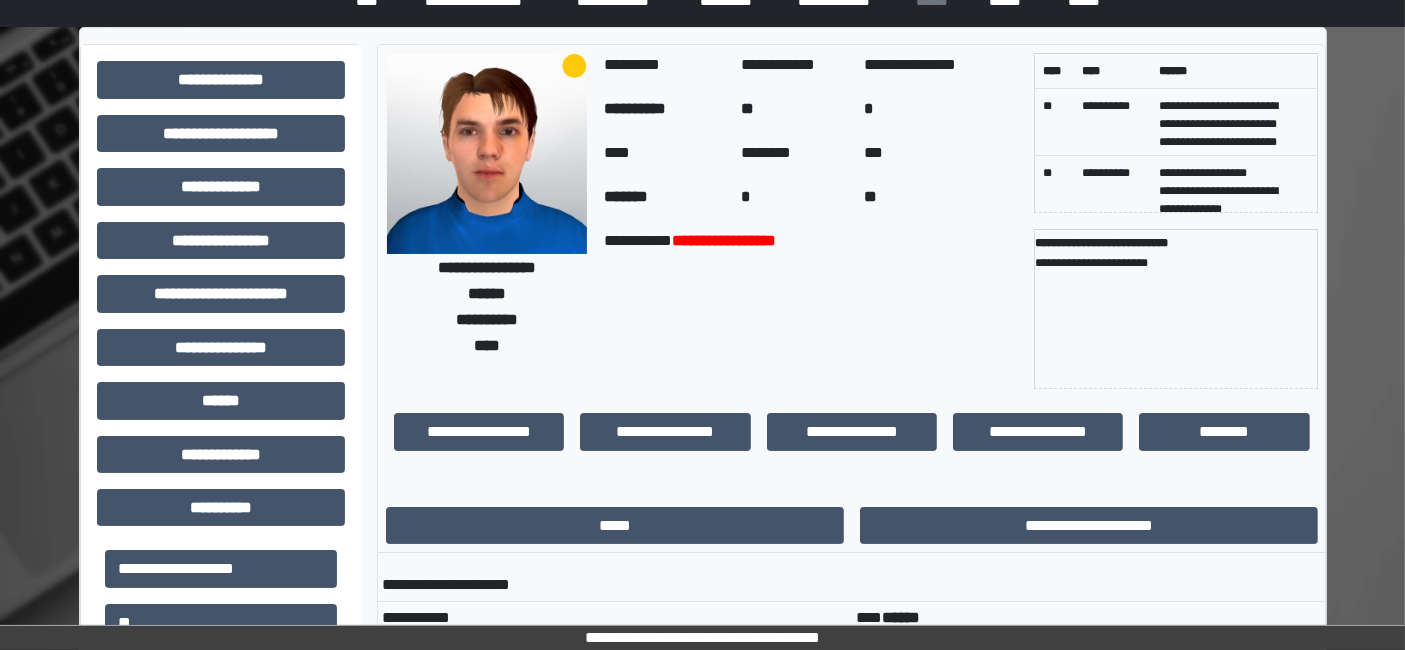 click on "*****" at bounding box center [615, 526] 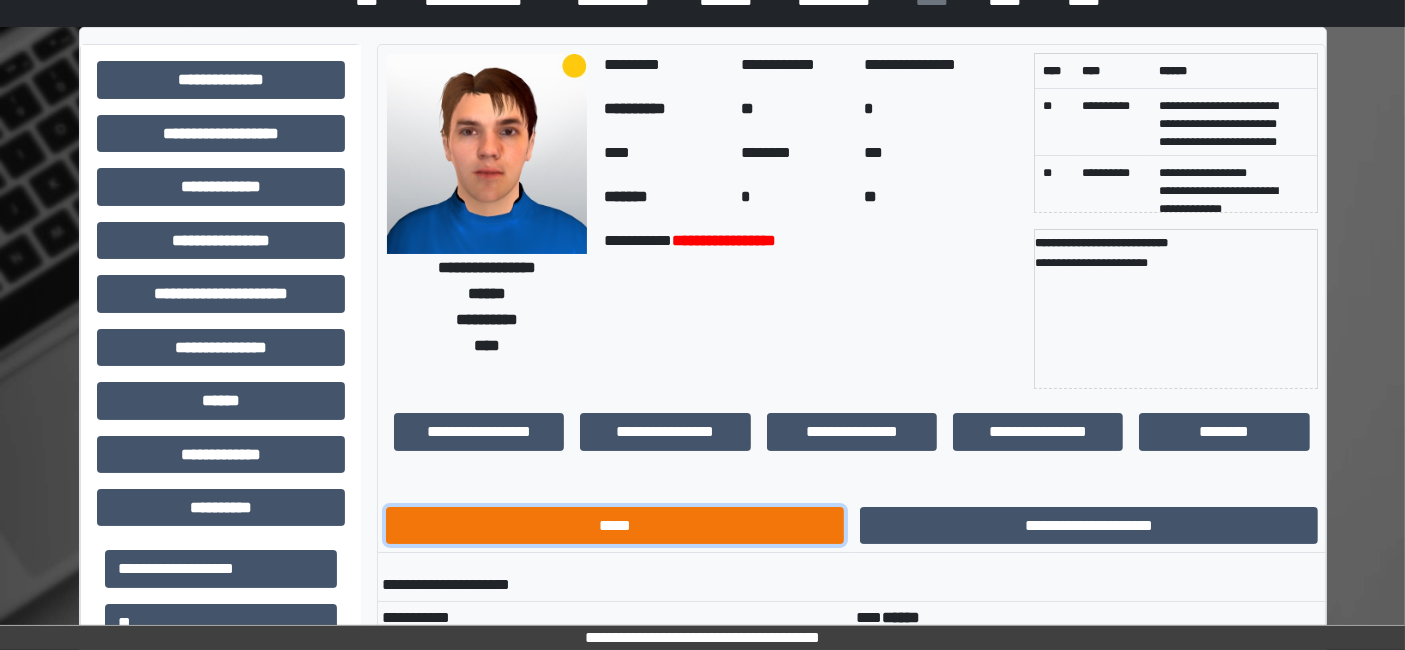 click on "*****" at bounding box center (615, 525) 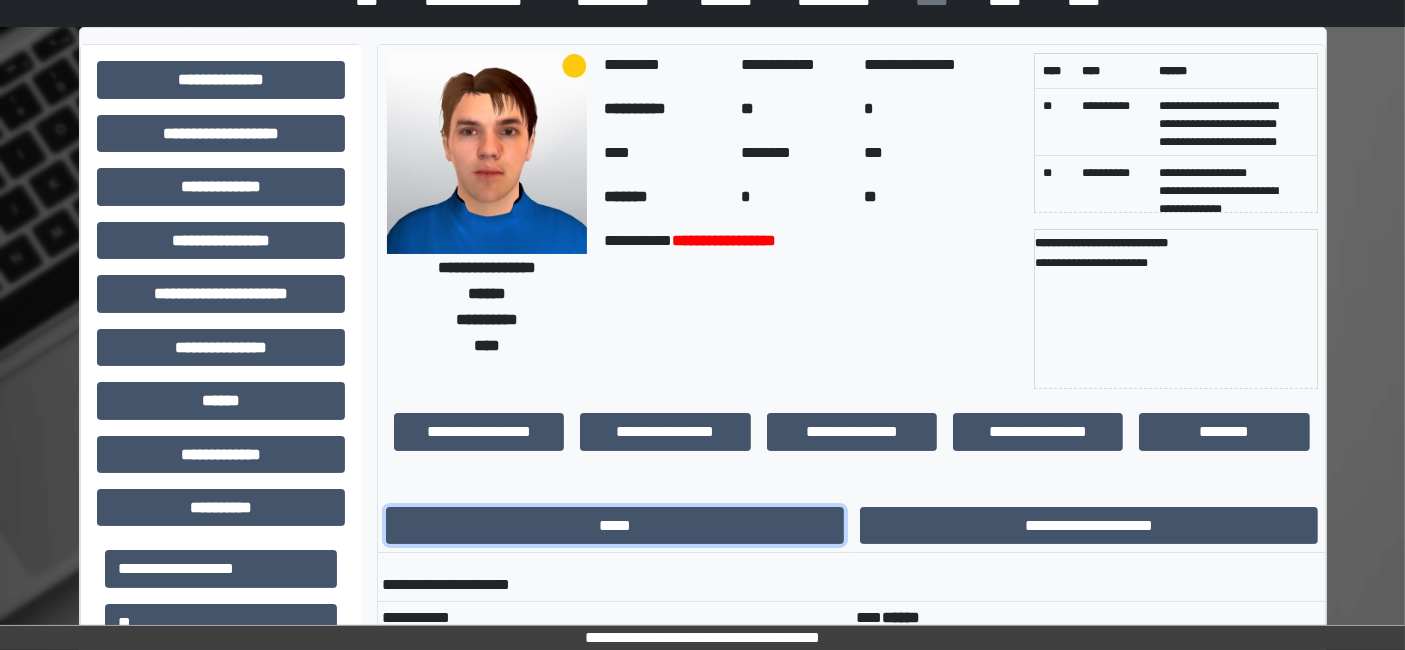 scroll, scrollTop: 0, scrollLeft: 0, axis: both 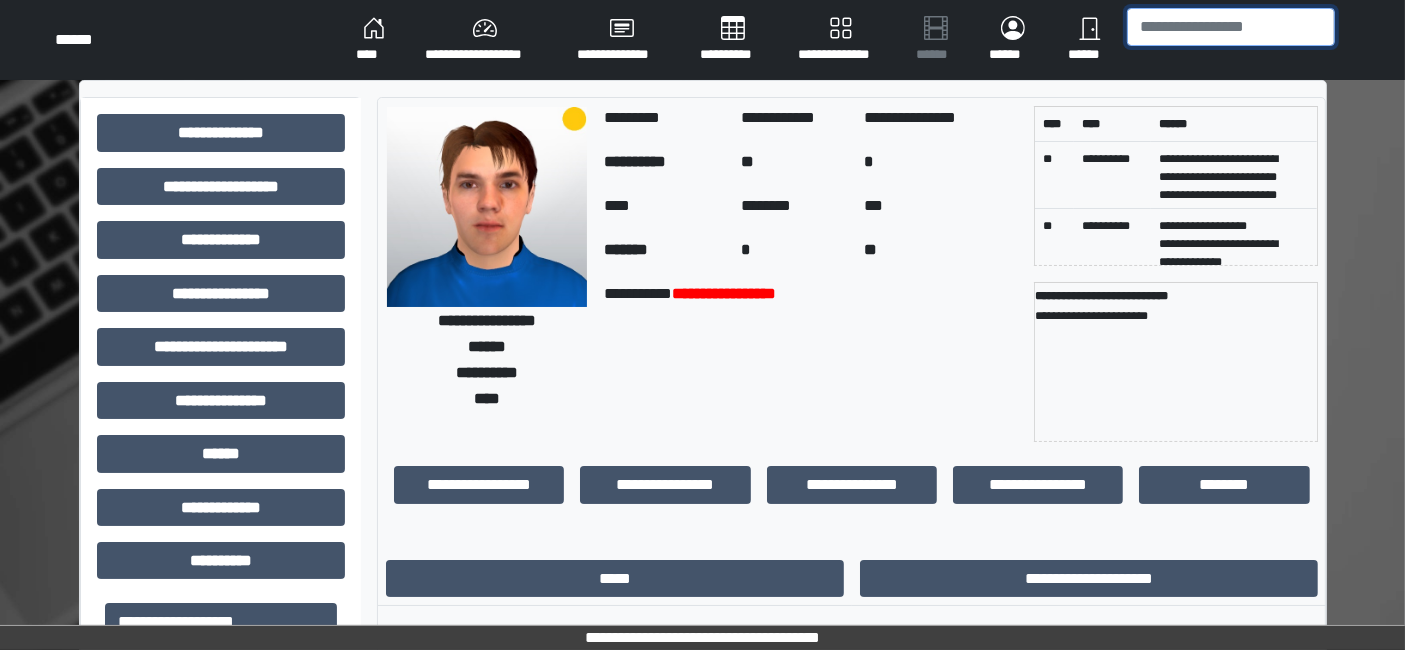 click at bounding box center (1231, 27) 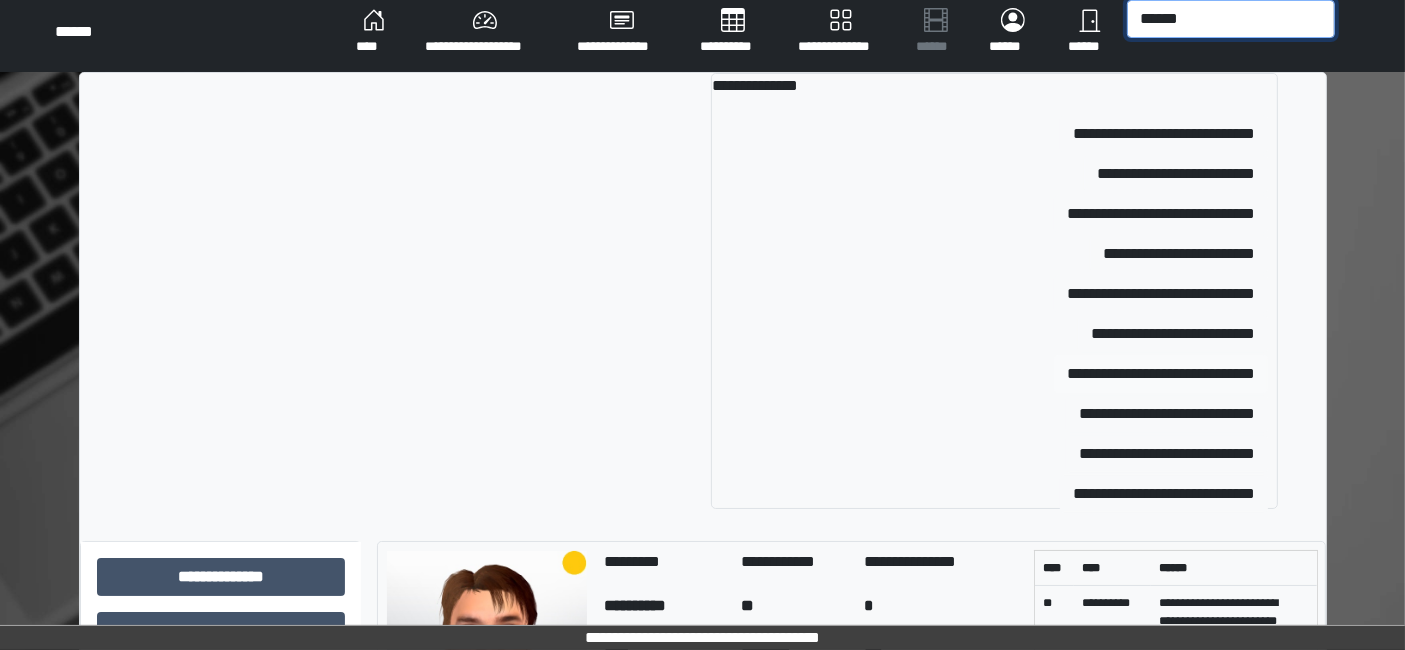 scroll, scrollTop: 10, scrollLeft: 0, axis: vertical 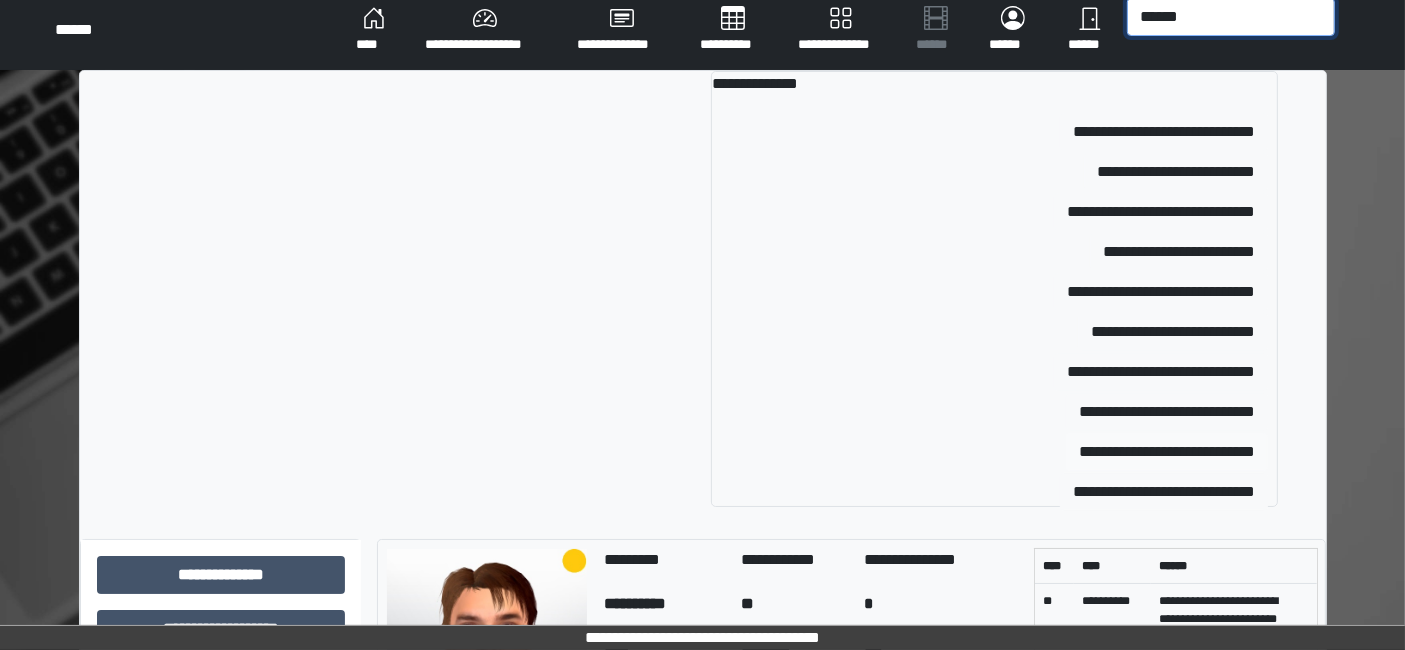 type on "******" 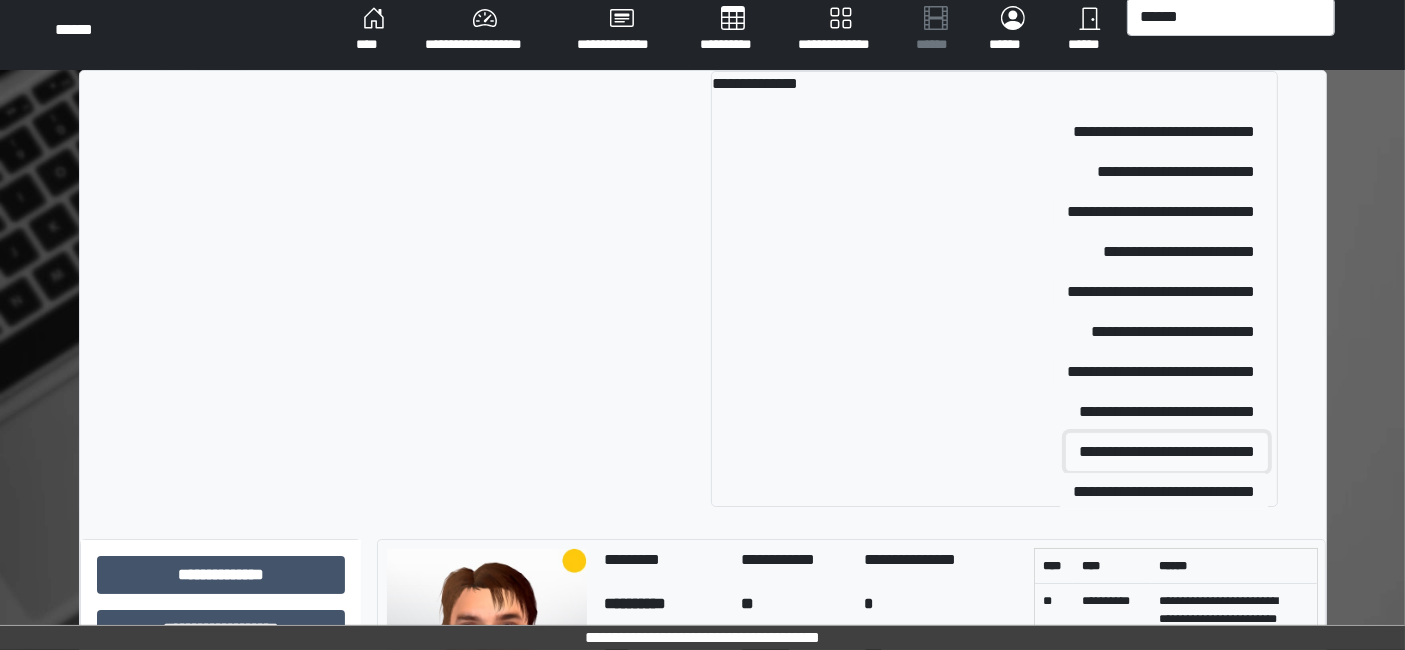 click on "**********" at bounding box center [1167, 452] 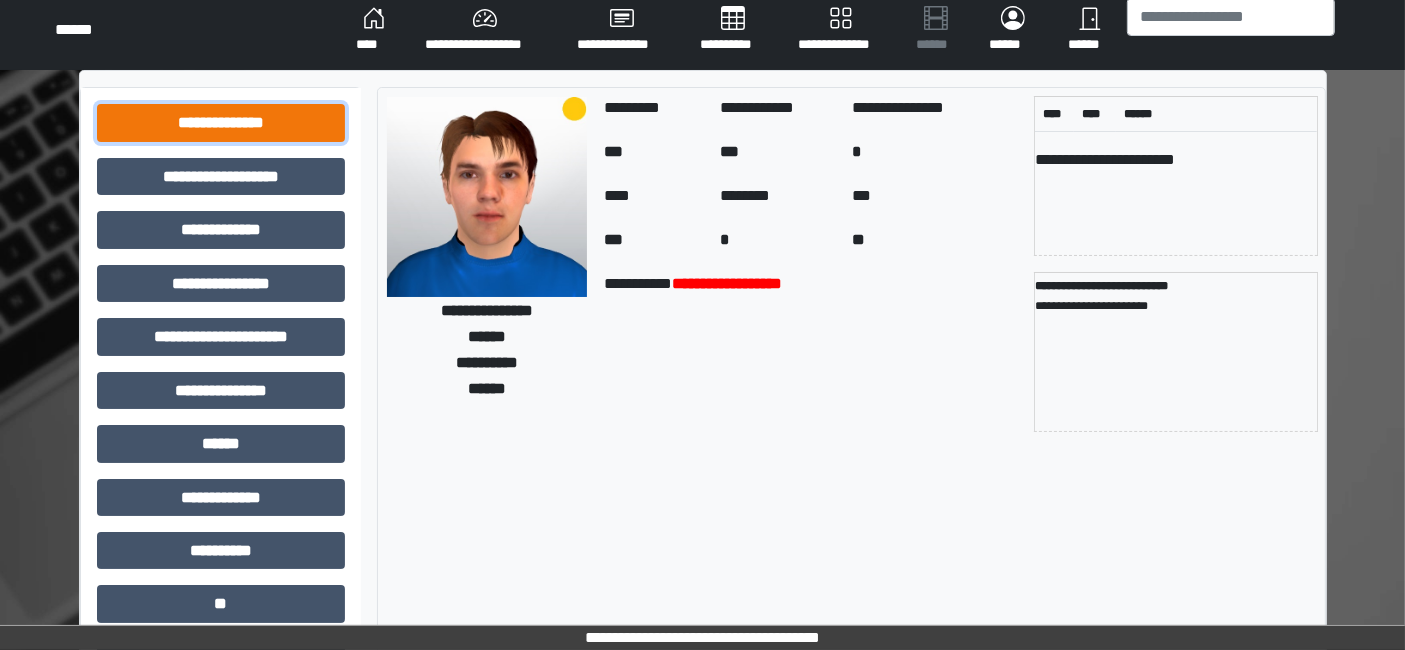click on "**********" at bounding box center (221, 122) 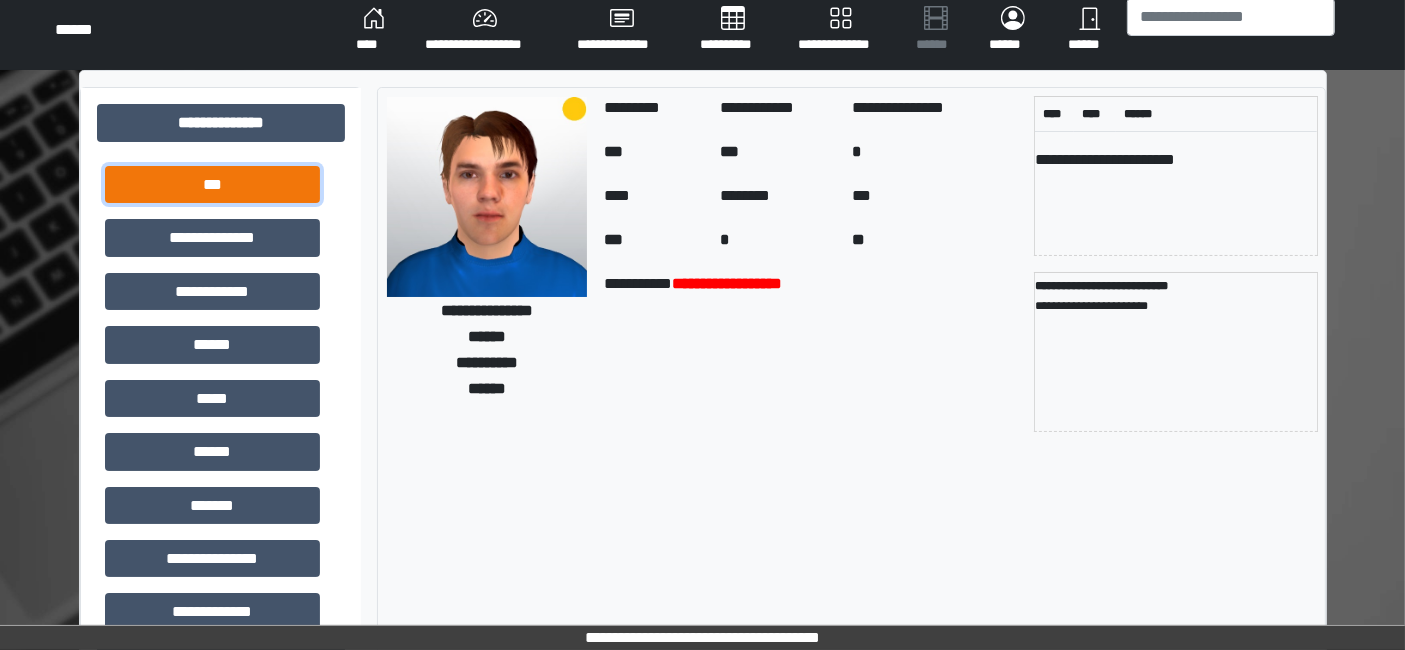 click on "***" at bounding box center [212, 184] 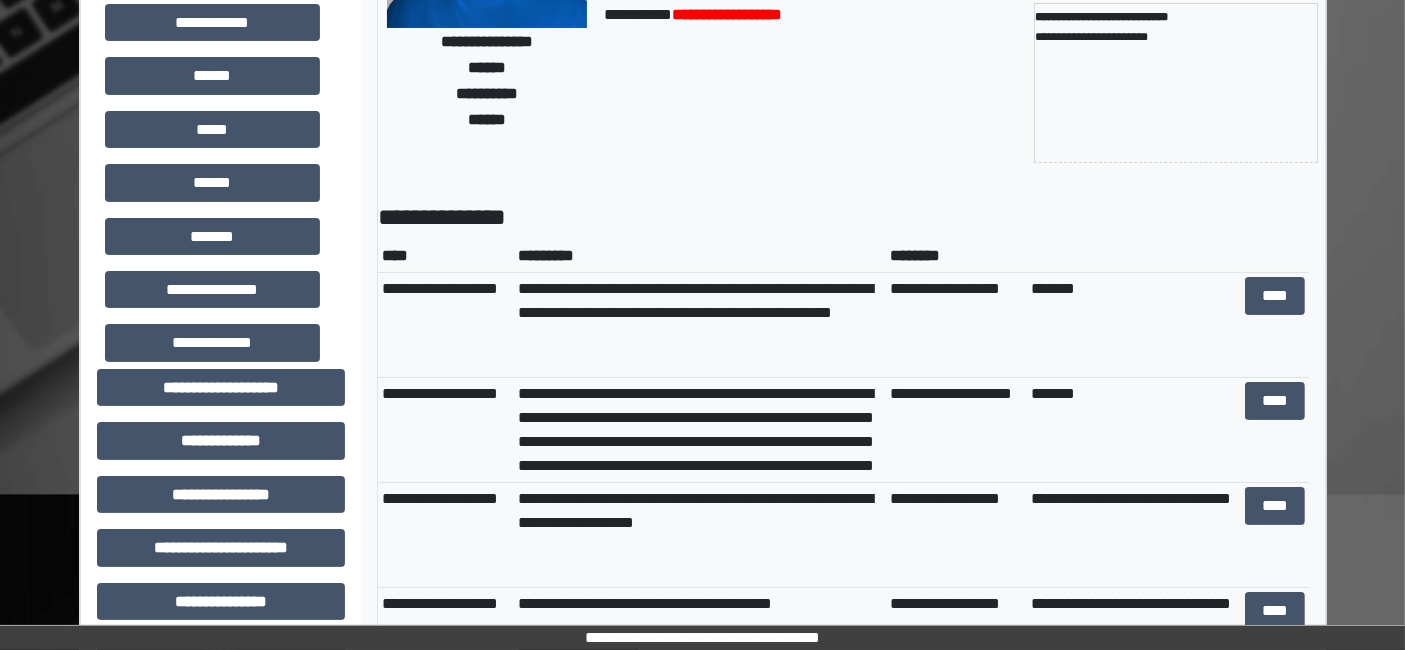 scroll, scrollTop: 288, scrollLeft: 0, axis: vertical 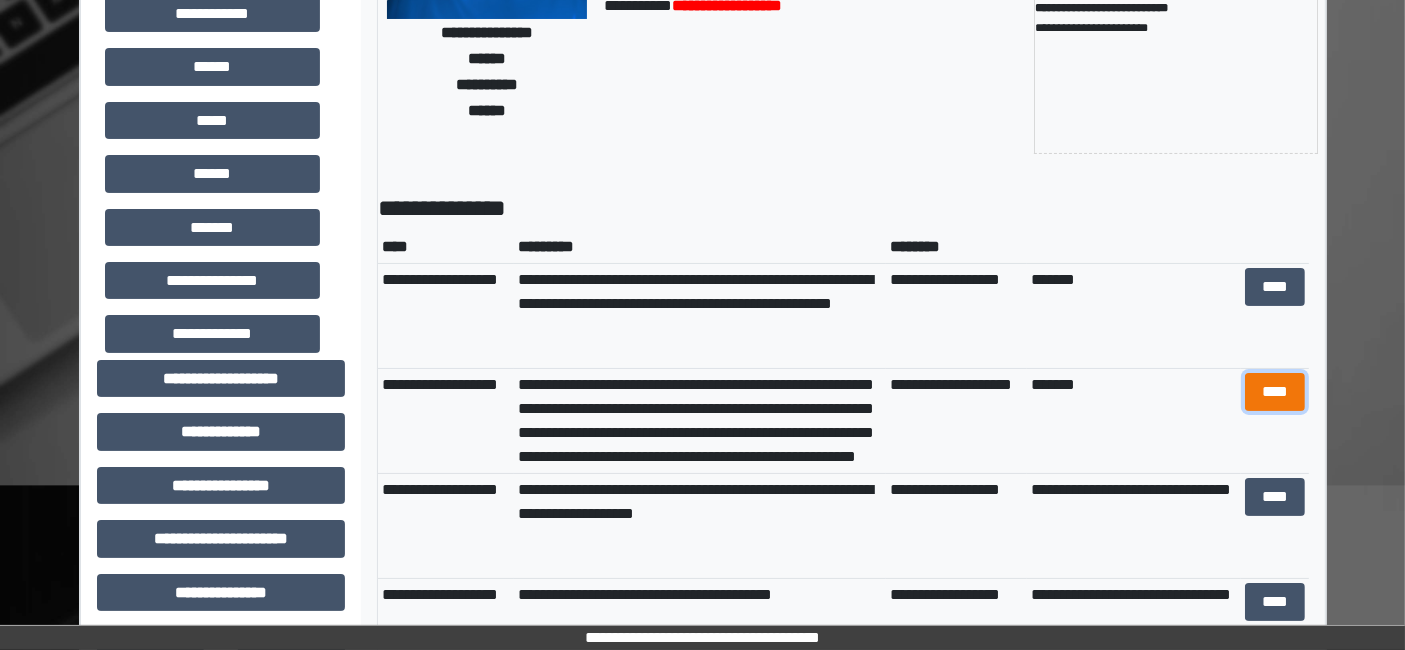 click on "****" at bounding box center (1274, 391) 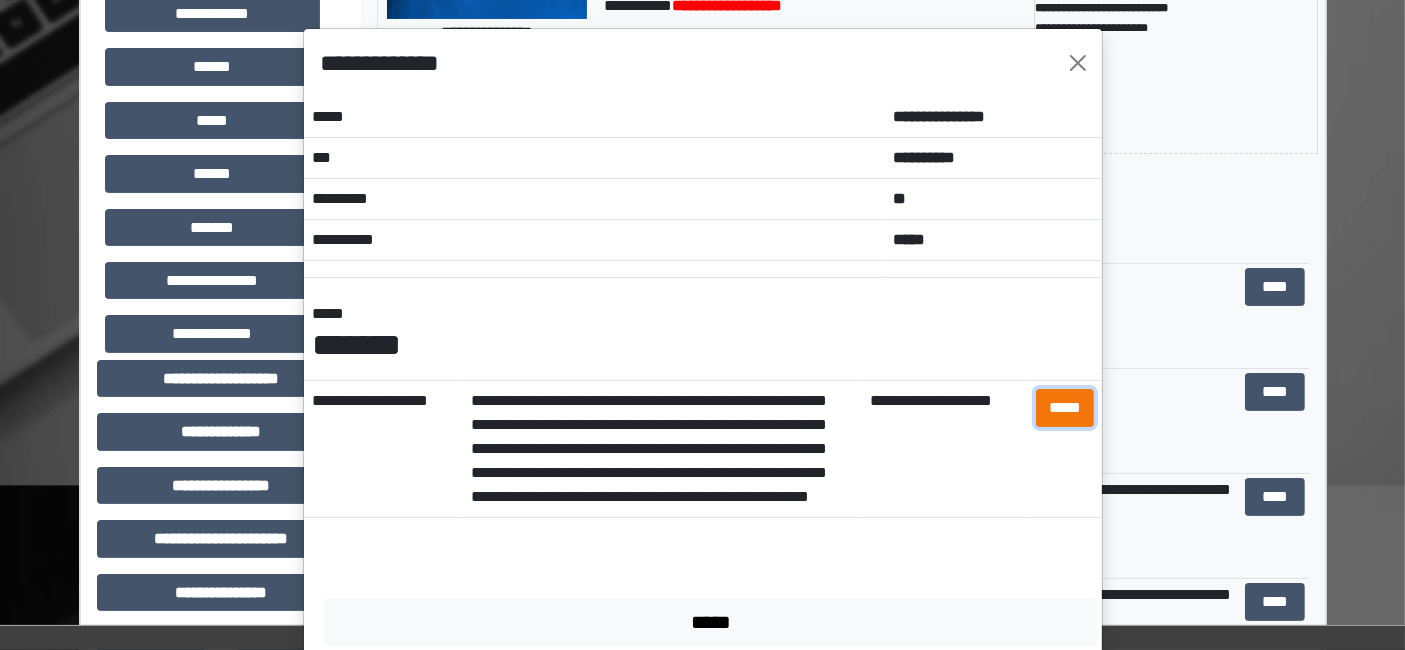 click on "*****" at bounding box center [1065, 407] 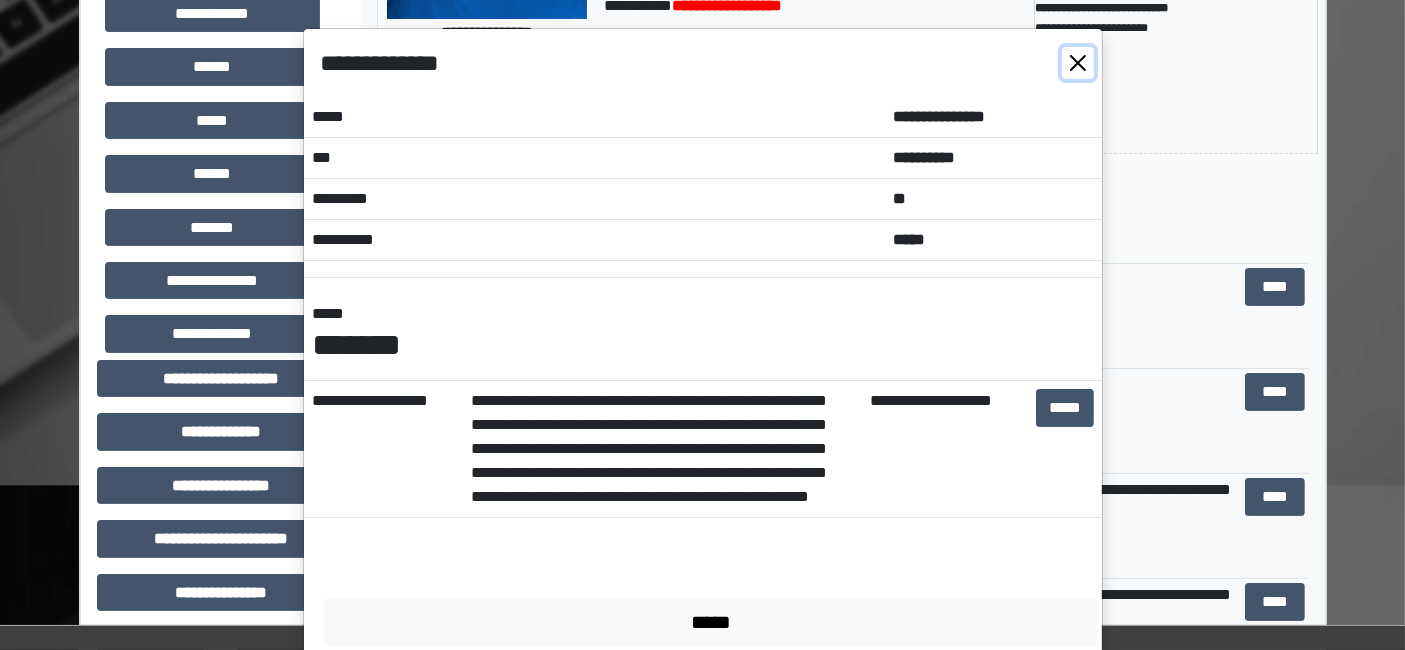click at bounding box center (1078, 63) 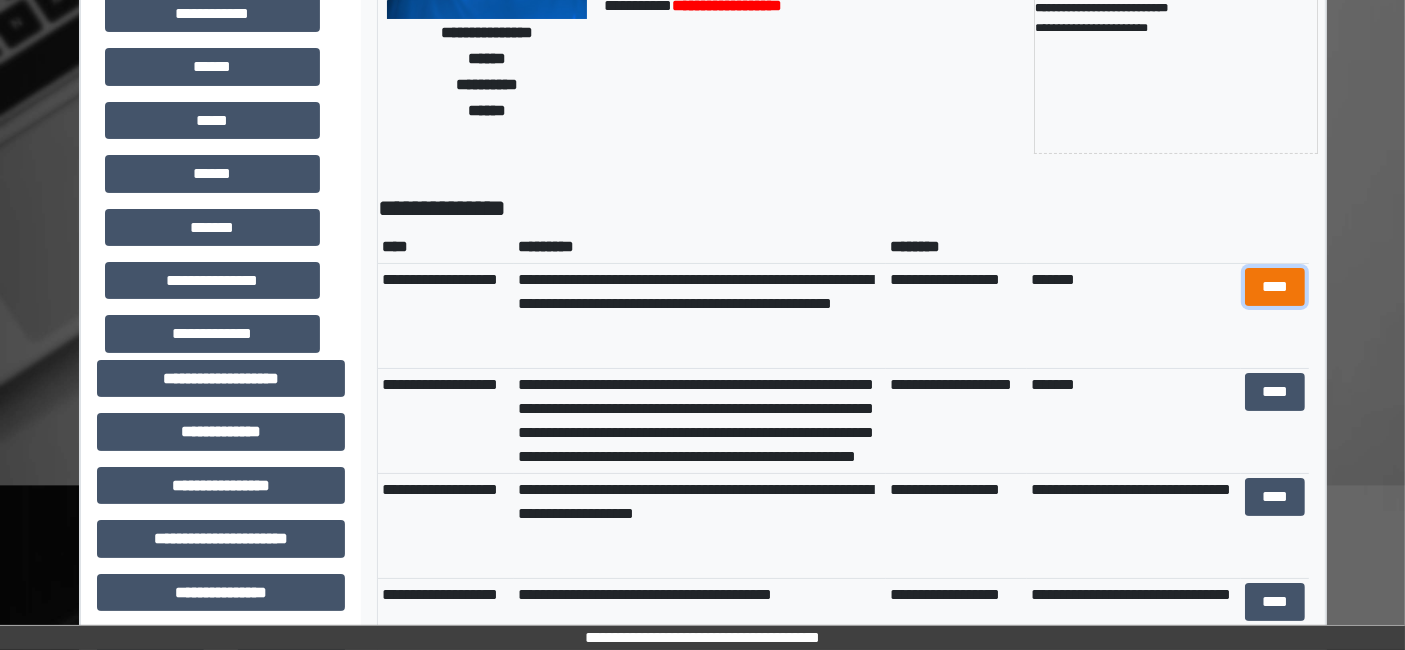 click on "****" at bounding box center (1274, 286) 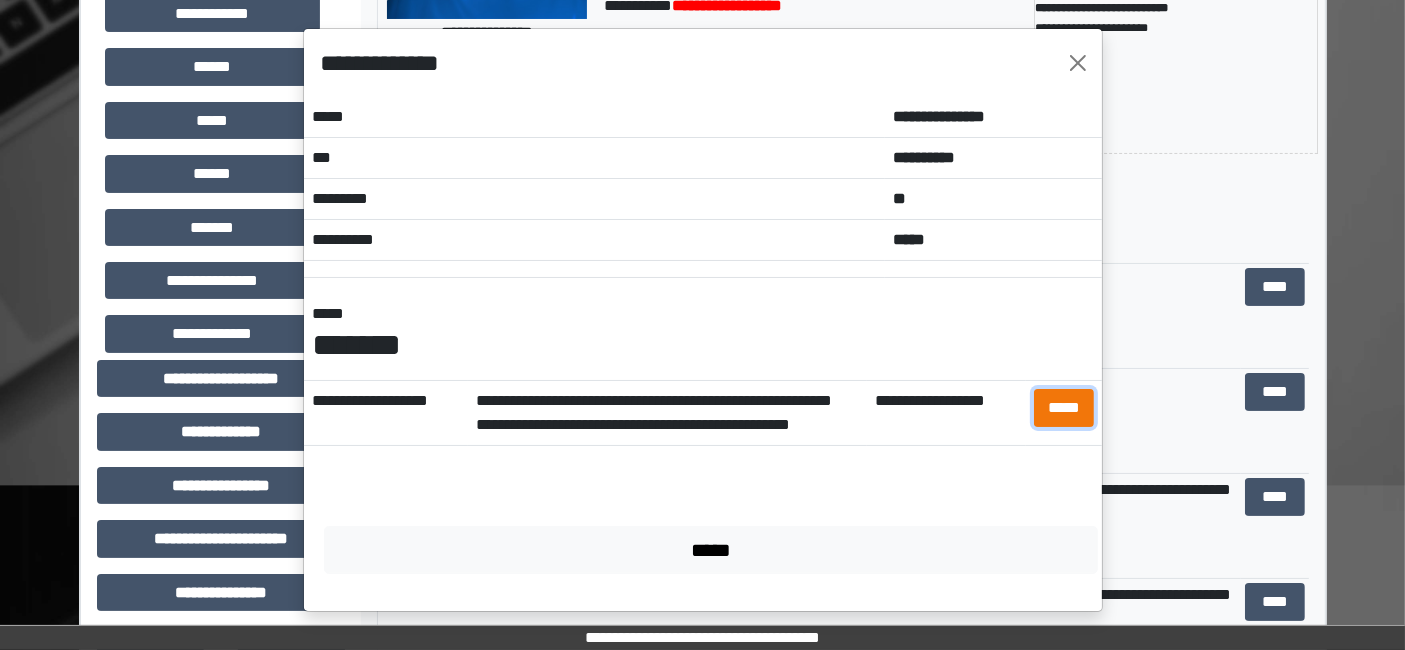 click on "*****" at bounding box center (1064, 407) 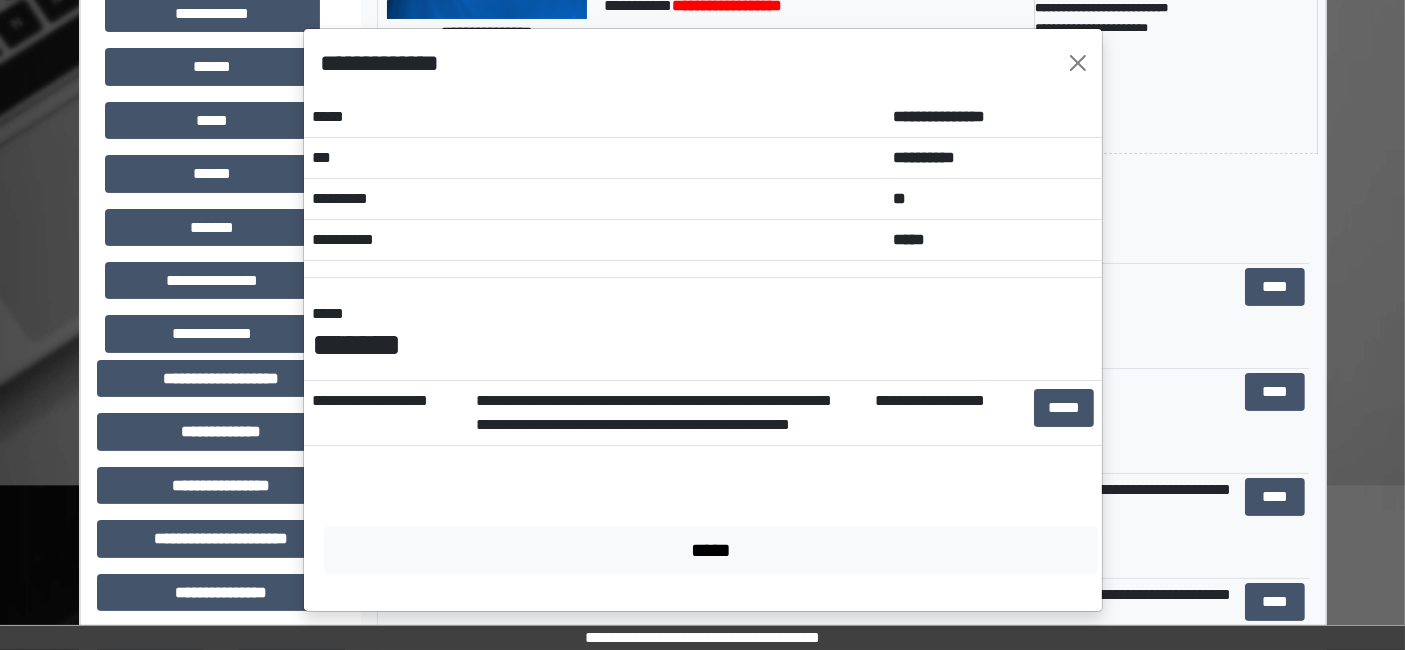 click on "**********" at bounding box center (703, 63) 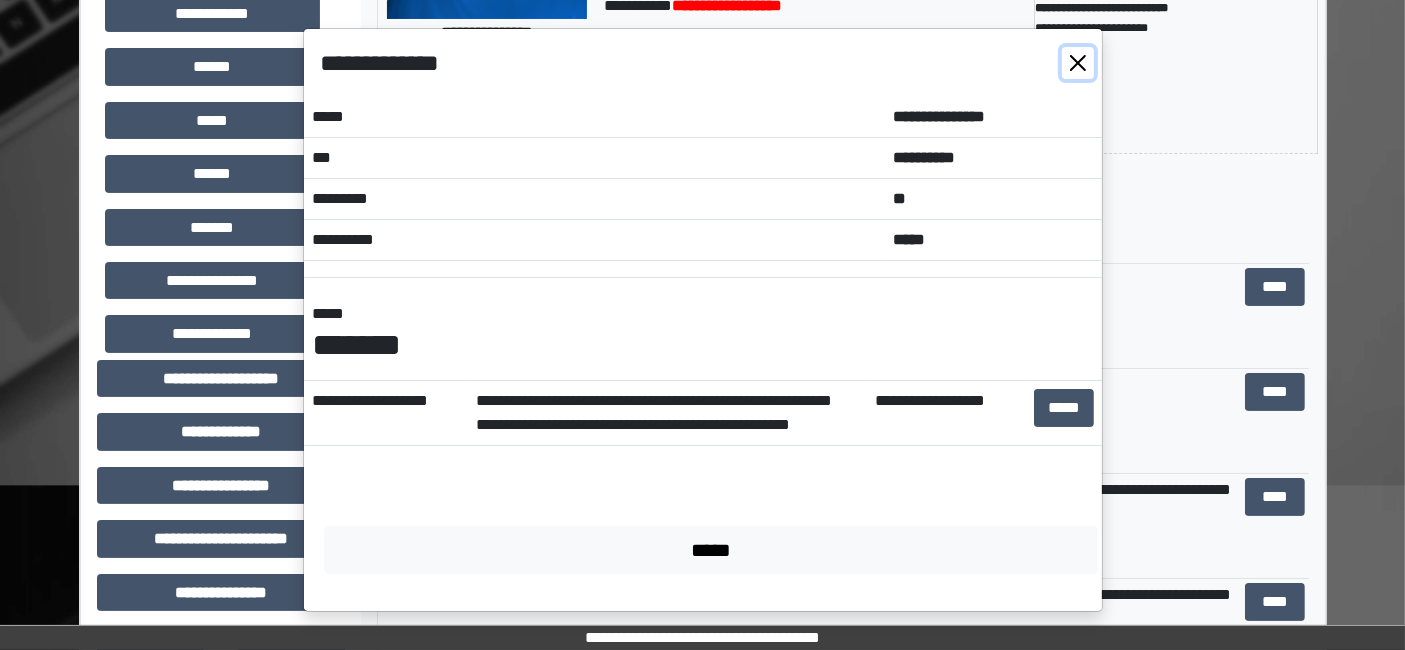 click at bounding box center [1078, 63] 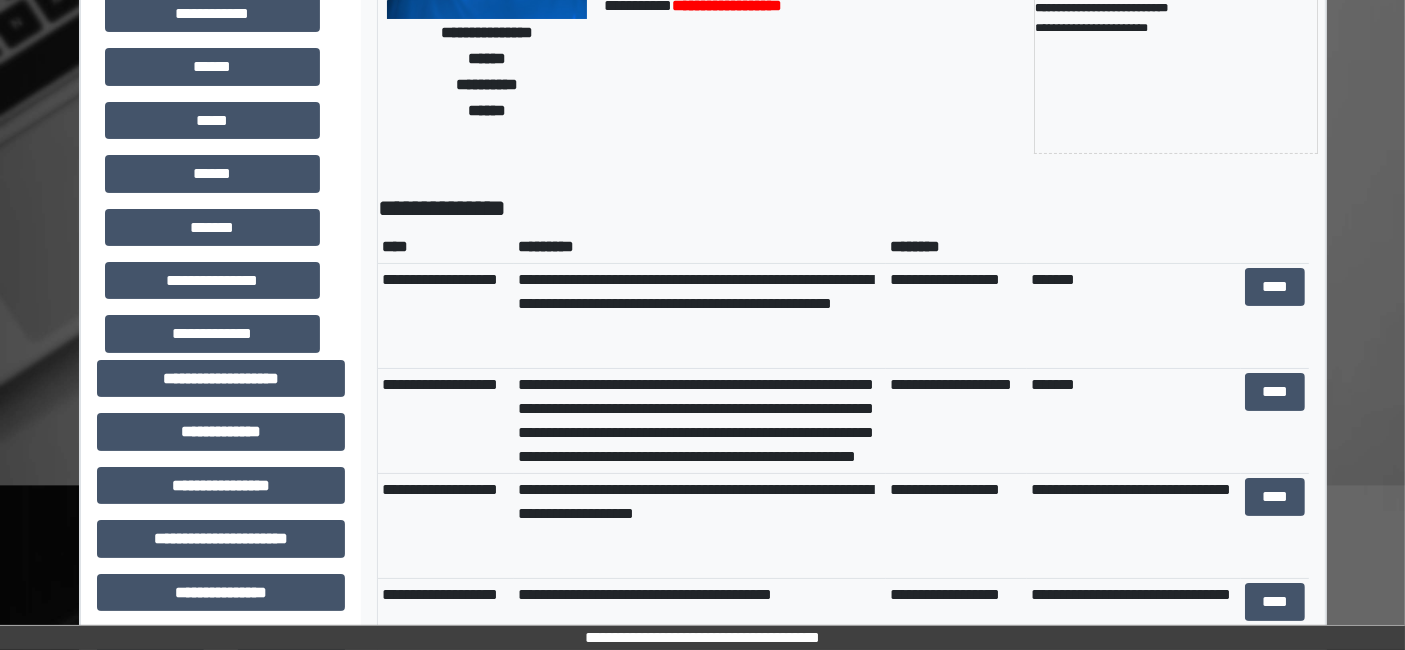 scroll, scrollTop: 0, scrollLeft: 0, axis: both 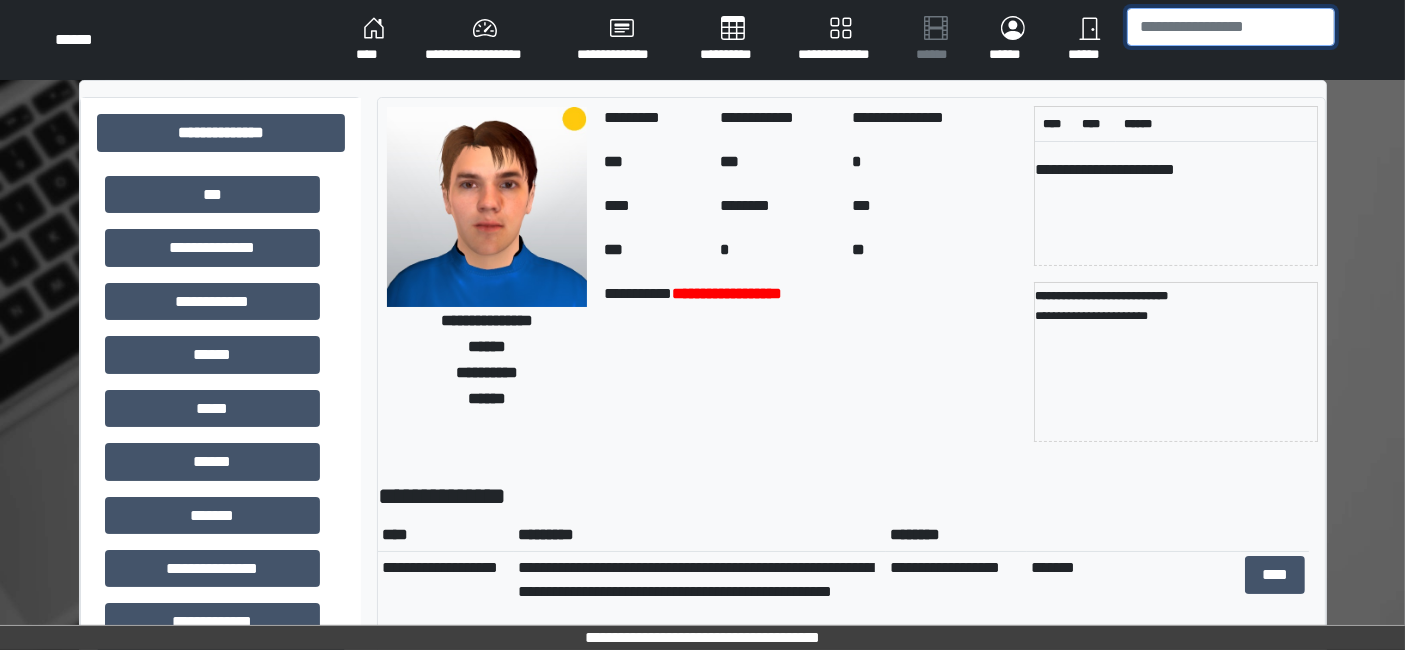 click at bounding box center [1231, 27] 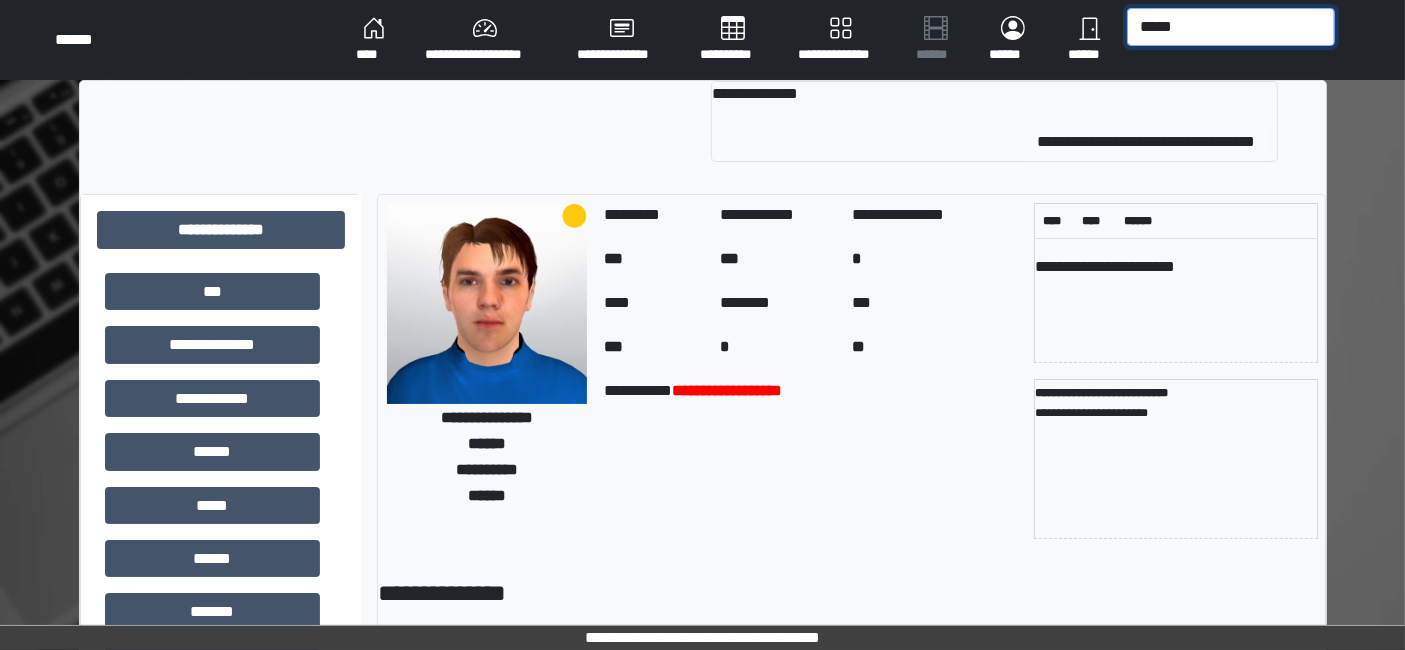 type on "*****" 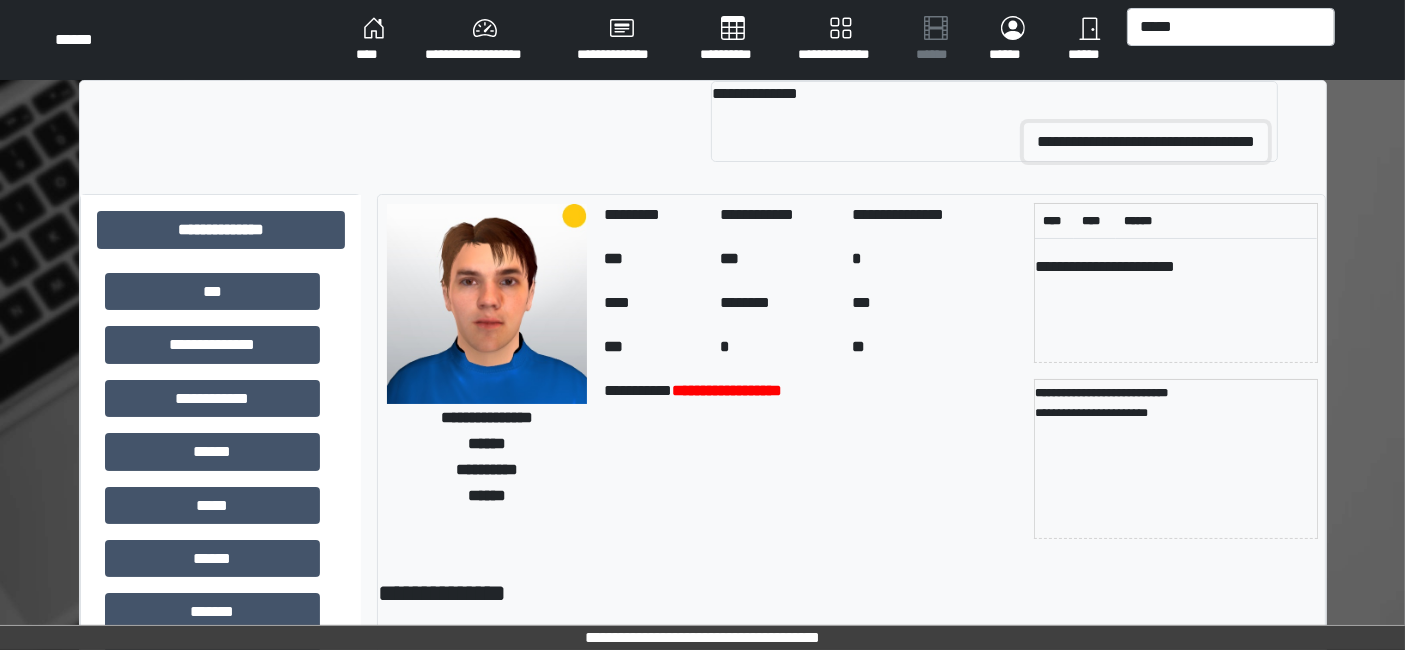 click on "**********" at bounding box center (1146, 142) 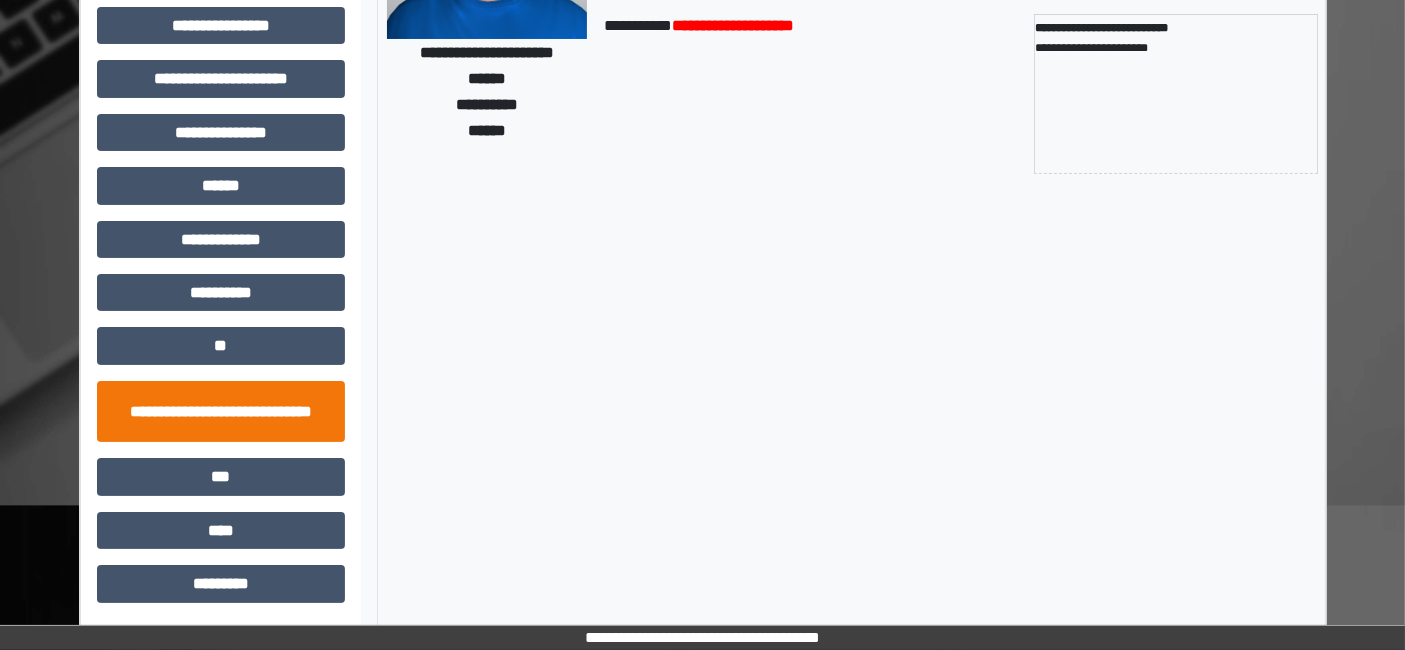 scroll, scrollTop: 269, scrollLeft: 0, axis: vertical 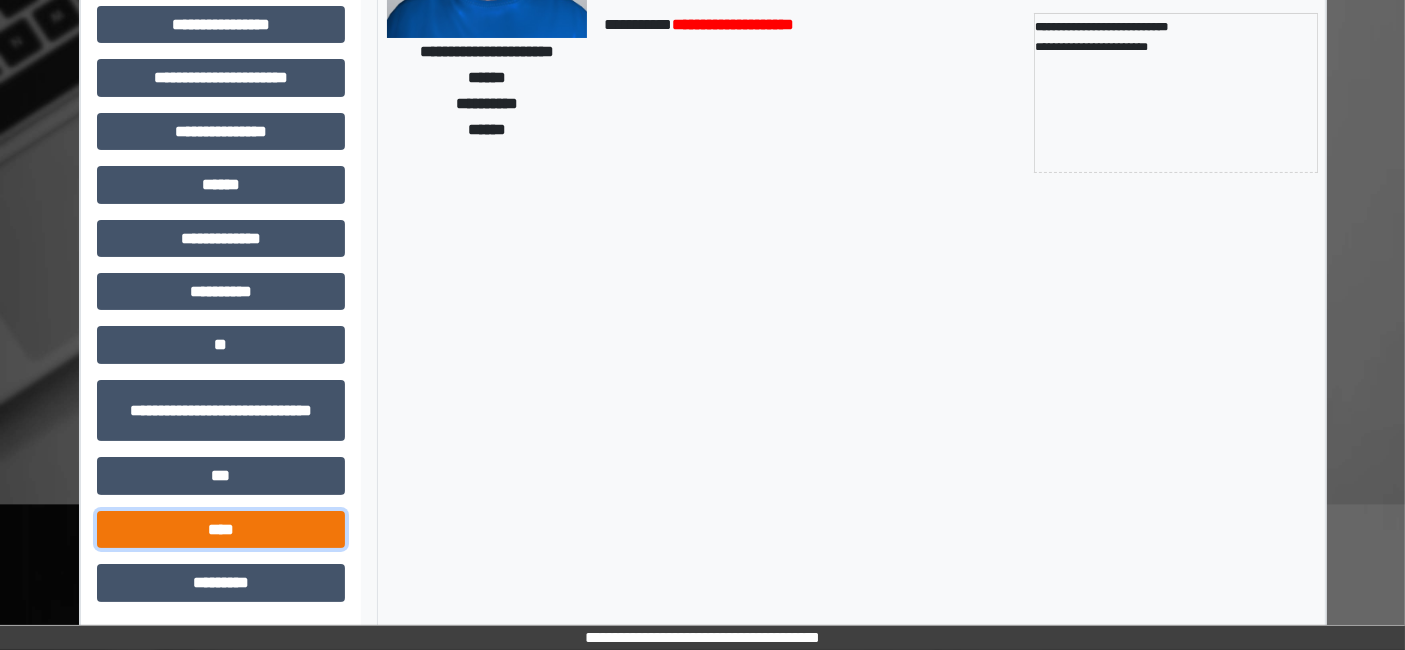 click on "****" at bounding box center [221, 529] 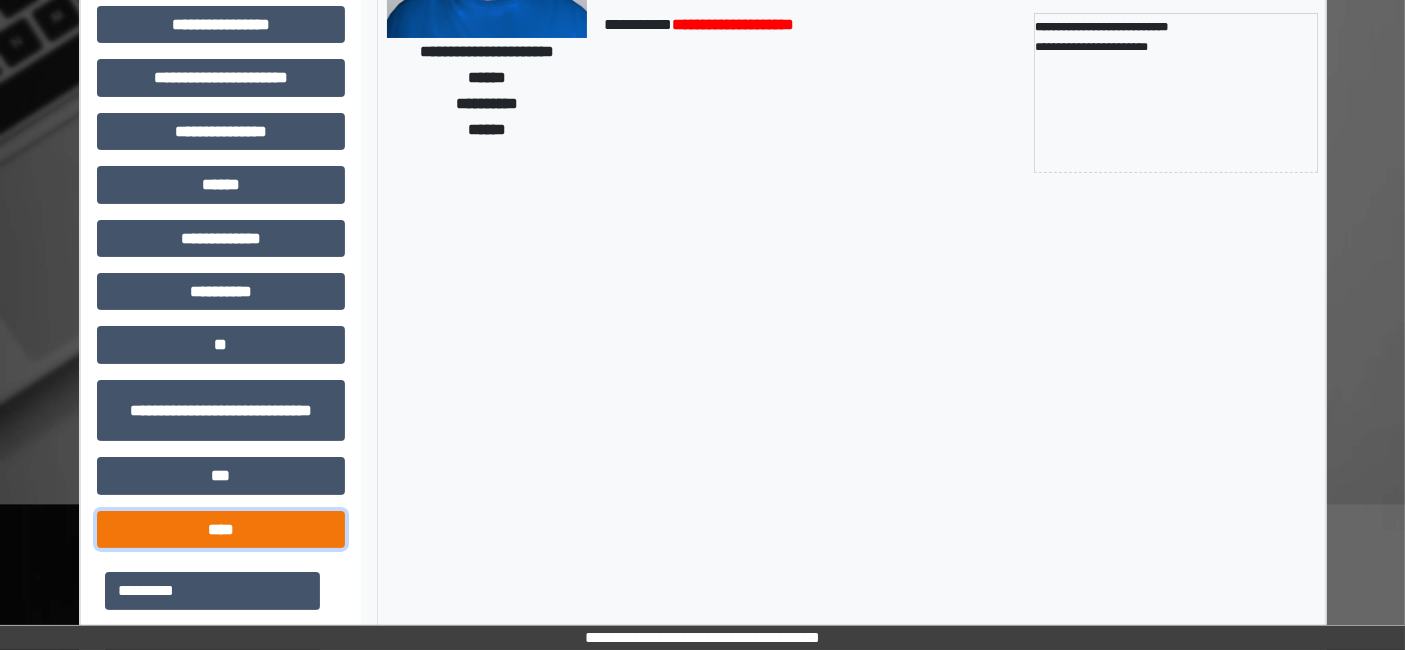 scroll, scrollTop: 697, scrollLeft: 0, axis: vertical 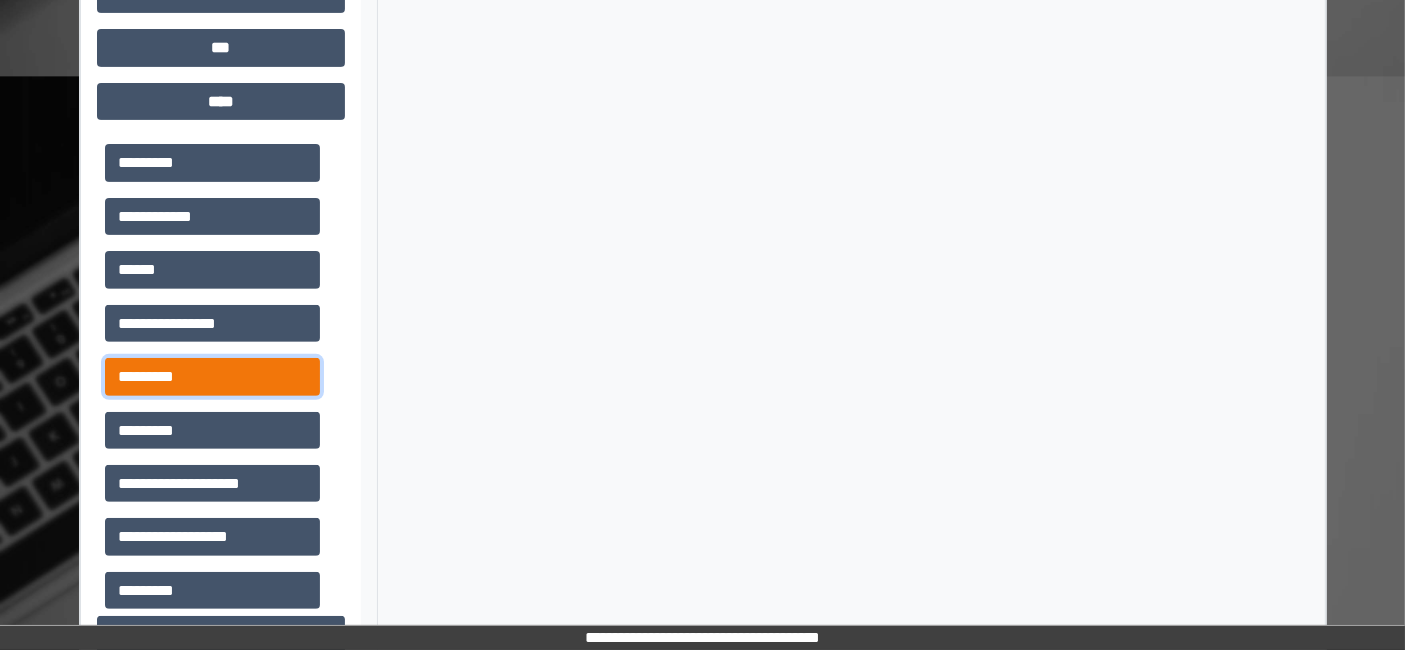click on "*********" at bounding box center [212, 376] 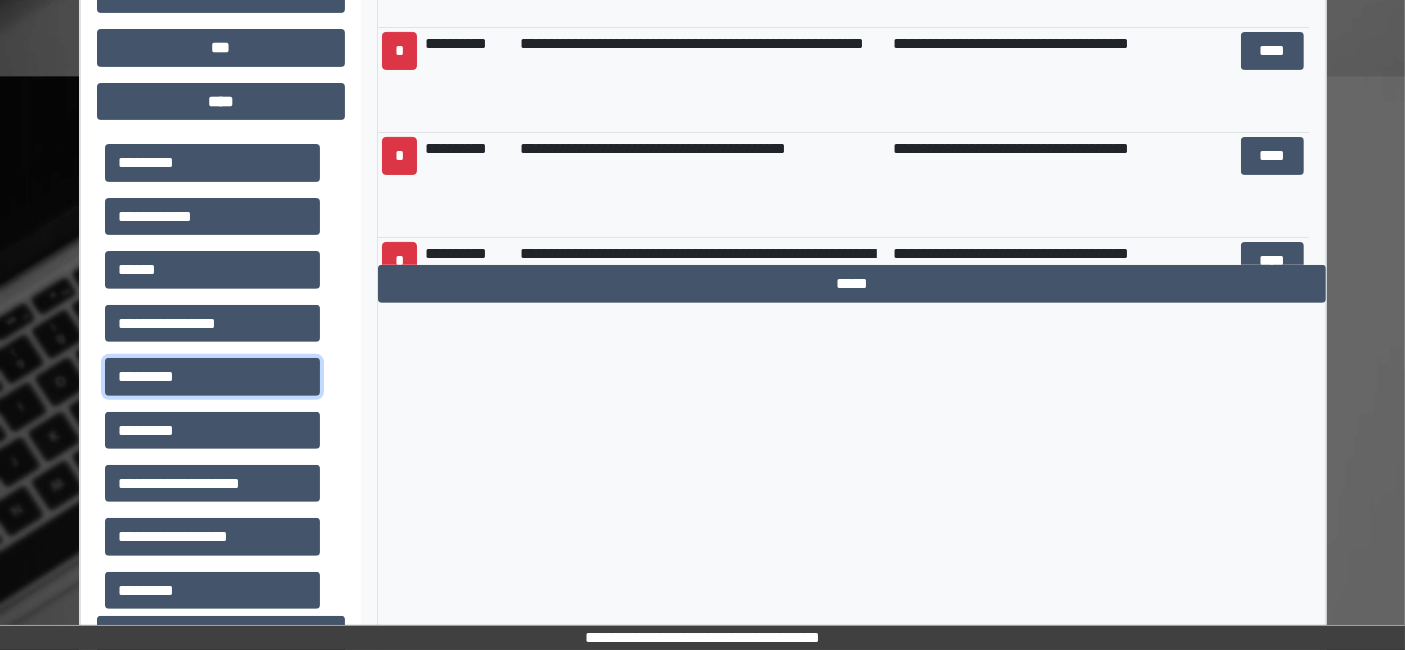 scroll, scrollTop: 234, scrollLeft: 0, axis: vertical 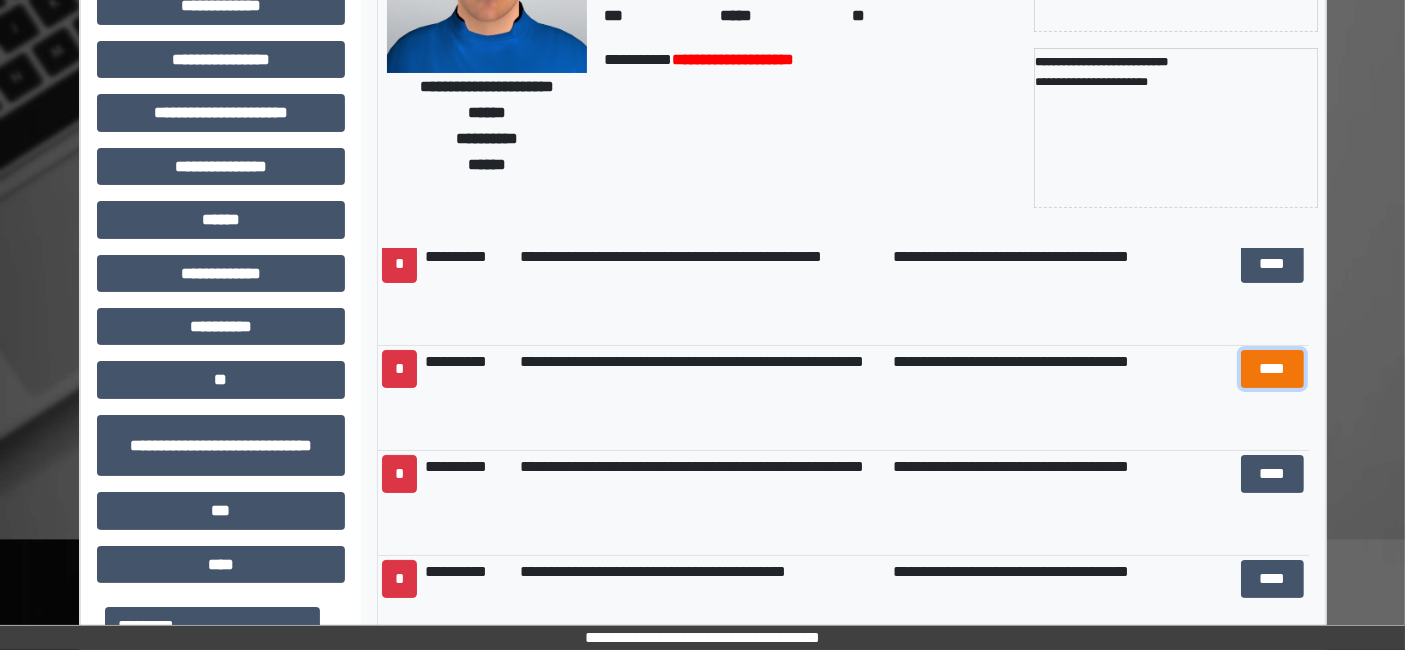 click on "****" at bounding box center (1272, 368) 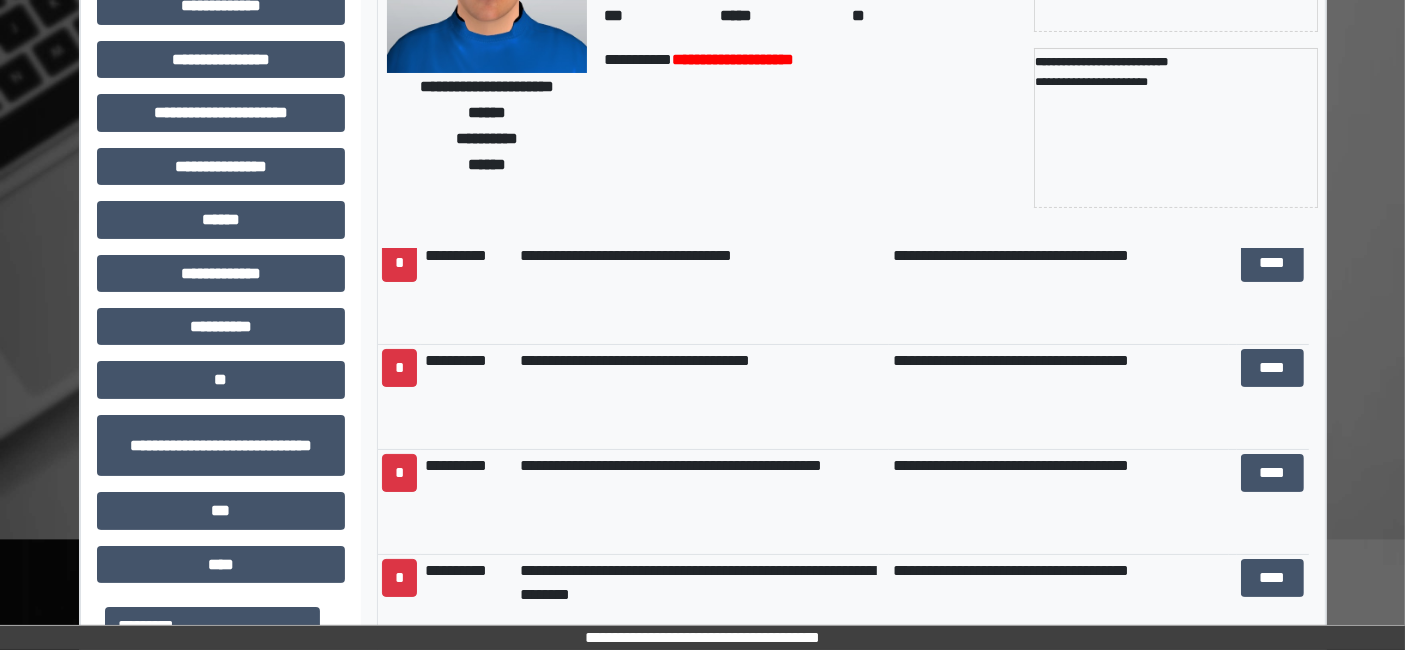 scroll, scrollTop: 568, scrollLeft: 0, axis: vertical 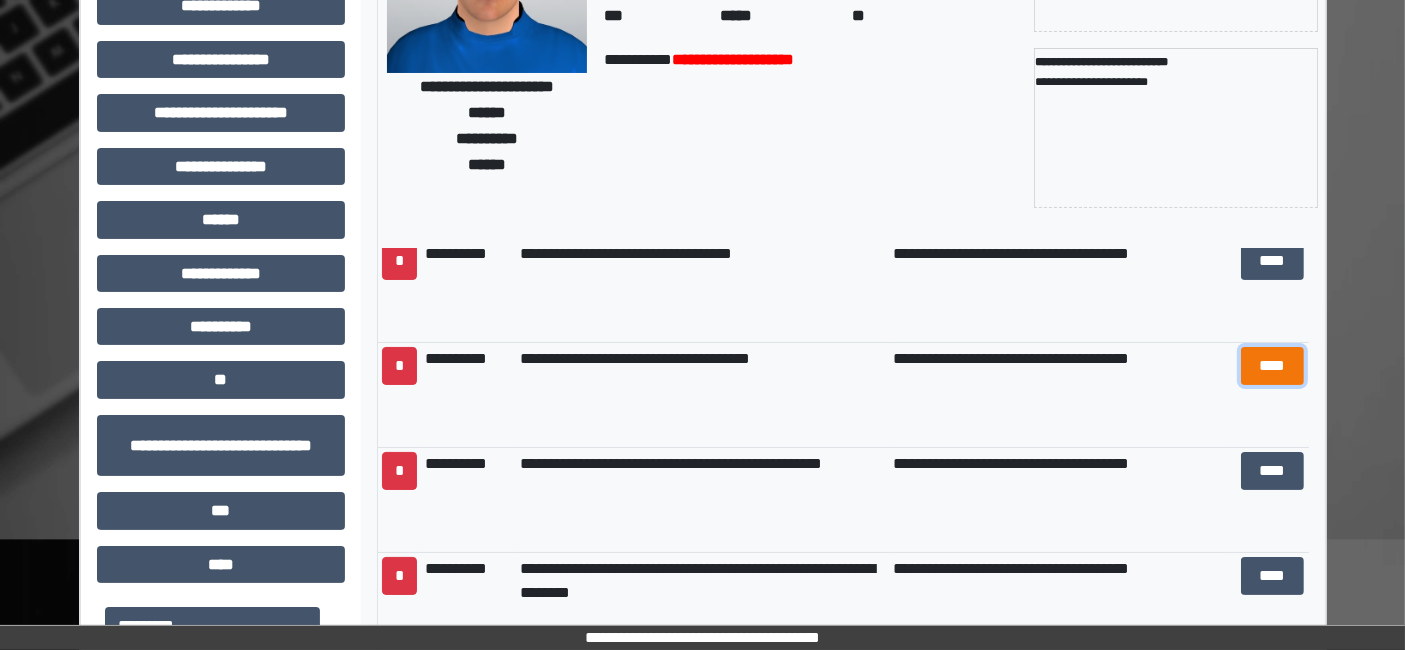 click on "****" at bounding box center [1272, 365] 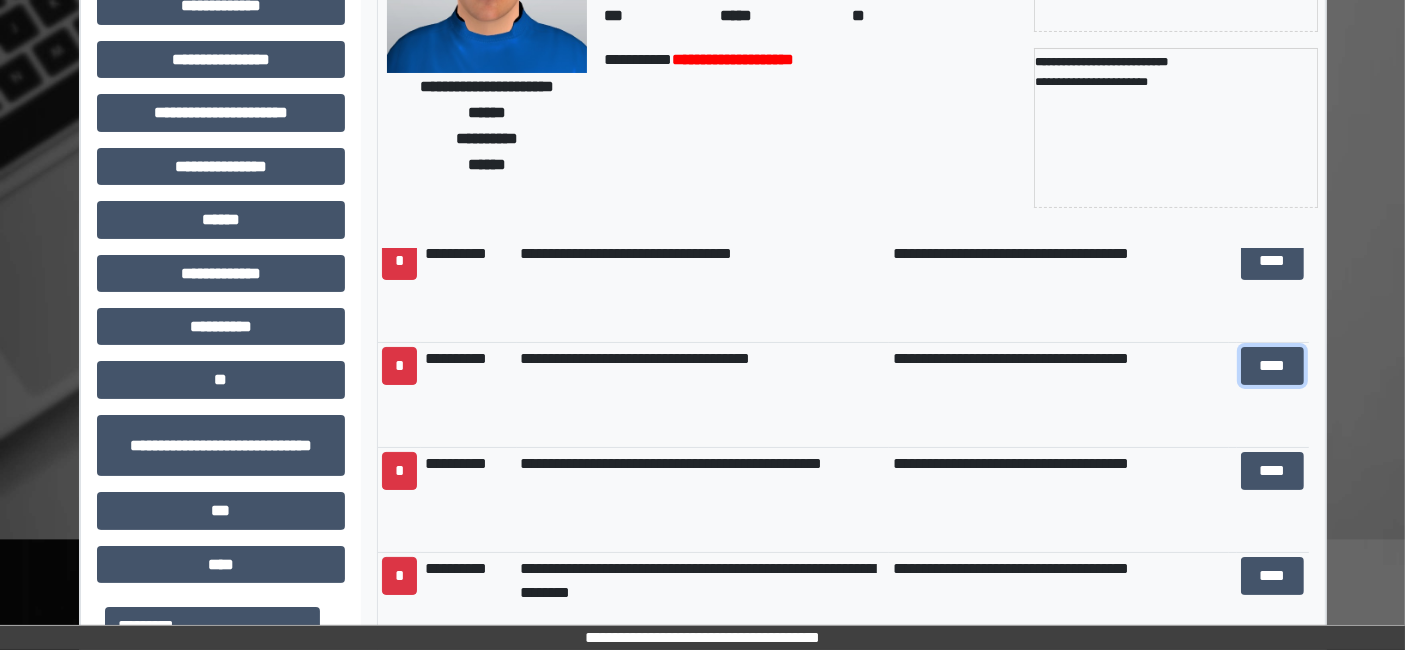 scroll, scrollTop: 0, scrollLeft: 0, axis: both 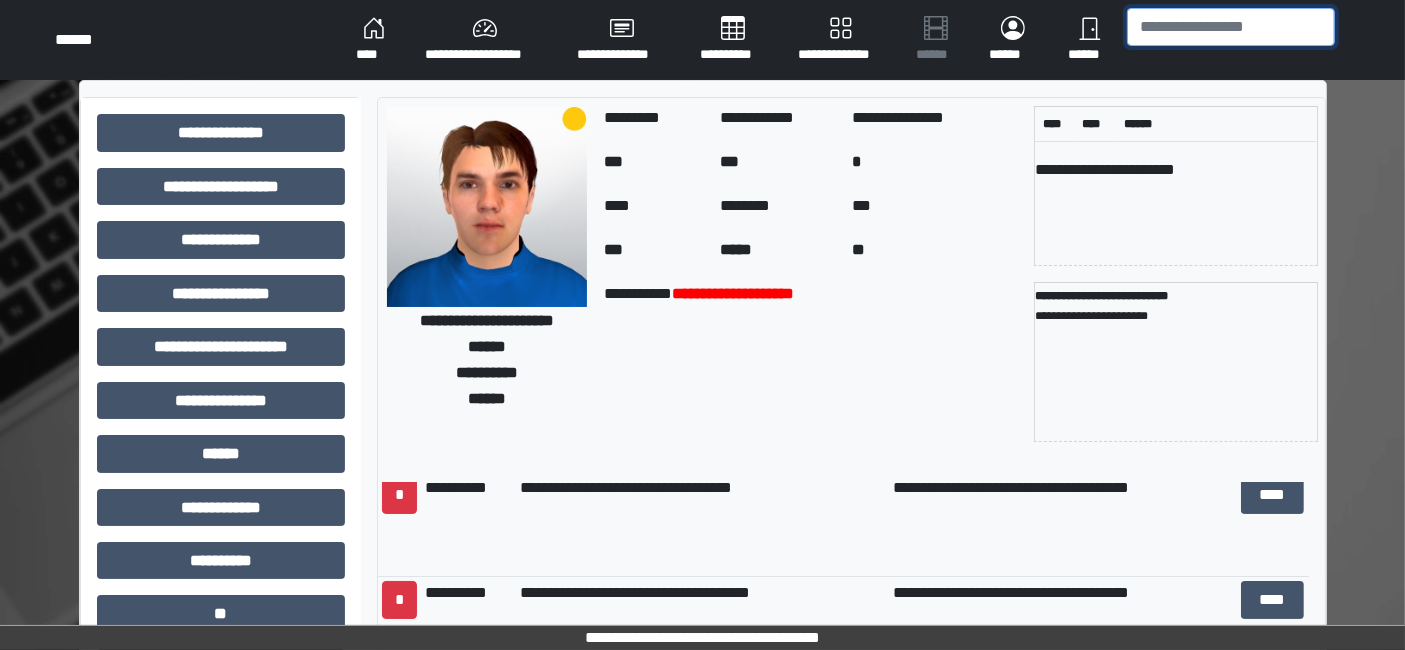 click at bounding box center [1231, 27] 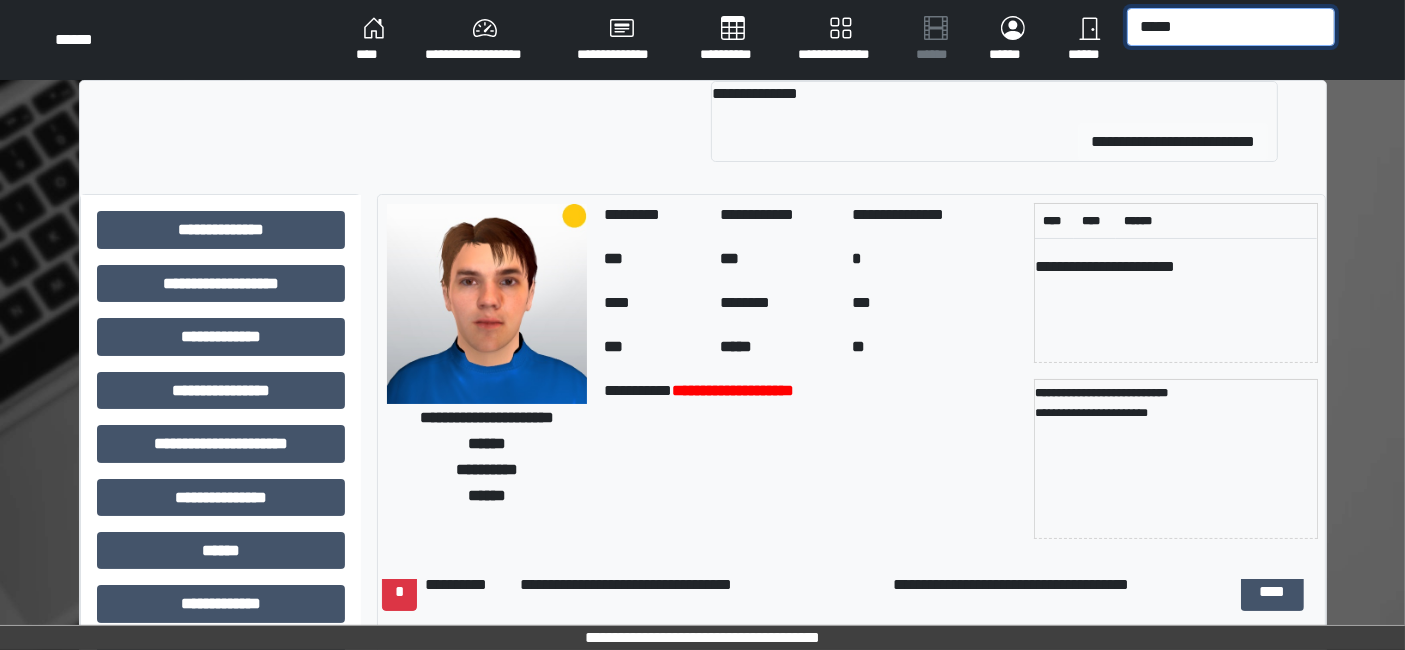 type on "*****" 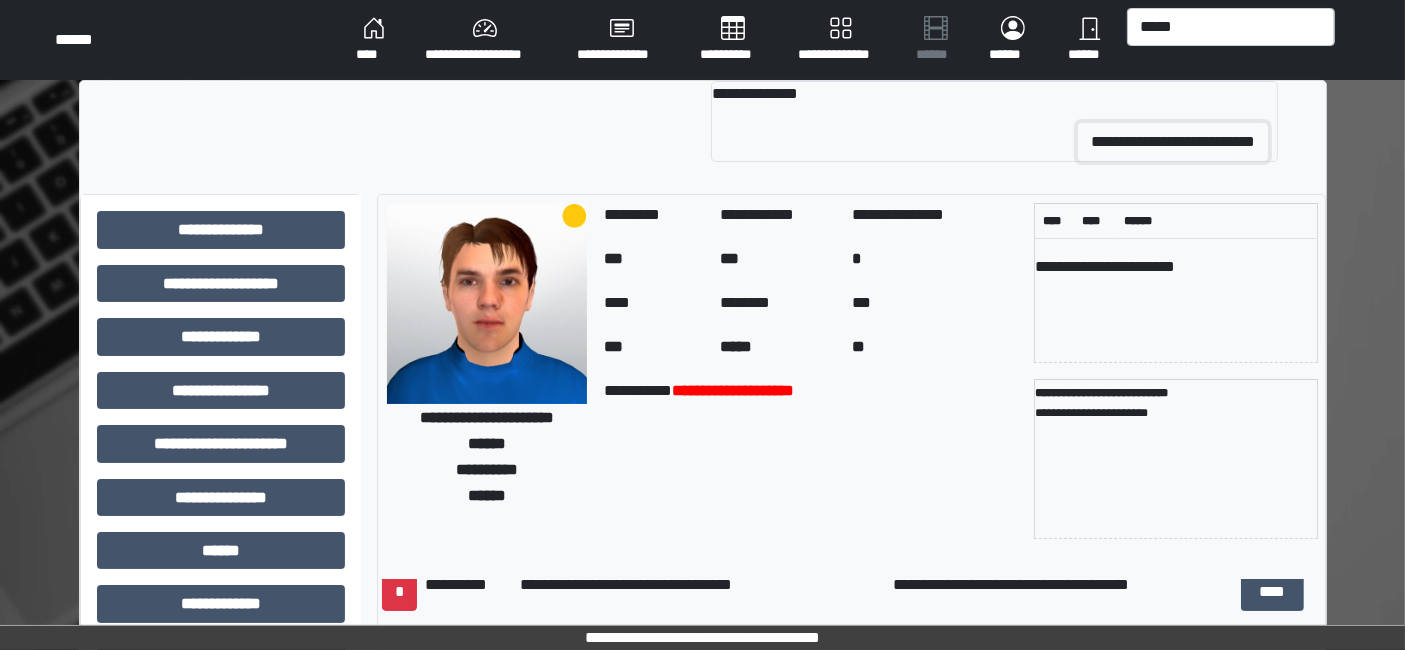 click on "**********" at bounding box center [1173, 142] 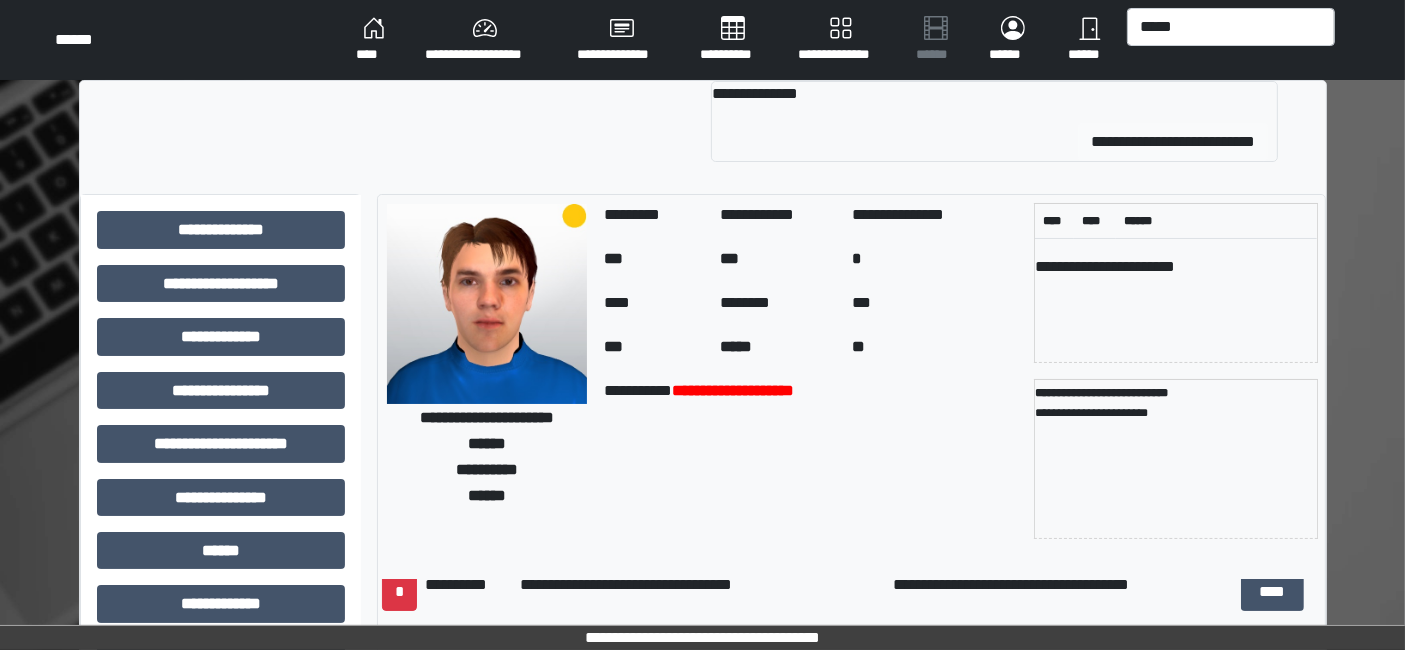 type 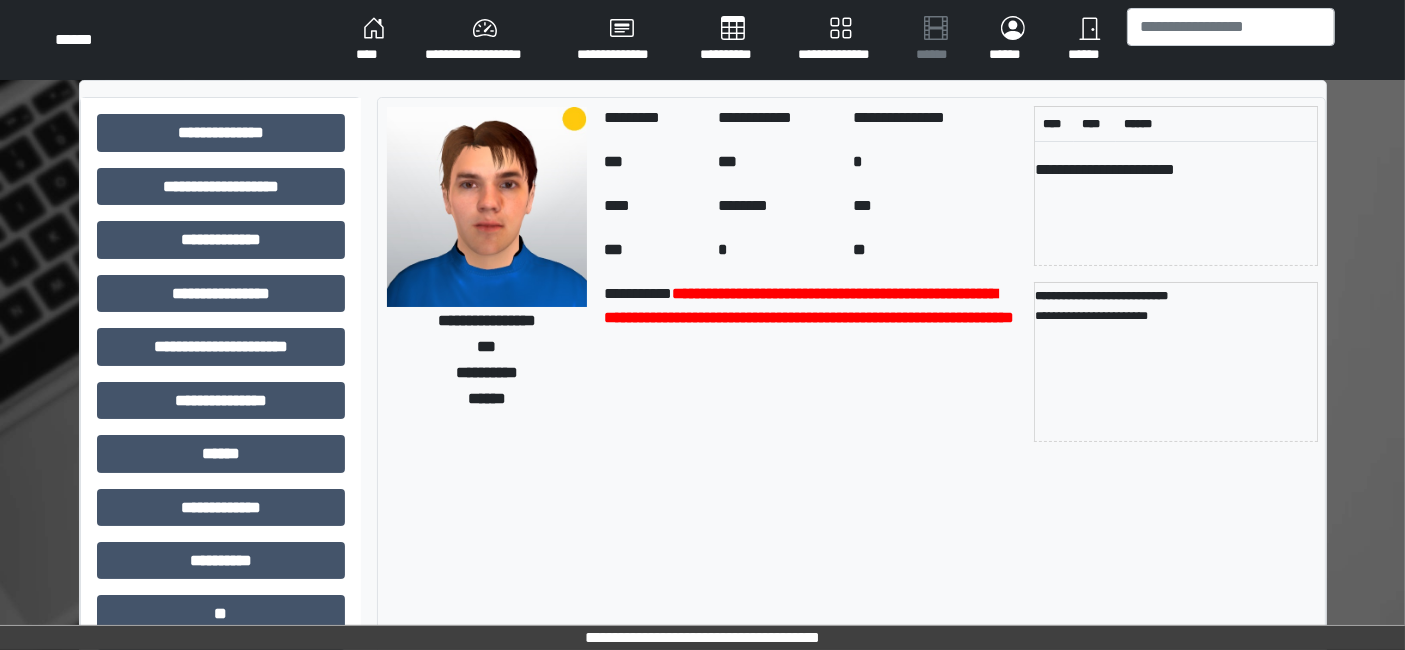 scroll, scrollTop: 269, scrollLeft: 0, axis: vertical 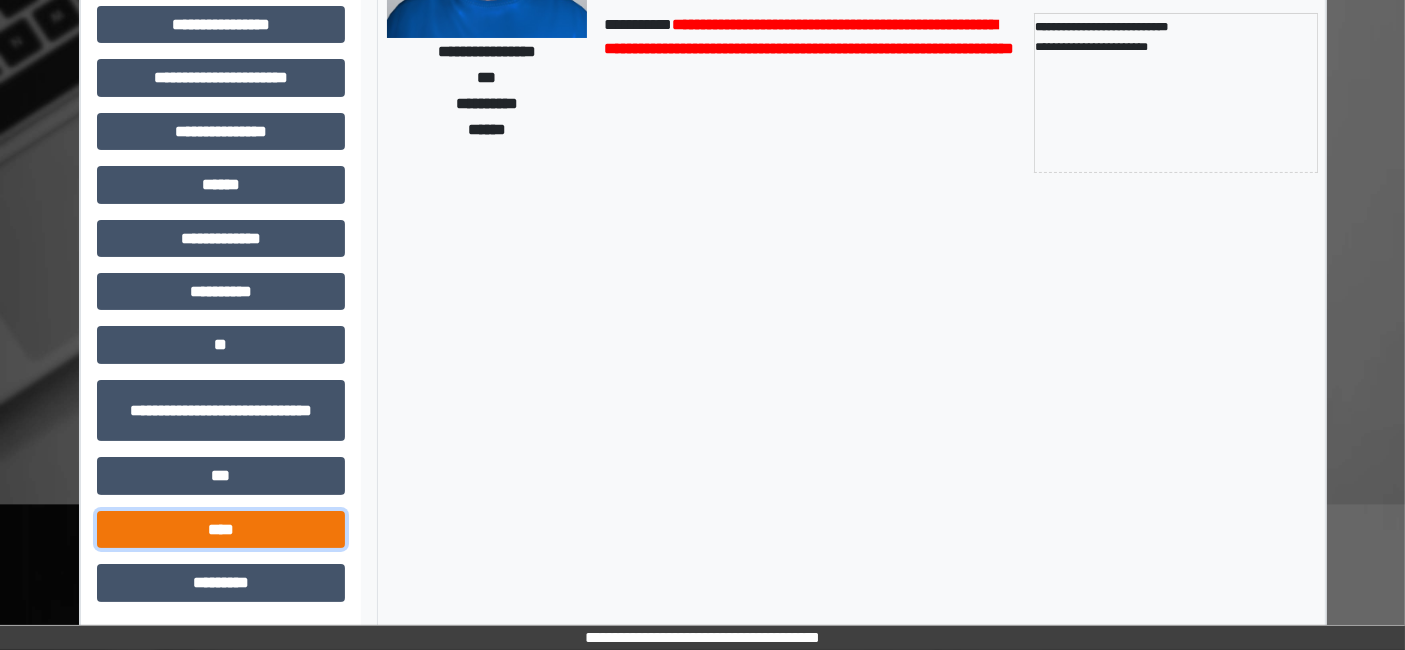 click on "****" at bounding box center (221, 529) 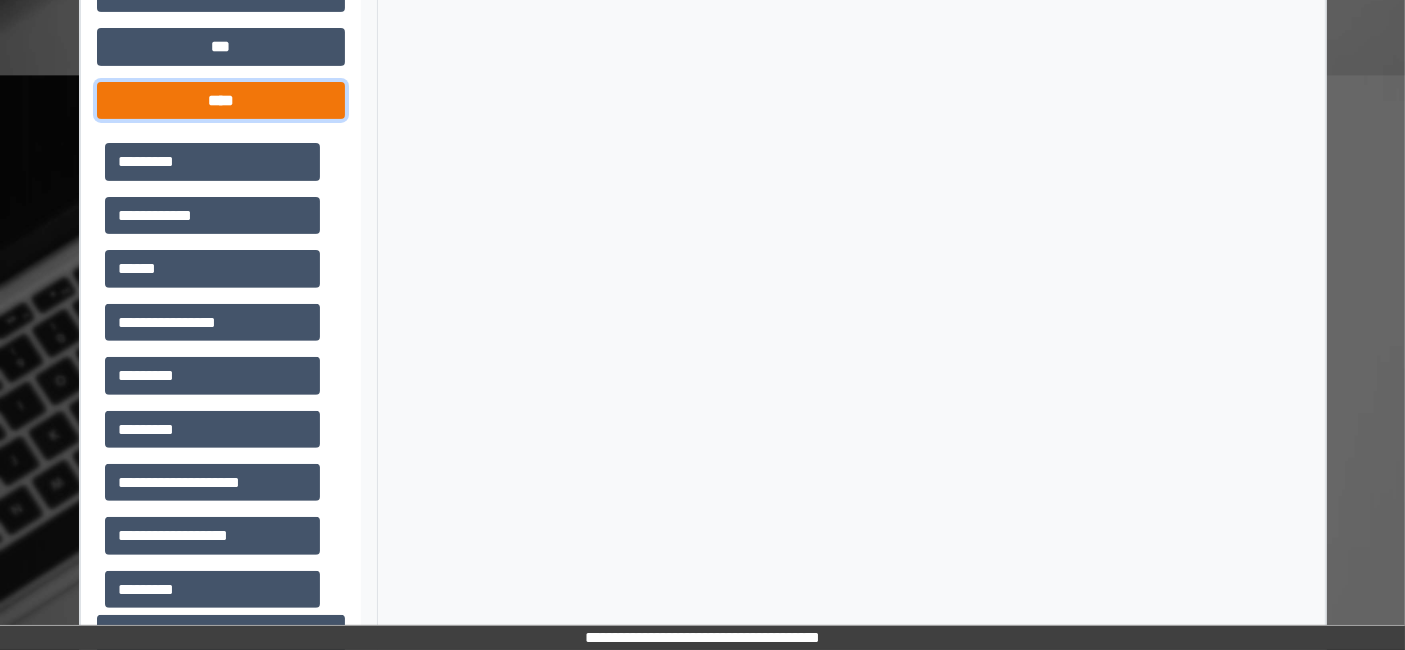 scroll, scrollTop: 749, scrollLeft: 0, axis: vertical 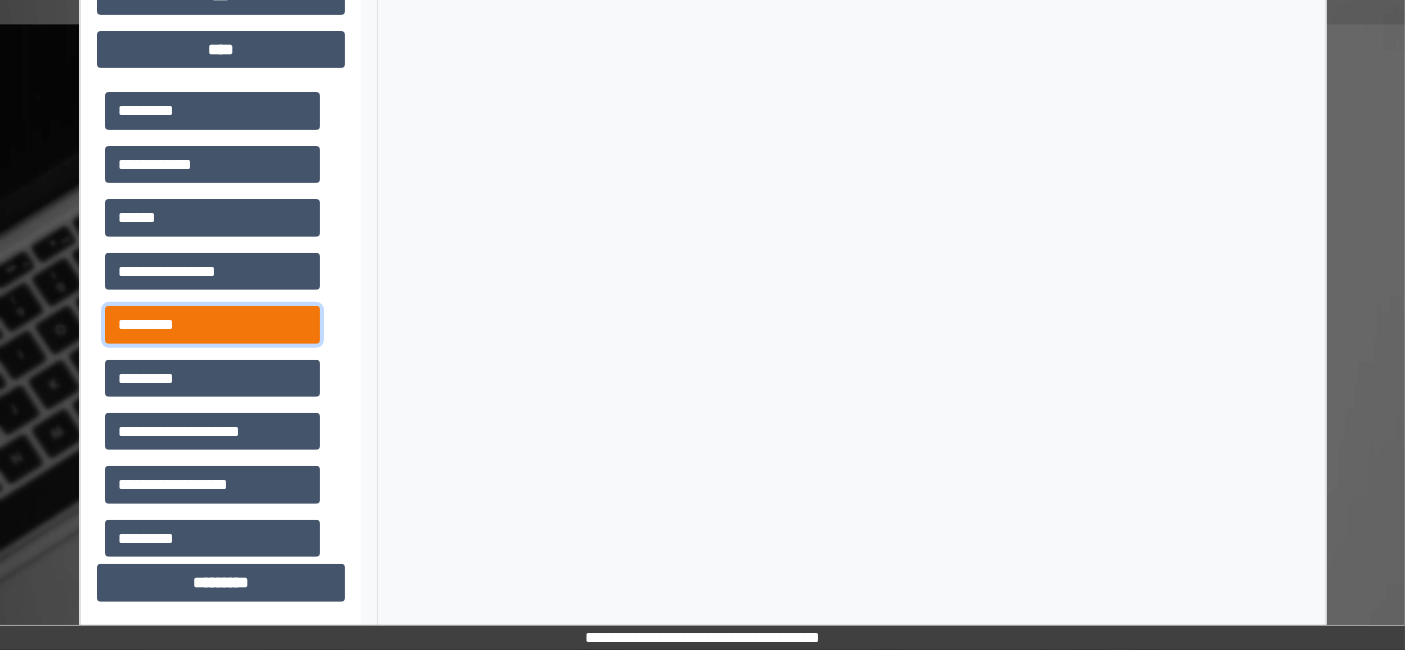 click on "*********" at bounding box center [212, 324] 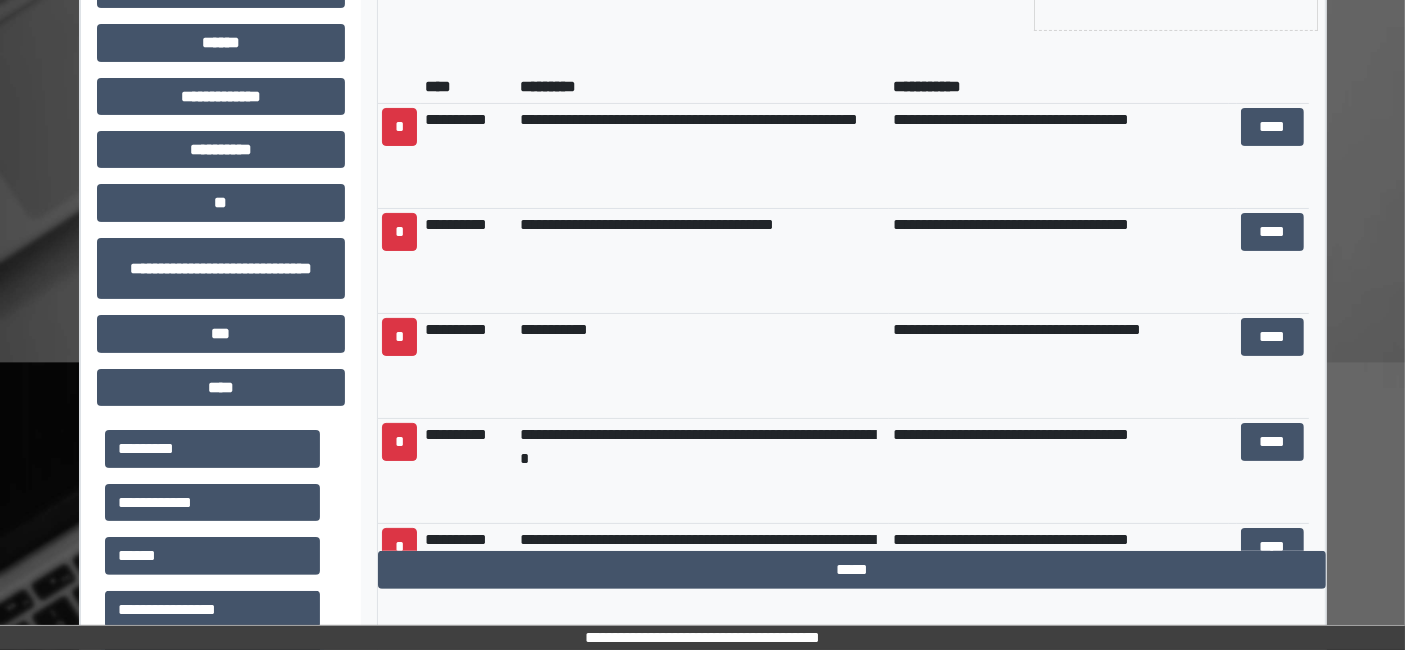 scroll, scrollTop: 354, scrollLeft: 0, axis: vertical 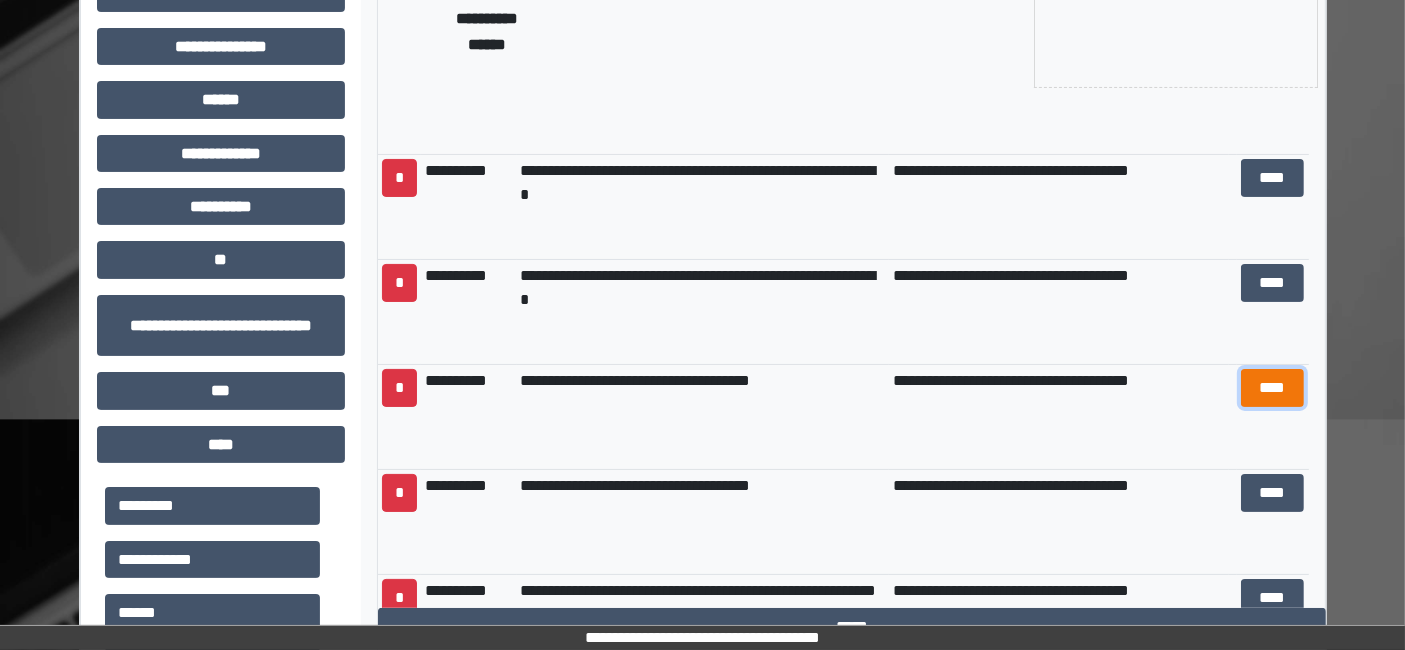 click on "****" at bounding box center (1272, 387) 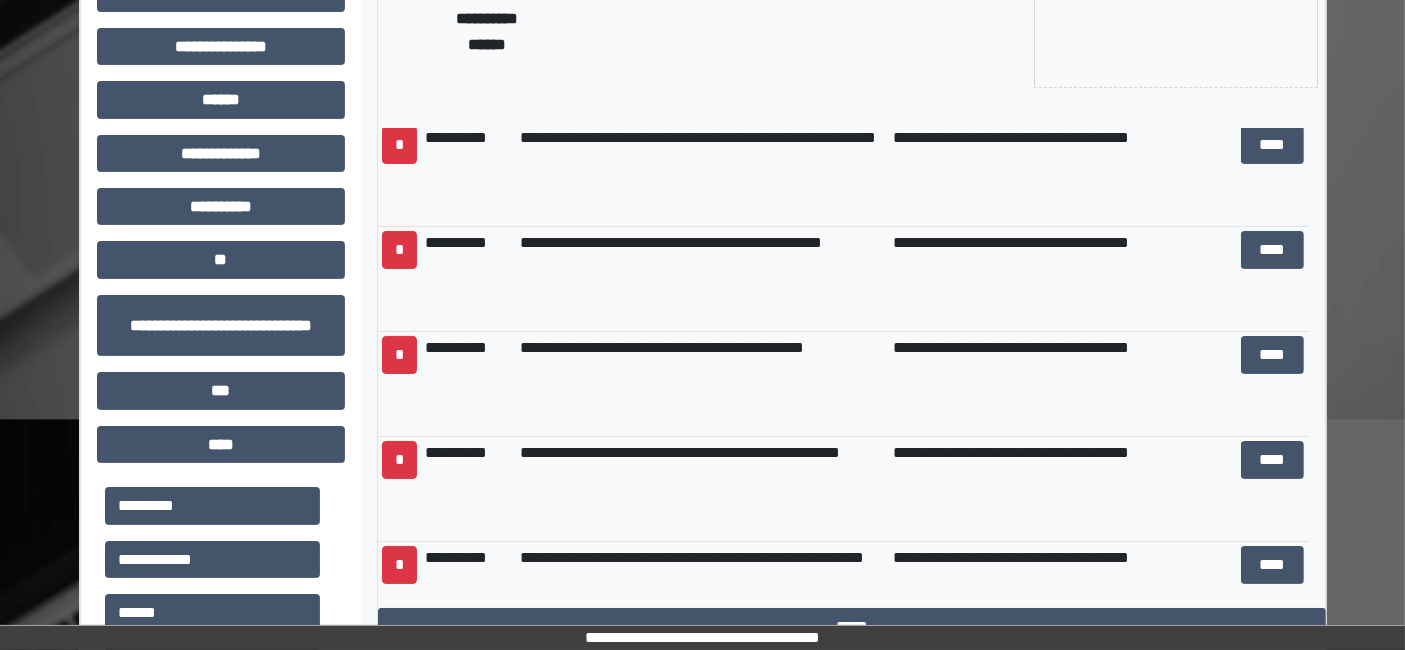 scroll, scrollTop: 795, scrollLeft: 0, axis: vertical 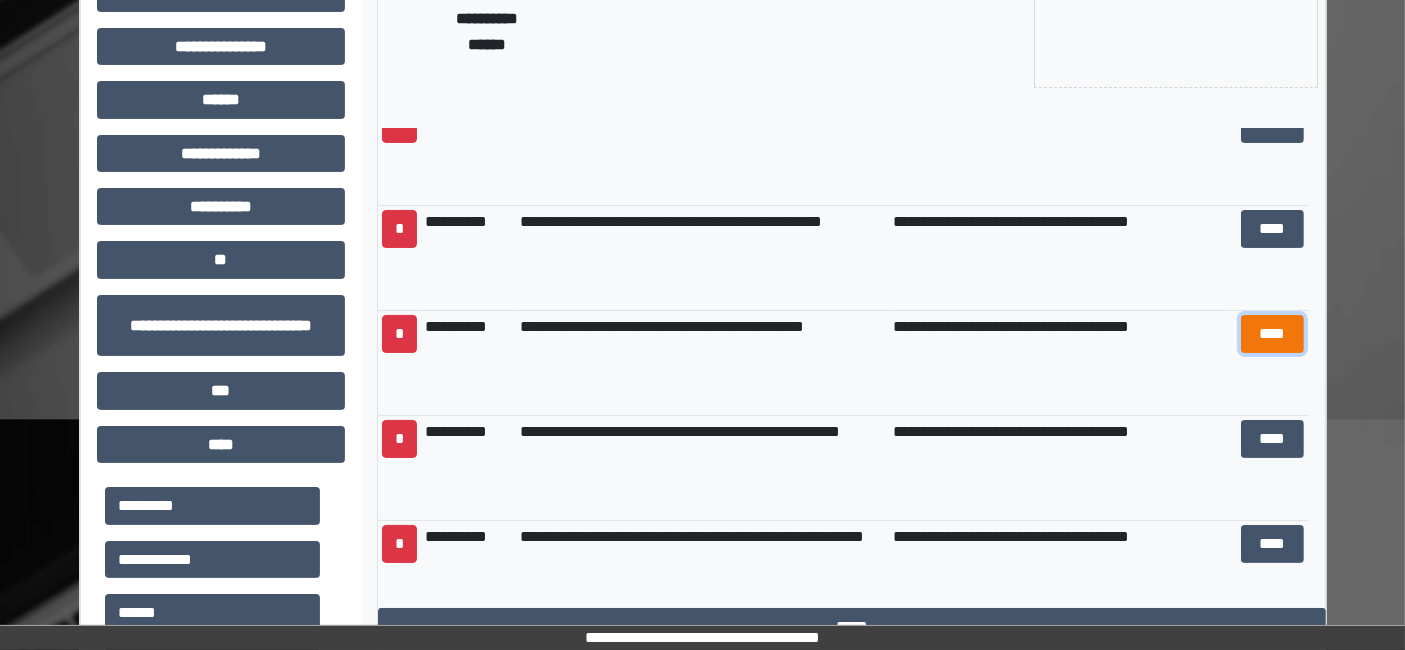 click on "****" at bounding box center [1272, 333] 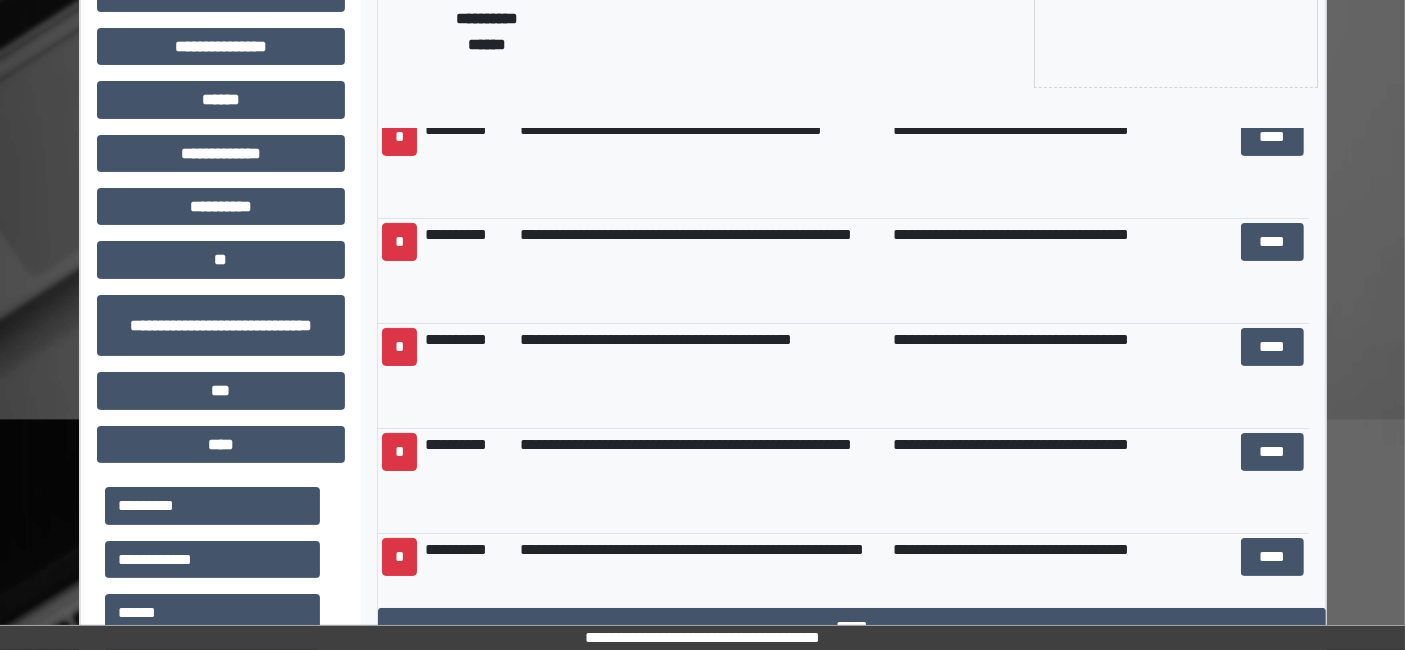scroll, scrollTop: 1454, scrollLeft: 0, axis: vertical 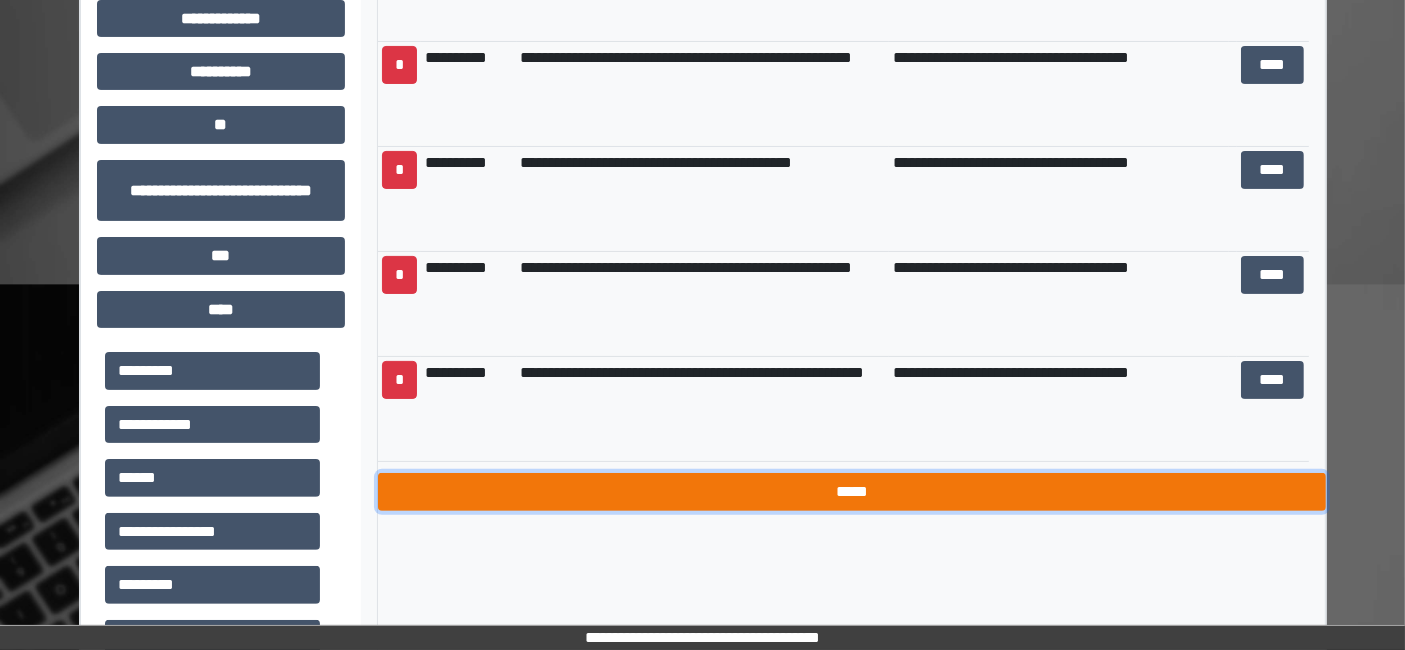 click on "*****" at bounding box center [852, 491] 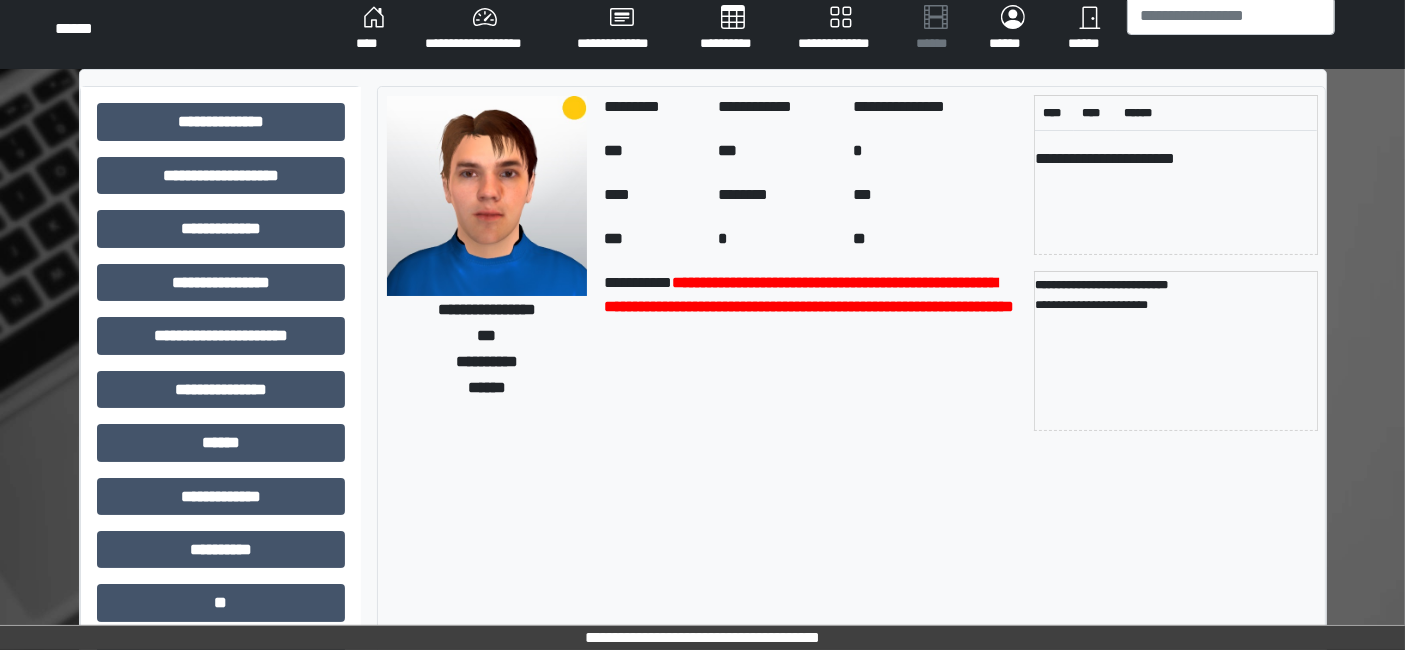 scroll, scrollTop: 6, scrollLeft: 0, axis: vertical 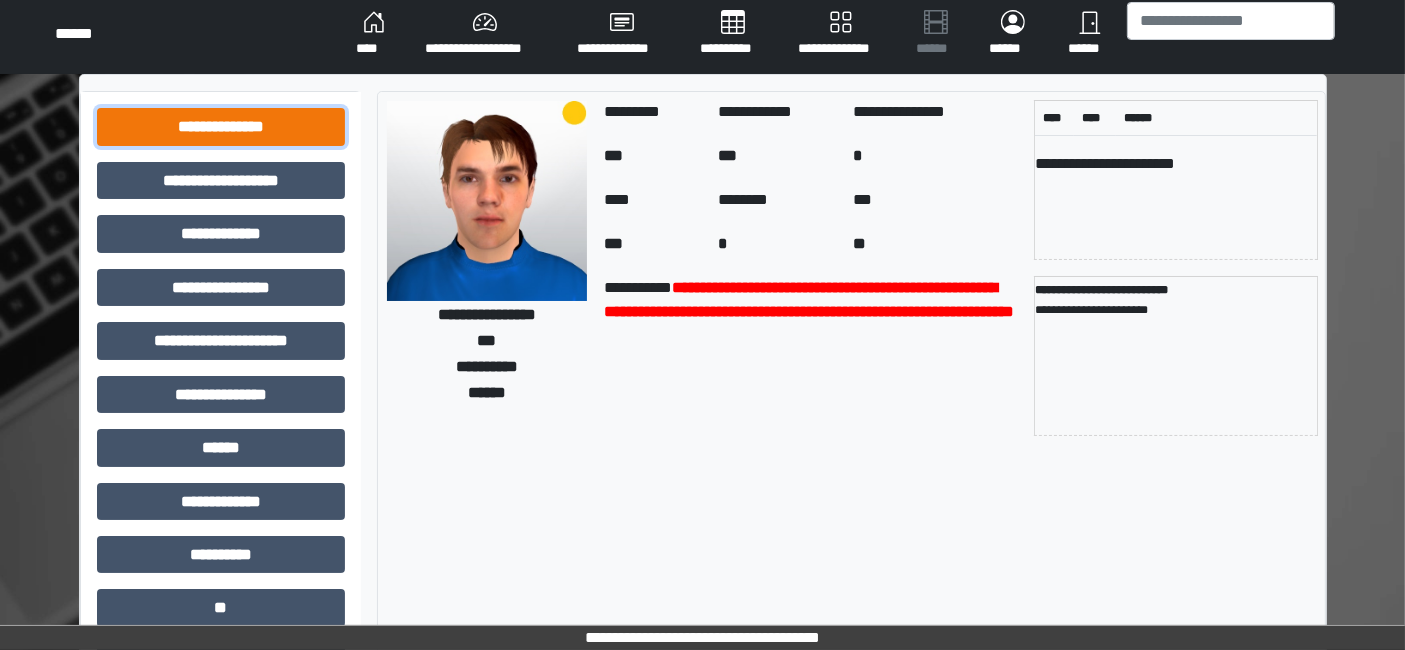 click on "**********" at bounding box center [221, 126] 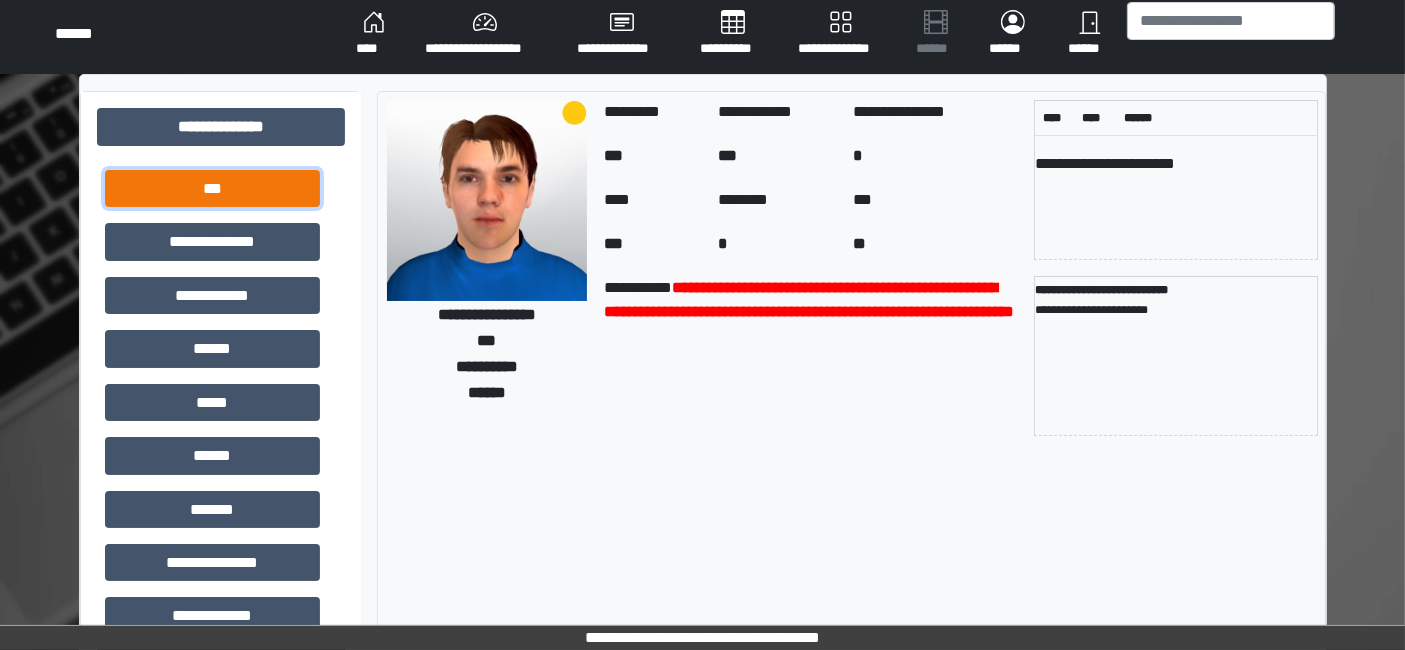 click on "***" at bounding box center (212, 188) 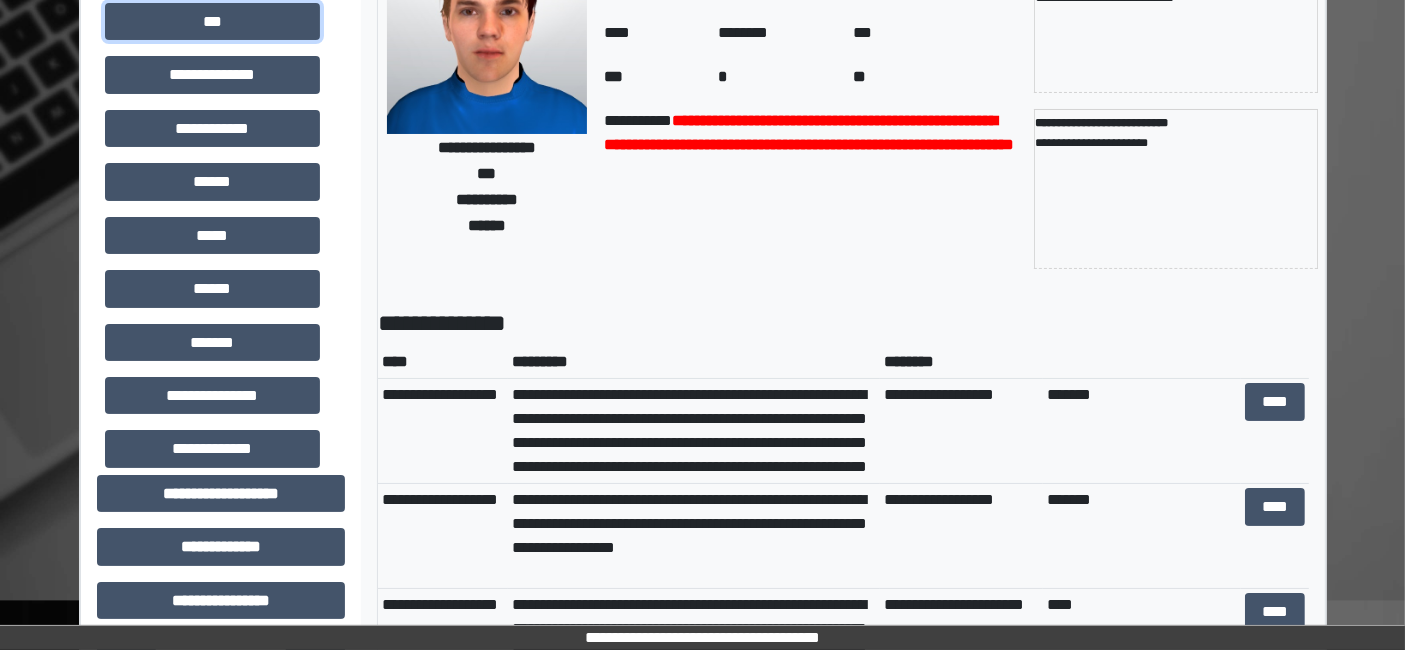 scroll, scrollTop: 177, scrollLeft: 0, axis: vertical 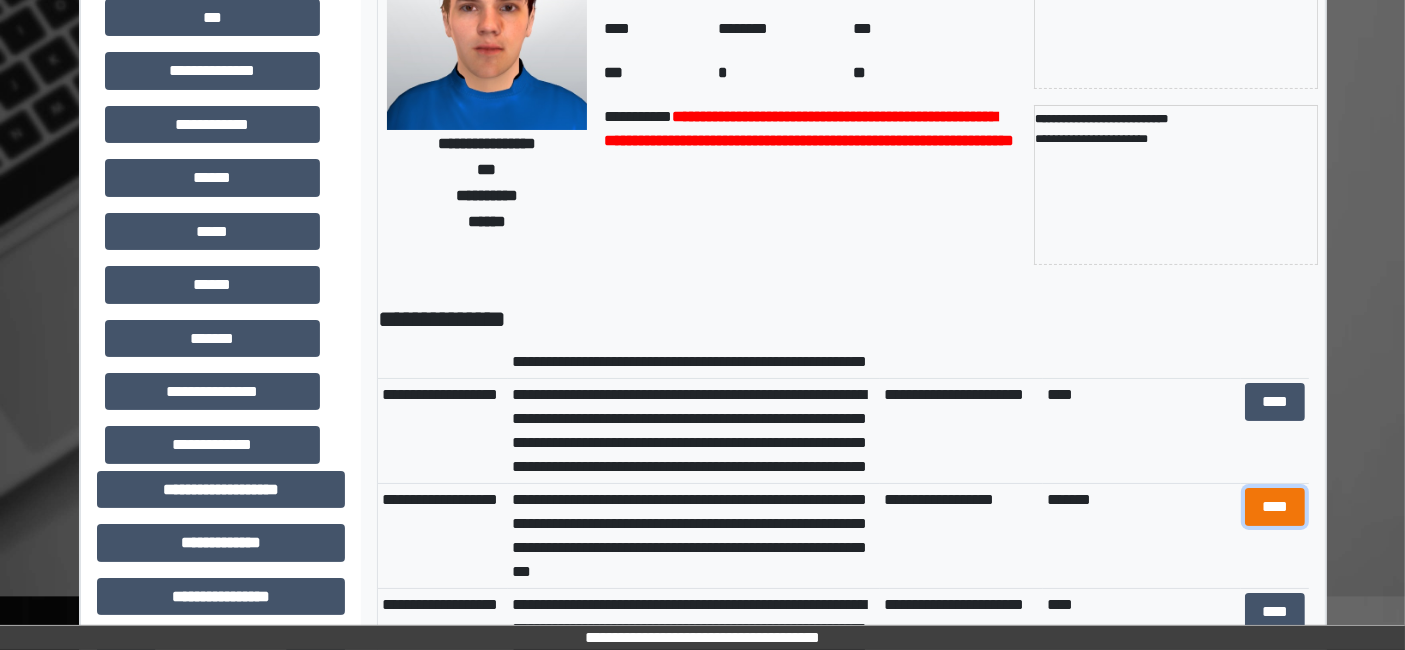 click on "****" at bounding box center (1274, 506) 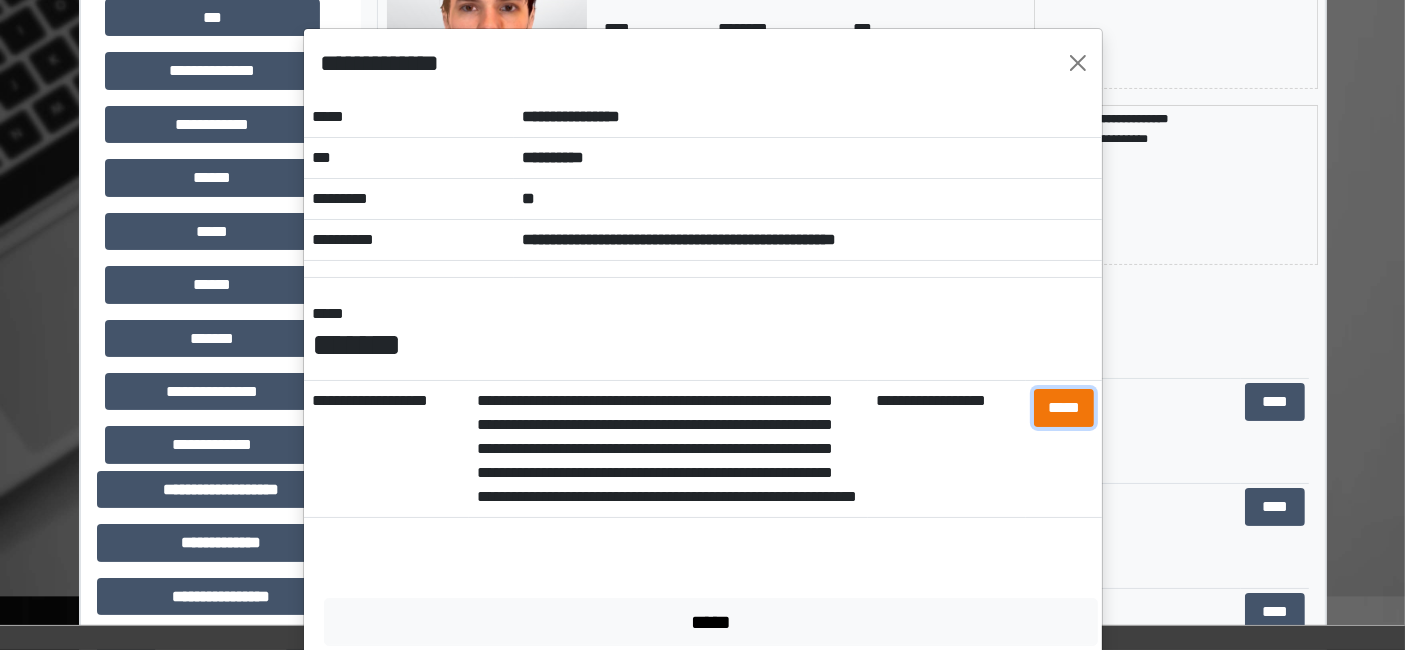 click on "*****" at bounding box center (1064, 407) 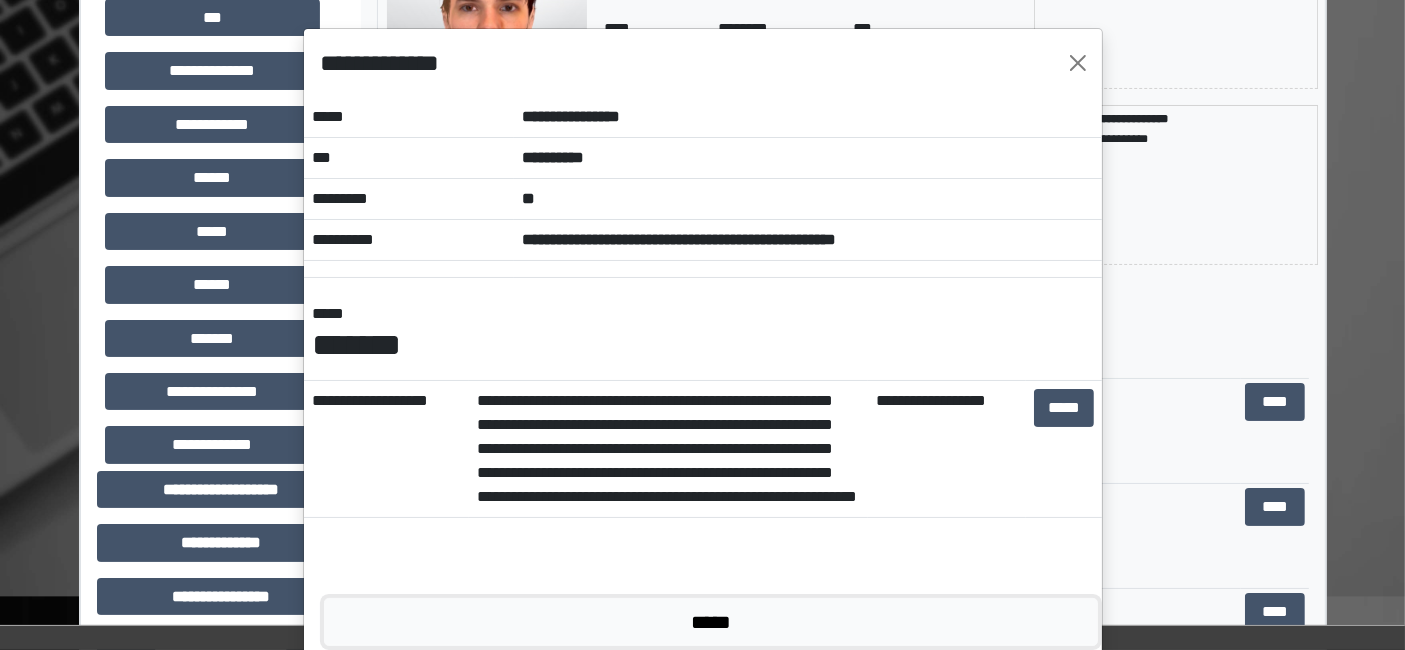 click on "*****" at bounding box center [711, 621] 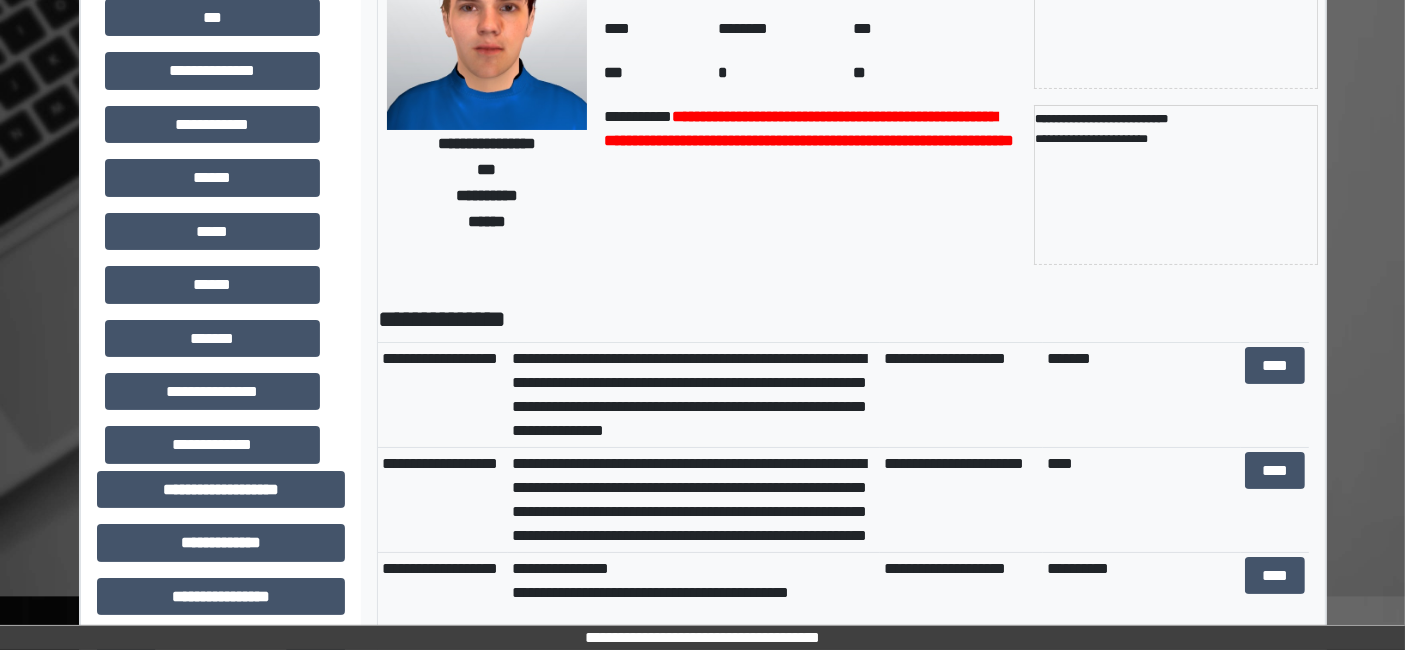 scroll, scrollTop: 704, scrollLeft: 0, axis: vertical 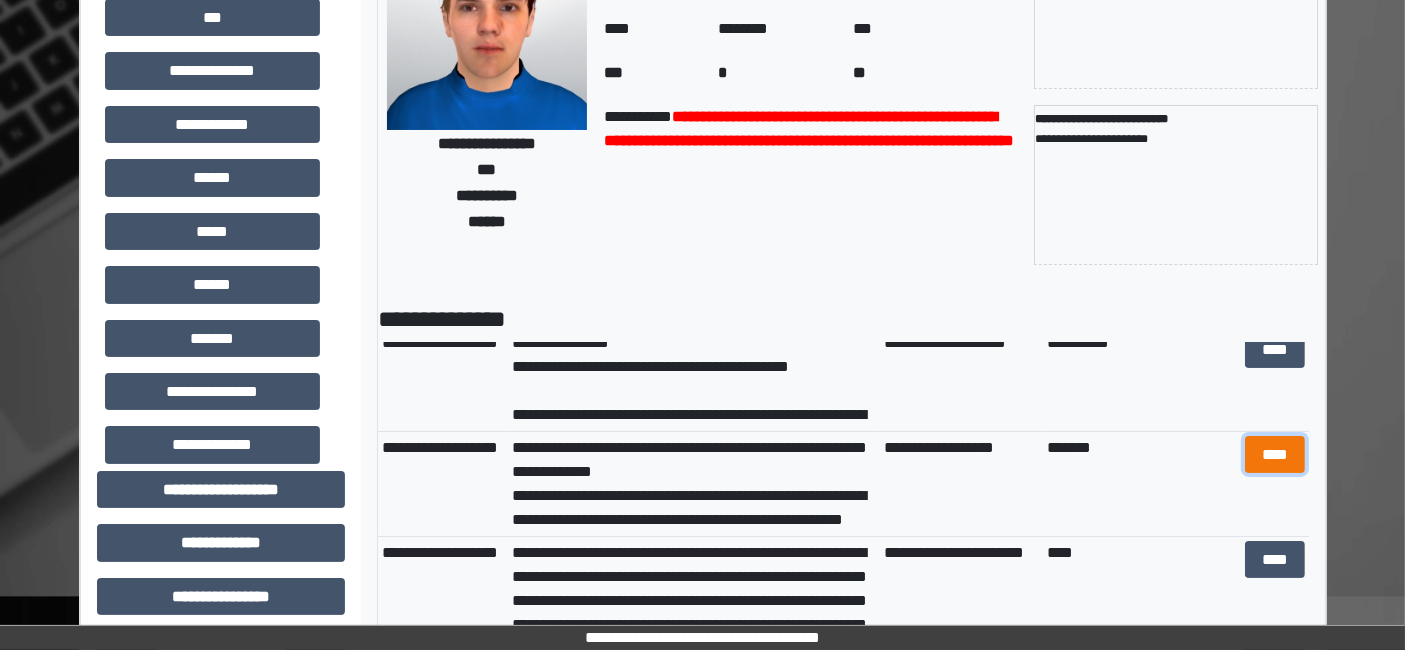 click on "****" at bounding box center [1274, 454] 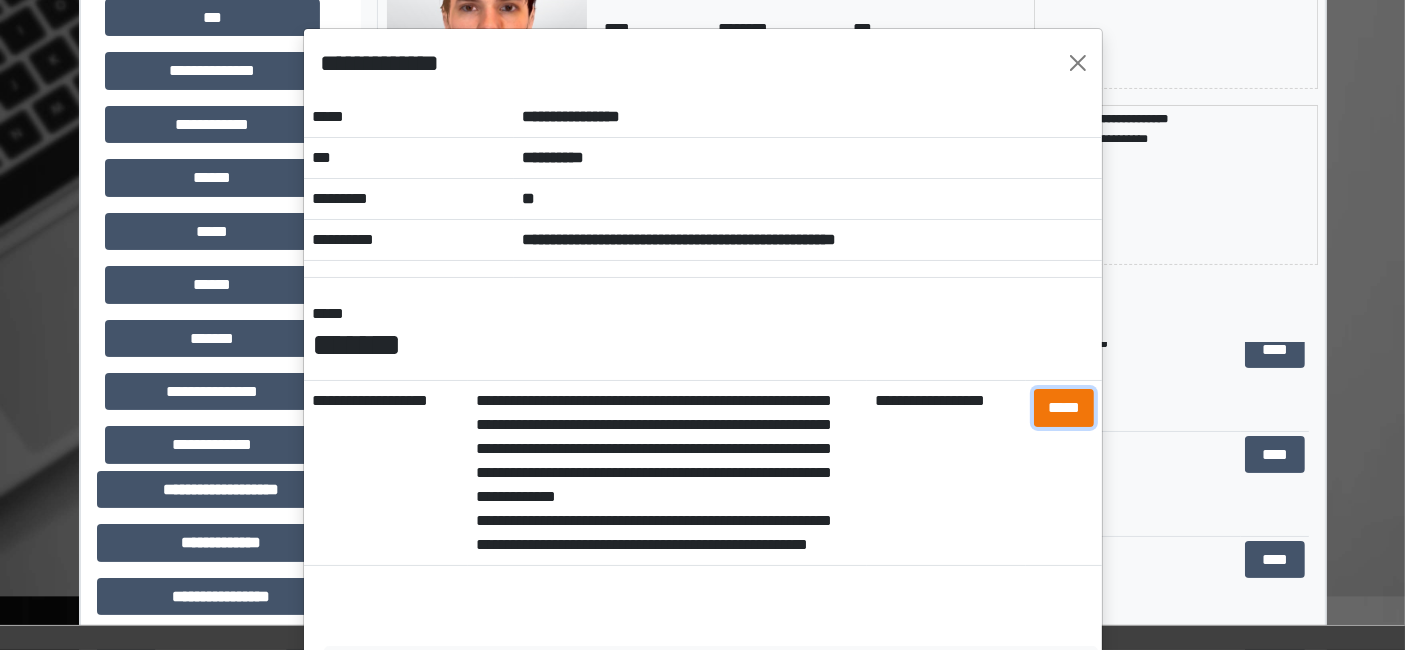 click on "*****" at bounding box center [1064, 407] 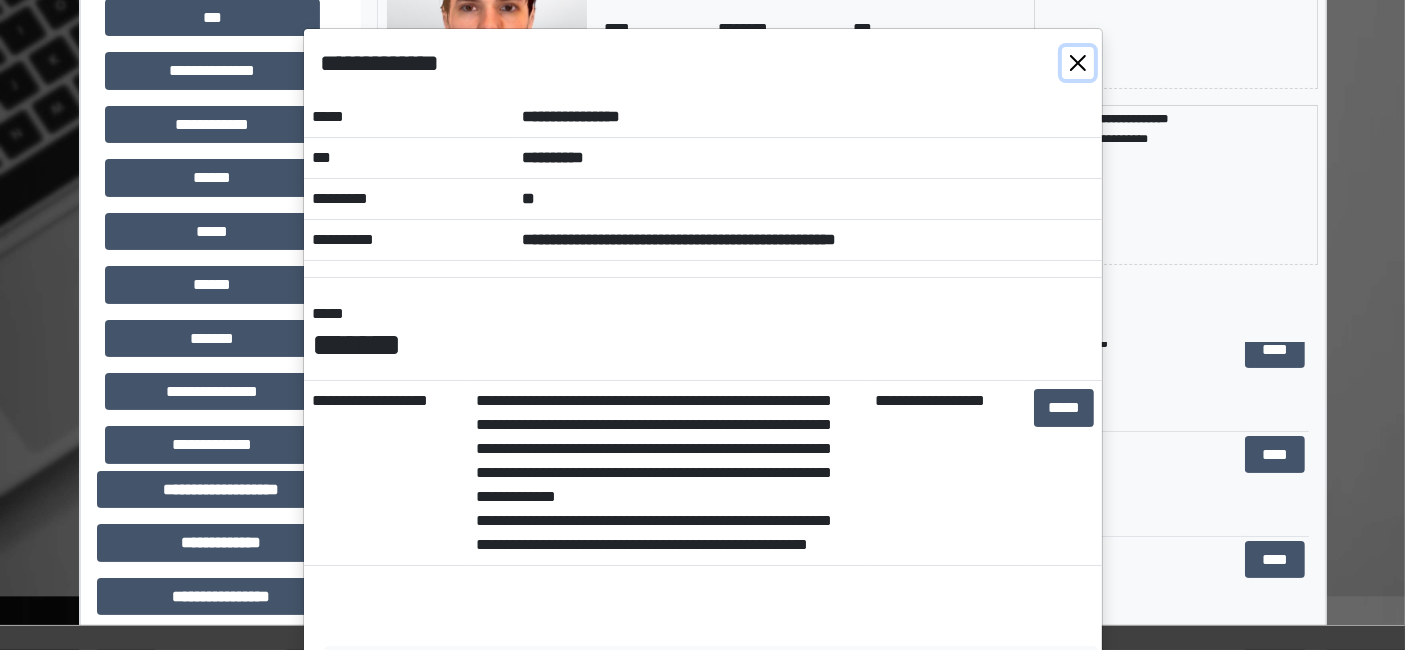 click at bounding box center (1078, 63) 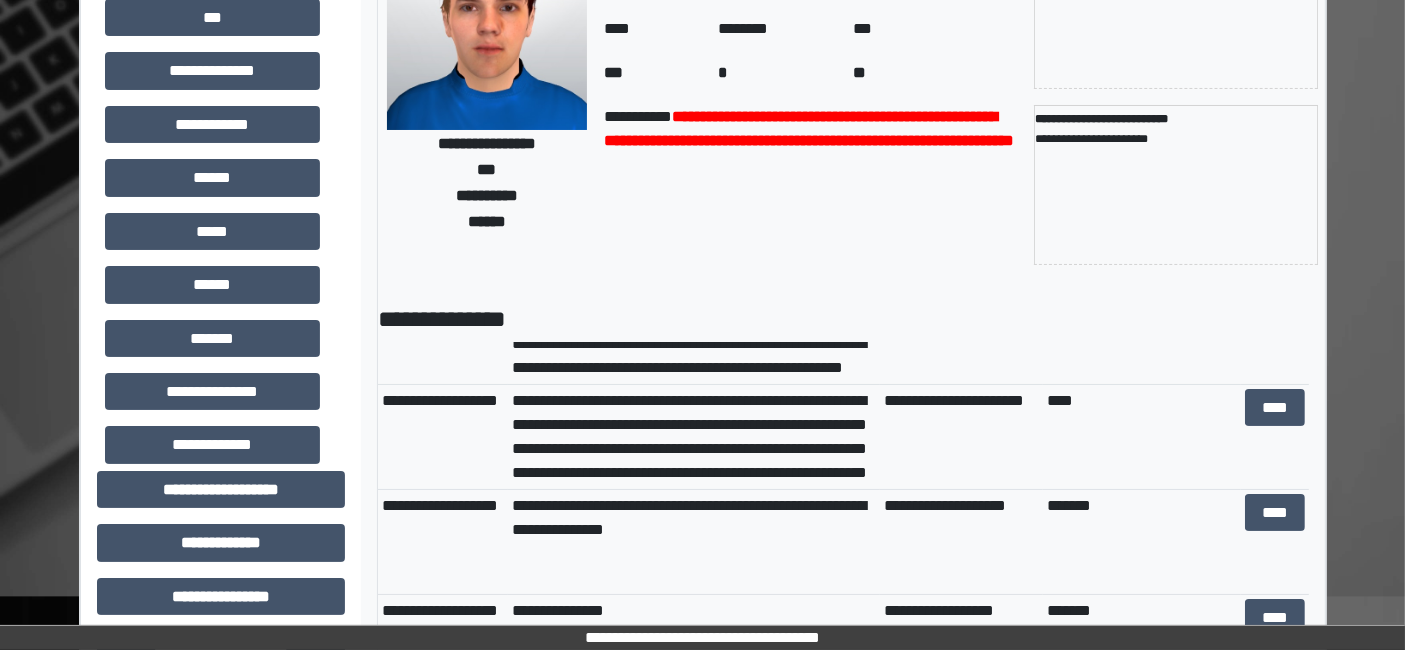 scroll, scrollTop: 2721, scrollLeft: 0, axis: vertical 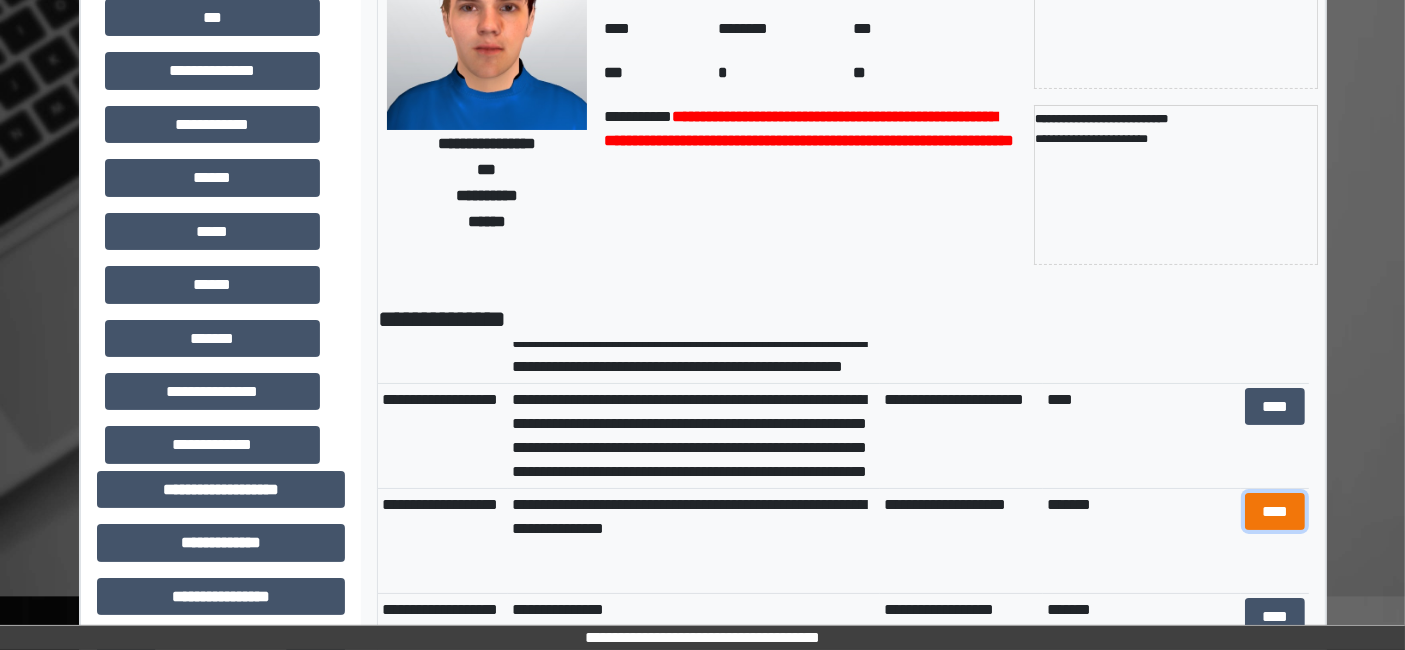 click on "****" at bounding box center (1274, 511) 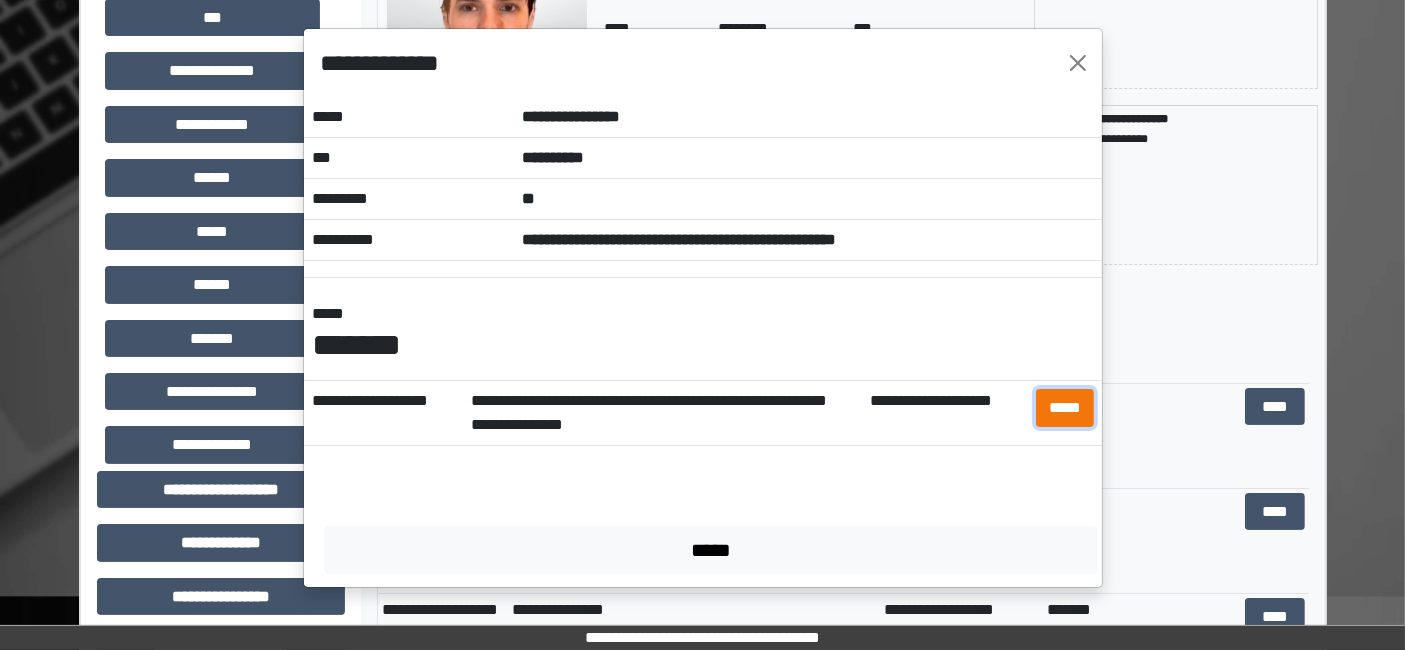 click on "*****" at bounding box center (1065, 407) 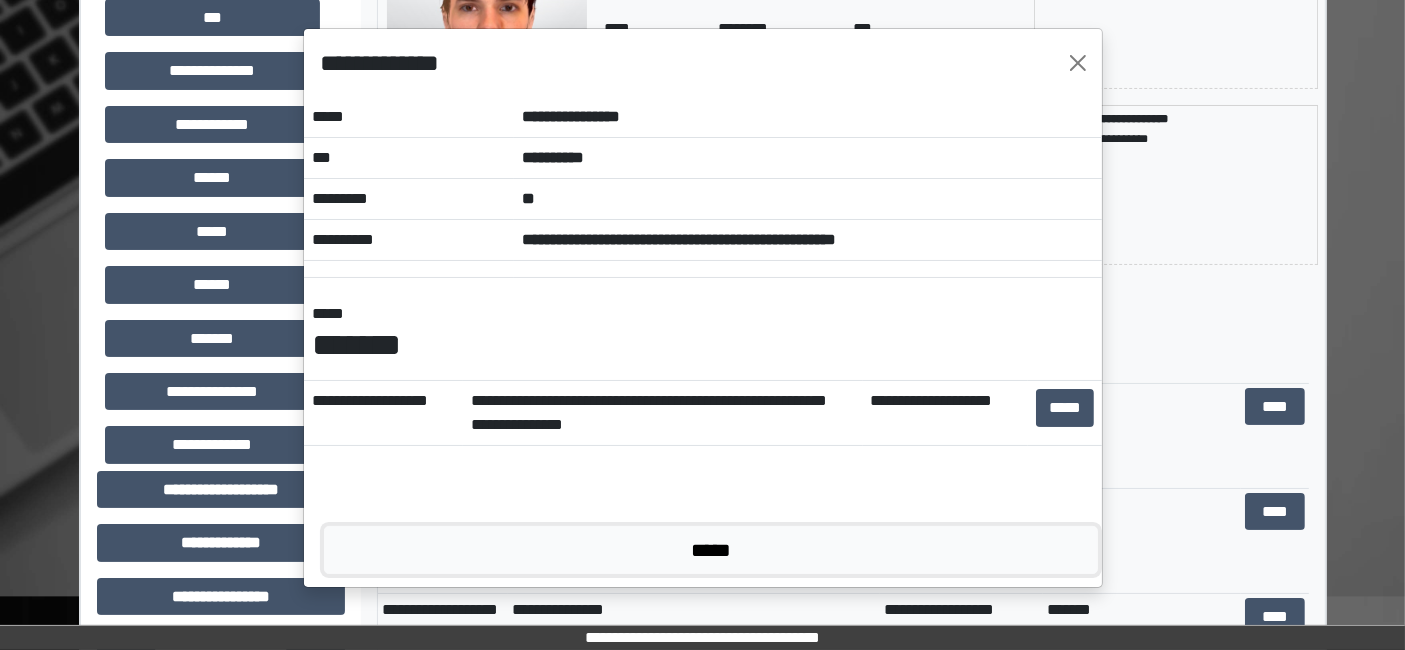 click on "*****" at bounding box center [711, 549] 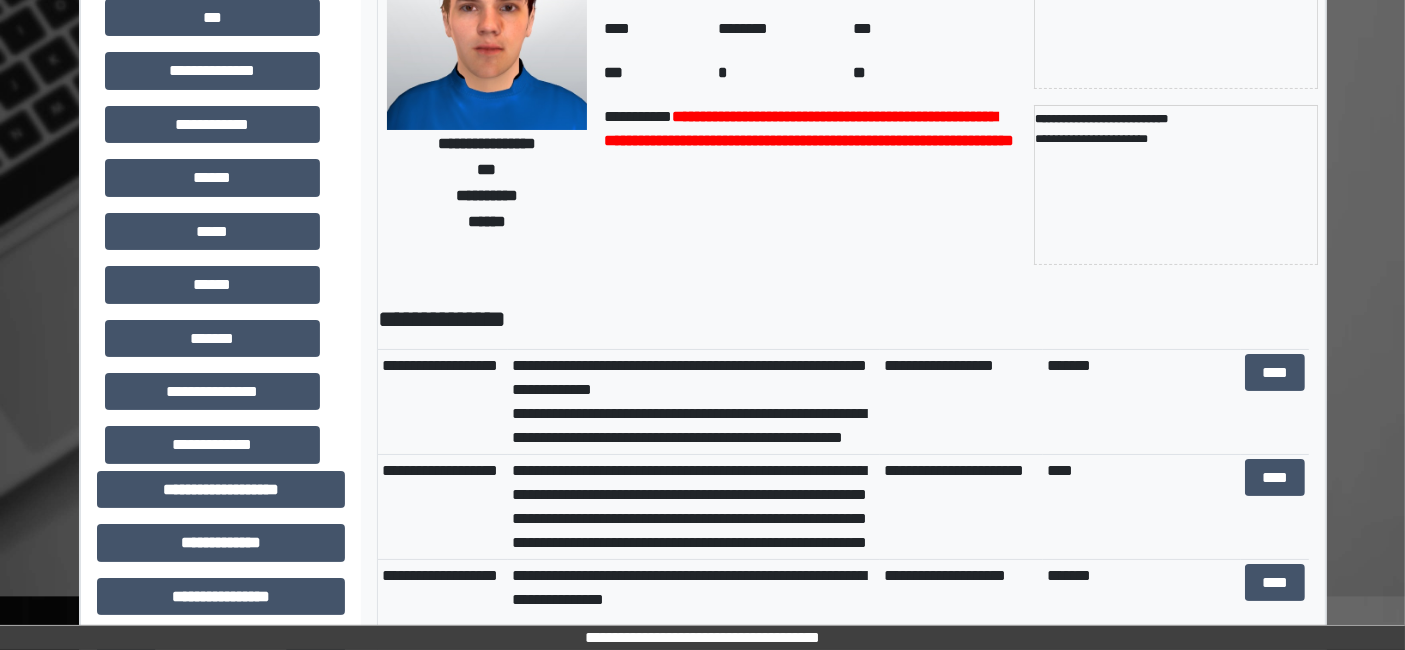 scroll, scrollTop: 2648, scrollLeft: 0, axis: vertical 